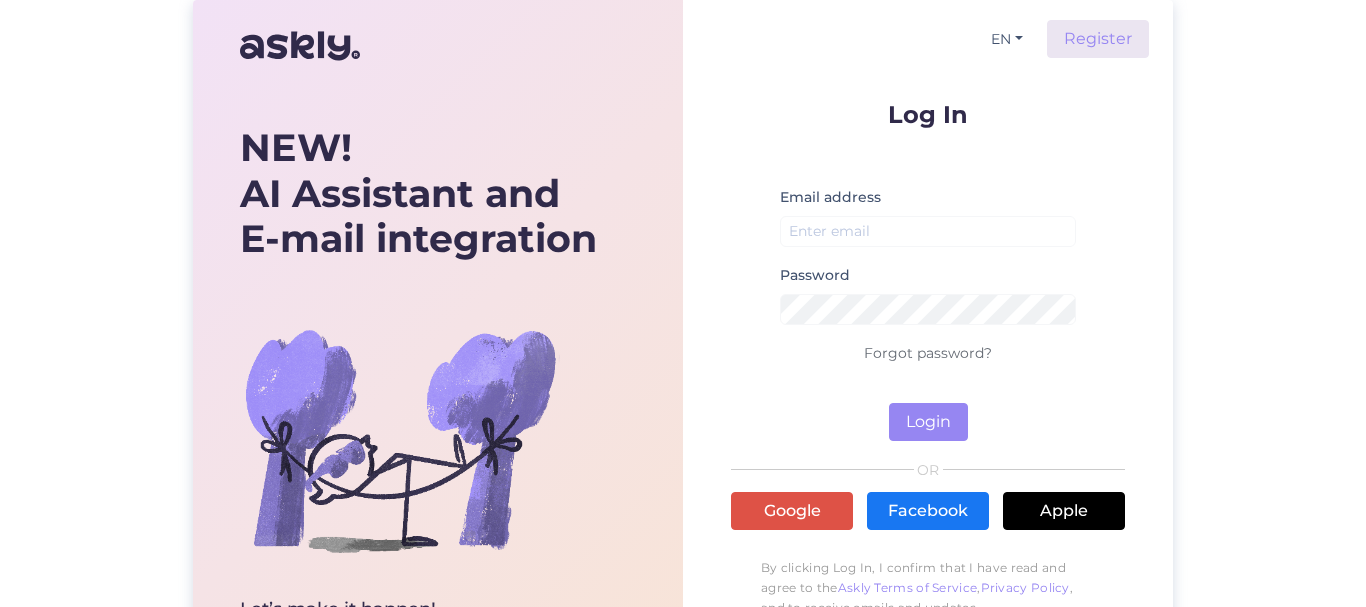 scroll, scrollTop: 0, scrollLeft: 0, axis: both 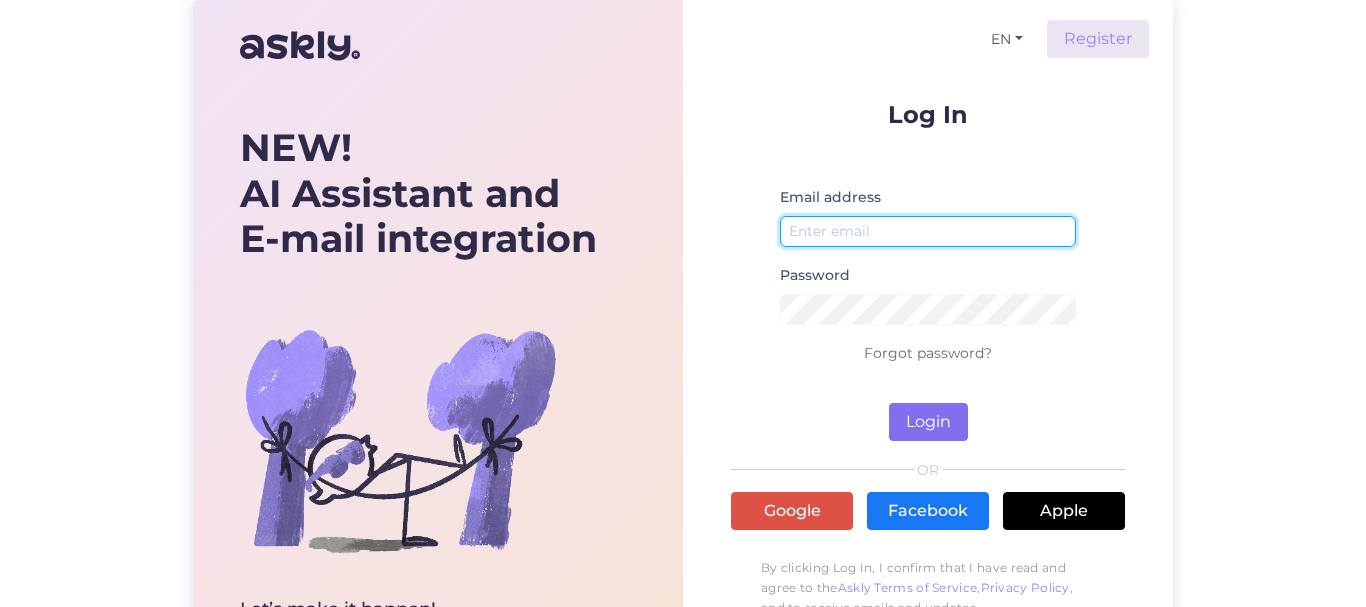 type on "[EMAIL_ADDRESS][DOMAIN_NAME]" 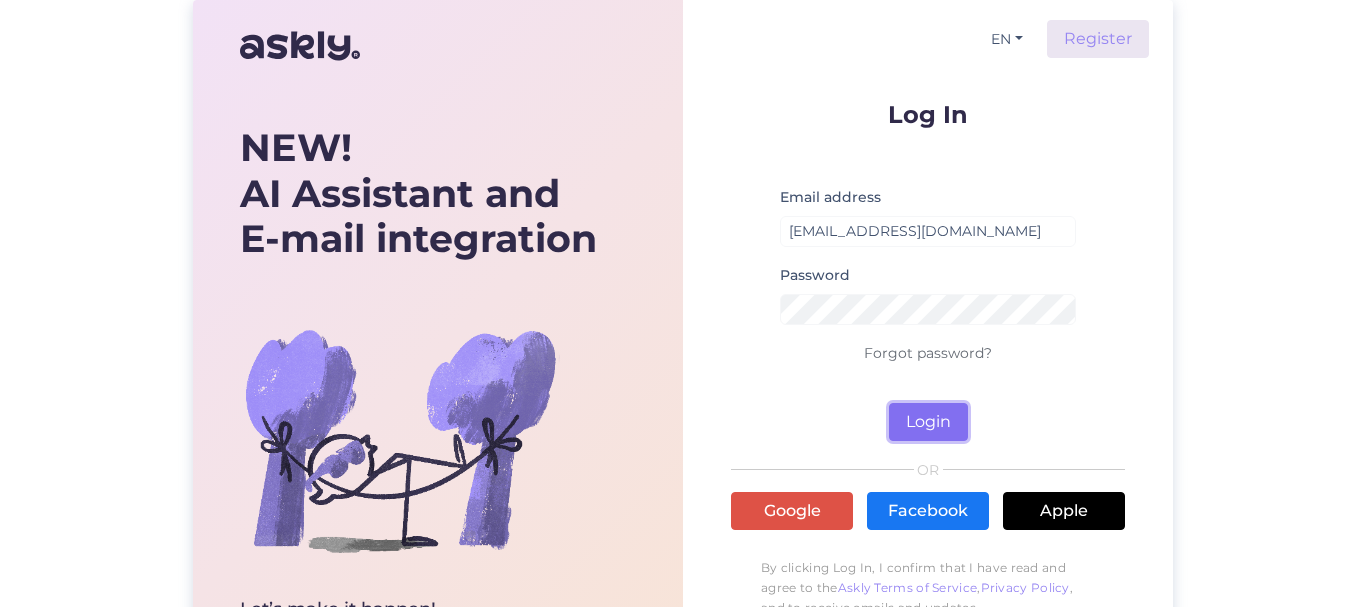 click on "Login" at bounding box center (928, 422) 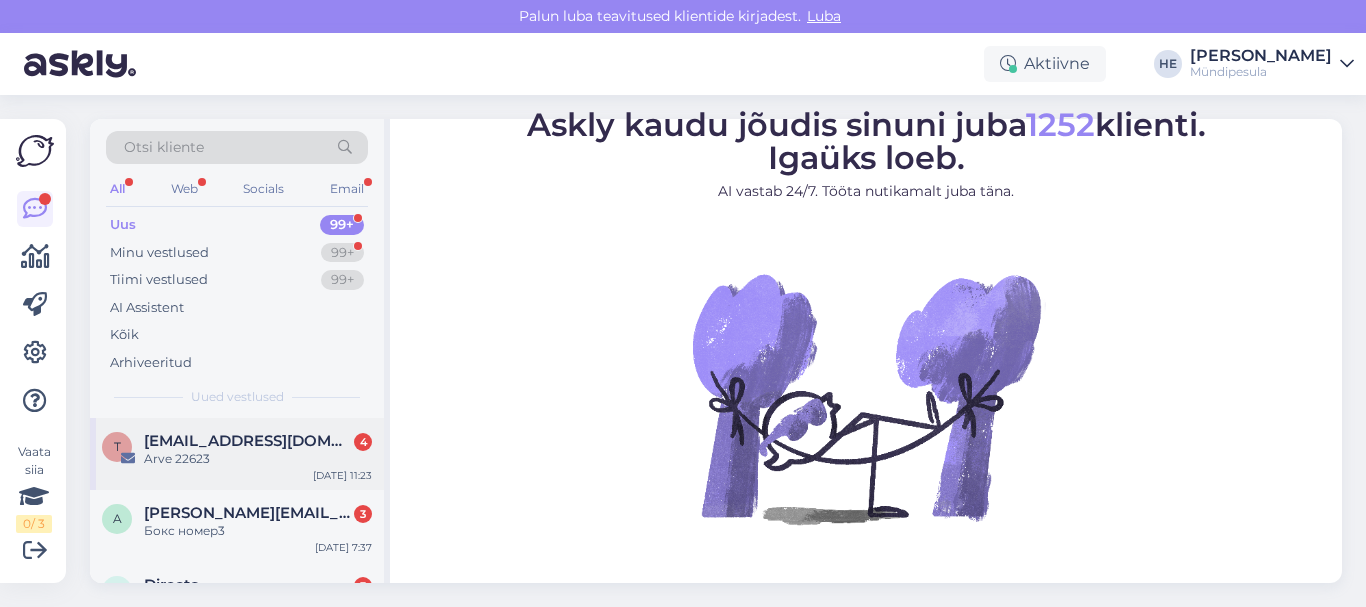 click on "[EMAIL_ADDRESS][DOMAIN_NAME]" at bounding box center (248, 441) 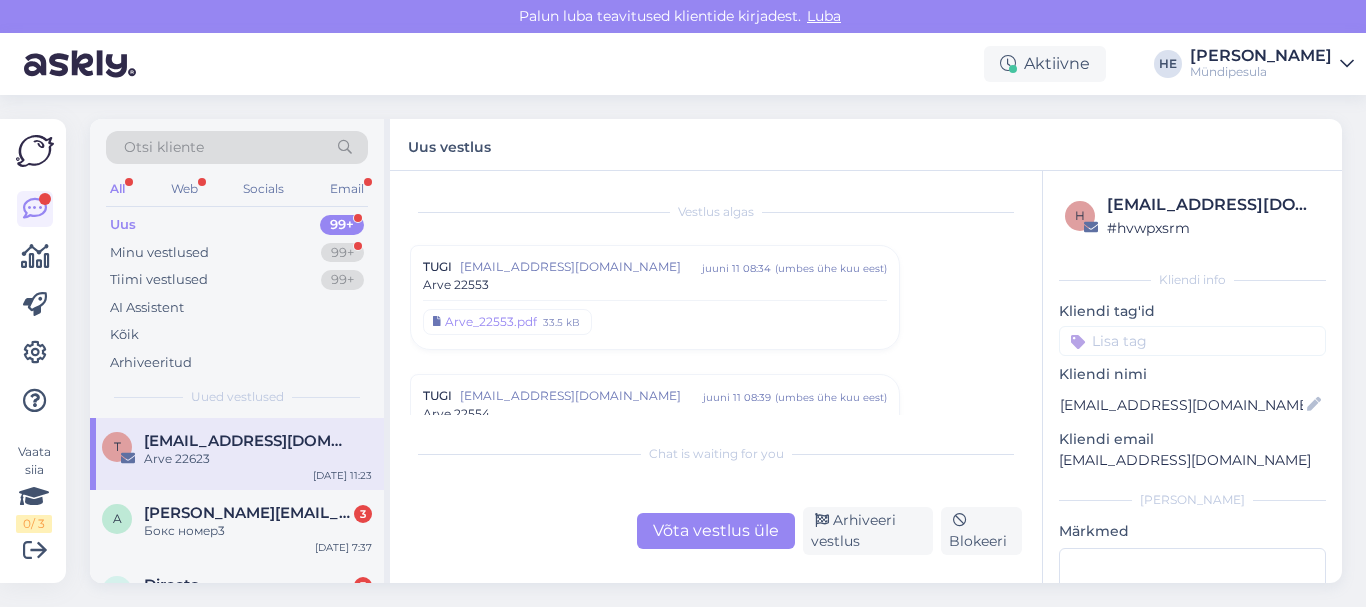scroll, scrollTop: 10301, scrollLeft: 0, axis: vertical 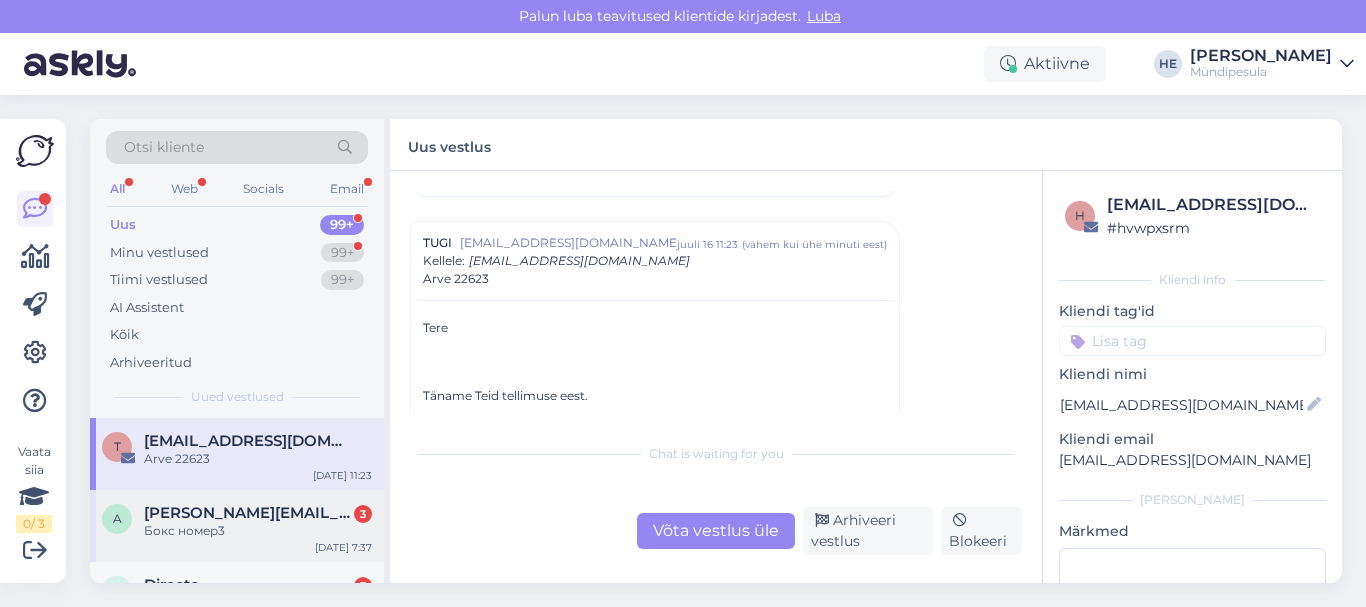 click on "[PERSON_NAME][EMAIL_ADDRESS][DOMAIN_NAME]" at bounding box center (248, 513) 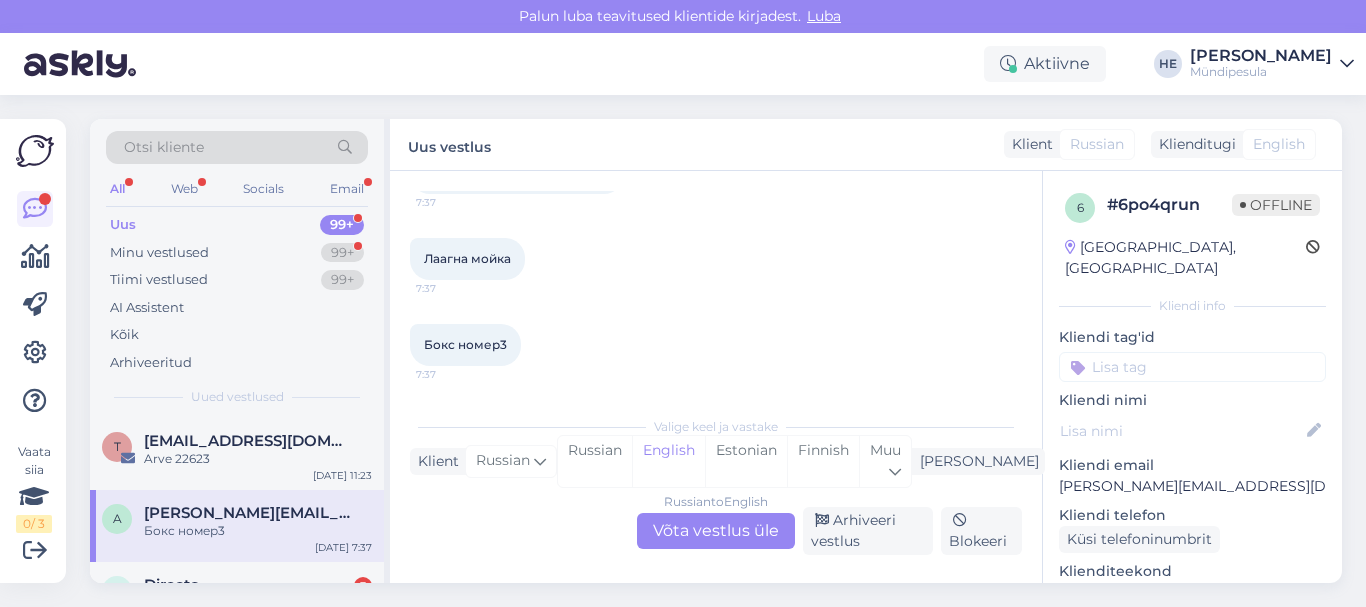 scroll, scrollTop: 145, scrollLeft: 0, axis: vertical 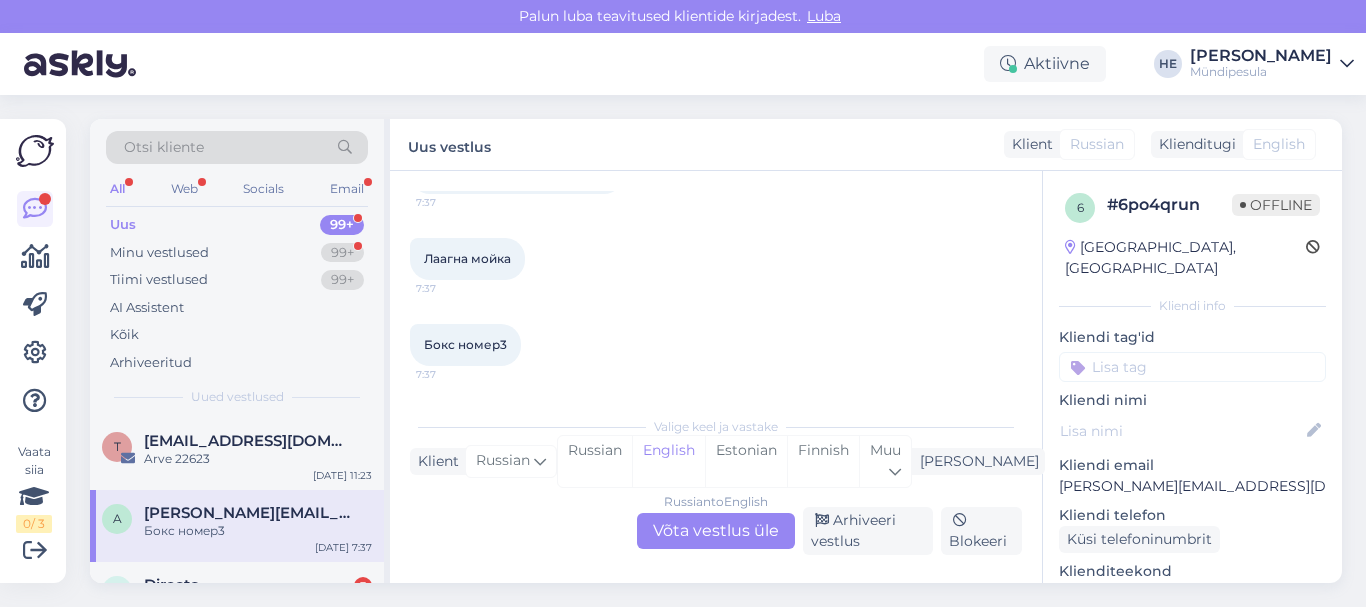 click on "Russian  to  English Võta vestlus üle" at bounding box center [716, 531] 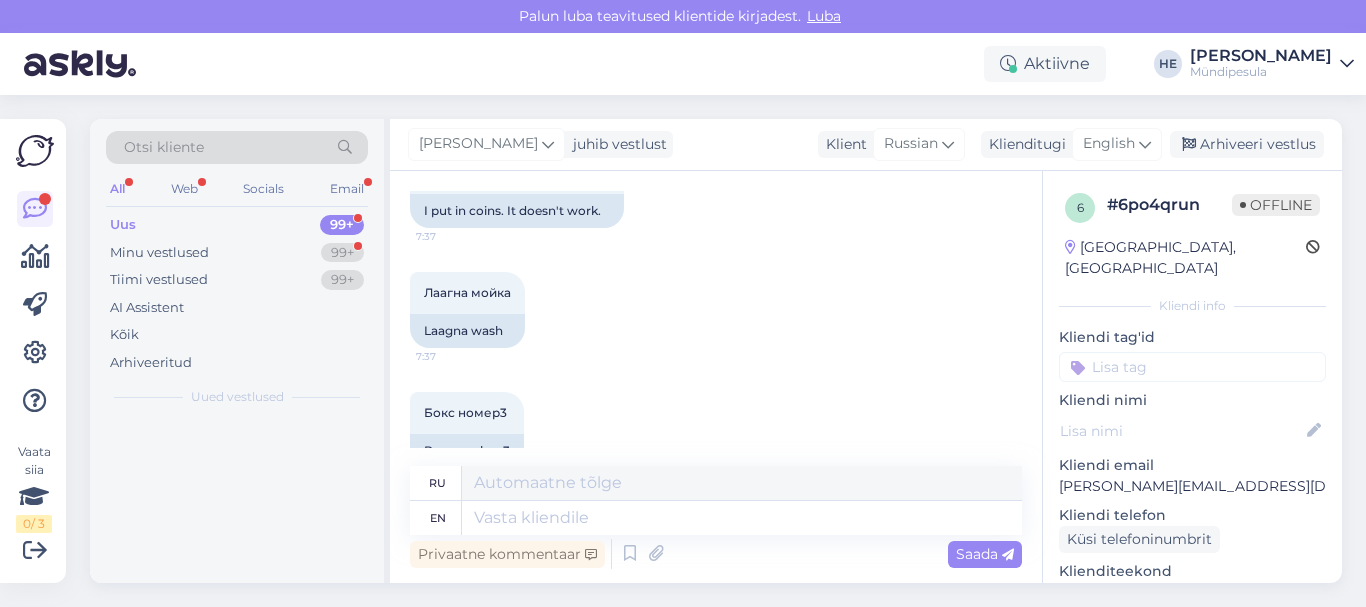 scroll, scrollTop: 179, scrollLeft: 0, axis: vertical 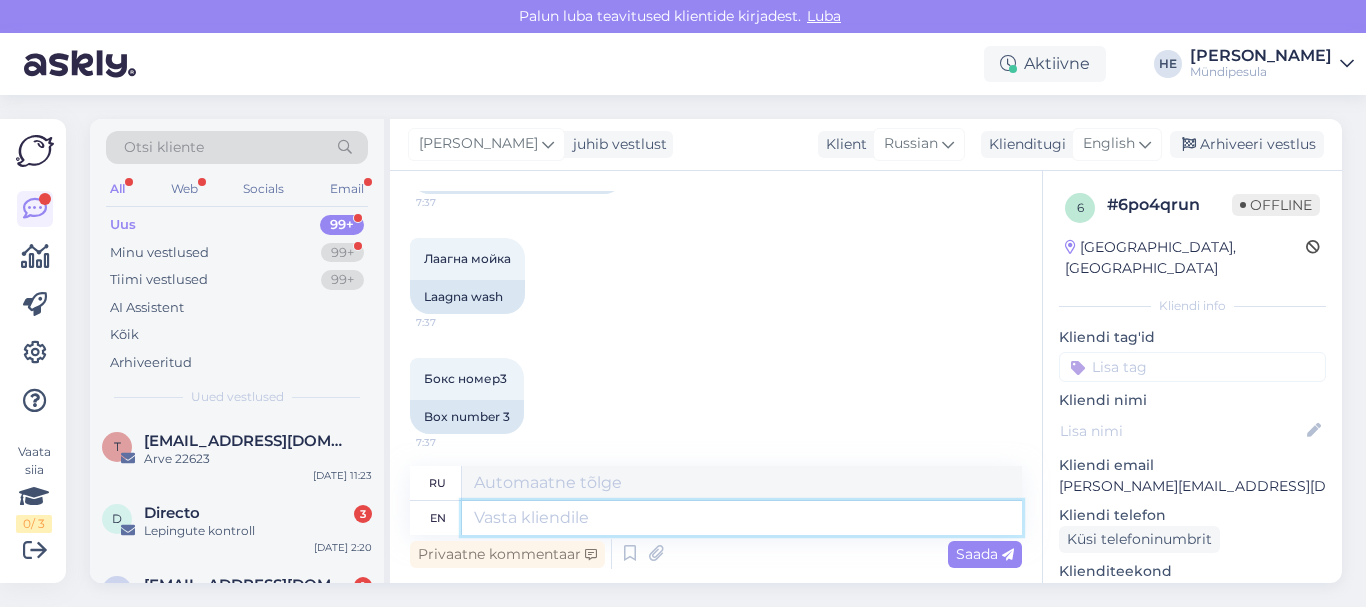 click at bounding box center (742, 518) 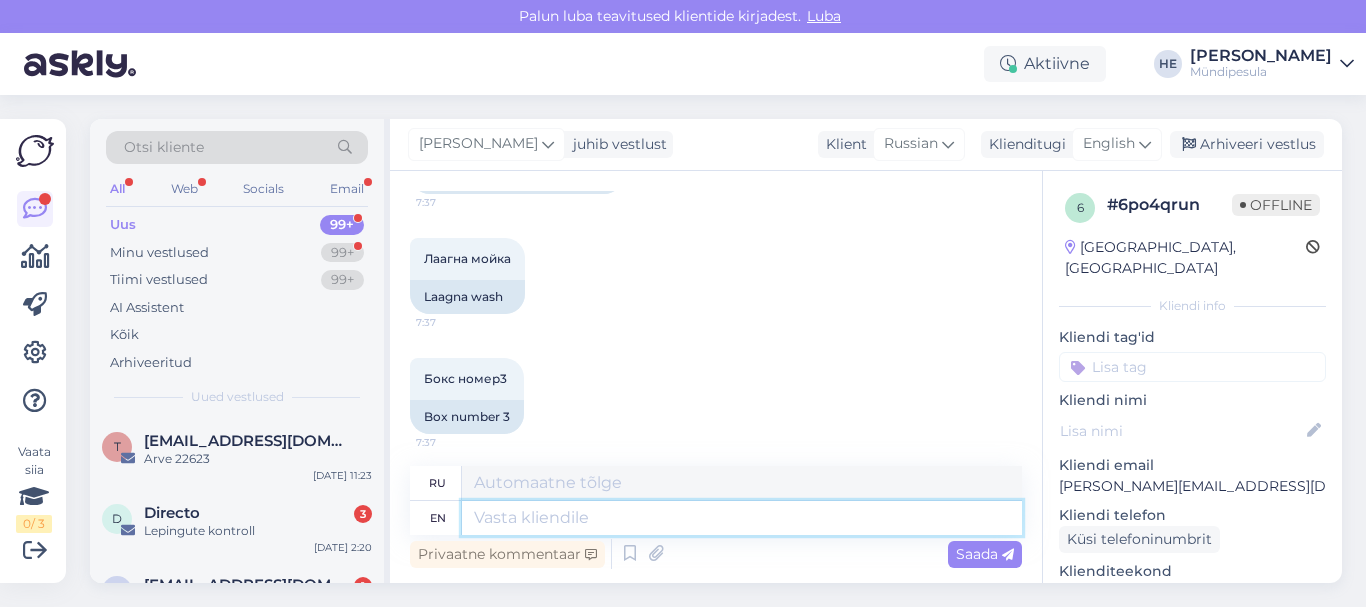paste on "Здравствуйте!
Просим Вас заполнить форму на нашем сайте о возмещении средств.
[URL][DOMAIN_NAME]
Извините за неудобства.
С уважением,
Mündipesula tugi" 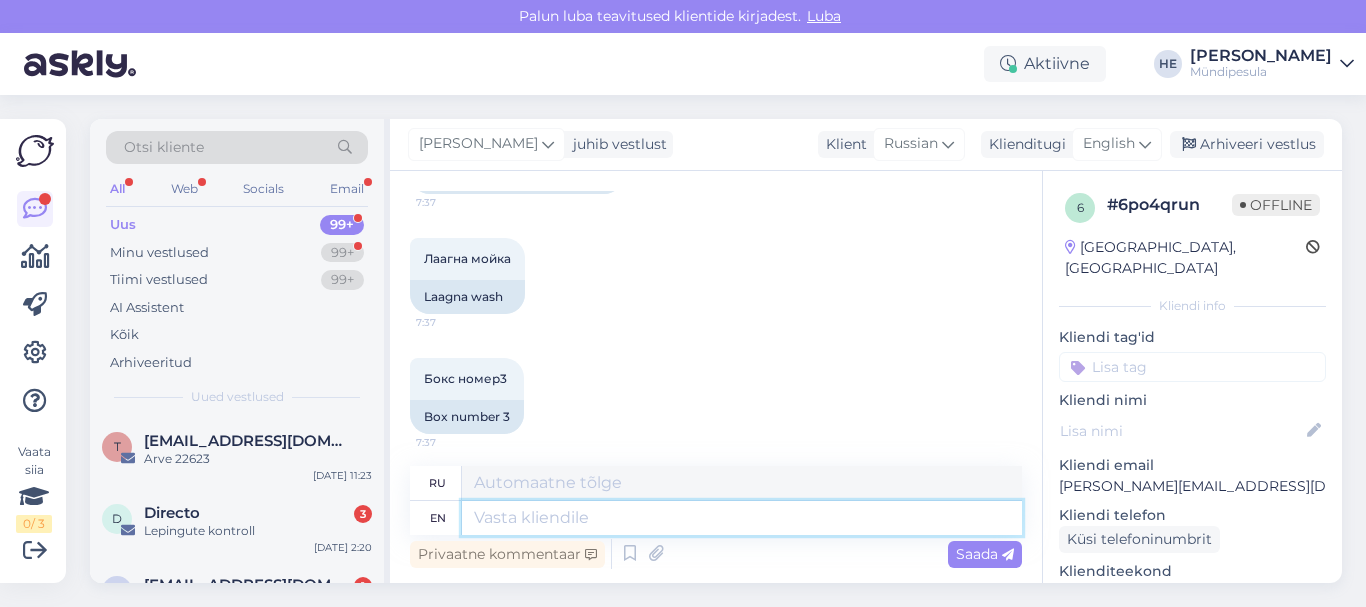 type on "Здравствуйте!
Просим Вас заполнить форму на нашем сайте о возмещении средств.
[URL][DOMAIN_NAME]
Извините за неудобства.
С уважением,
Mündipesula tugi" 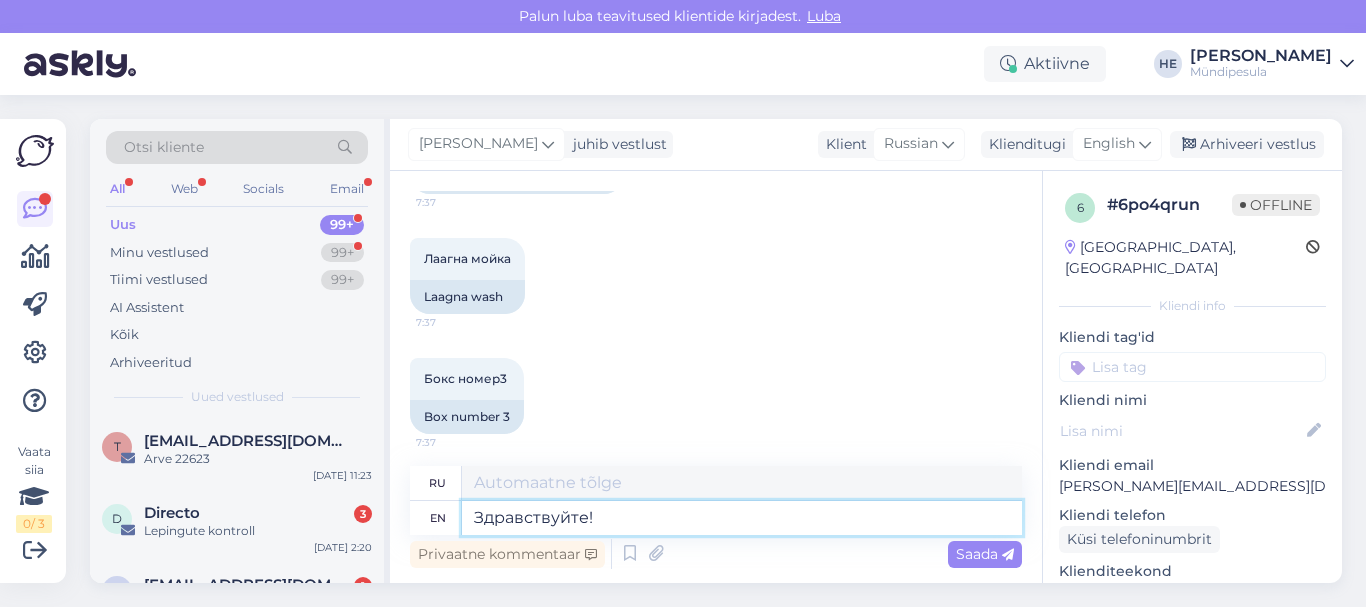 scroll, scrollTop: 8, scrollLeft: 0, axis: vertical 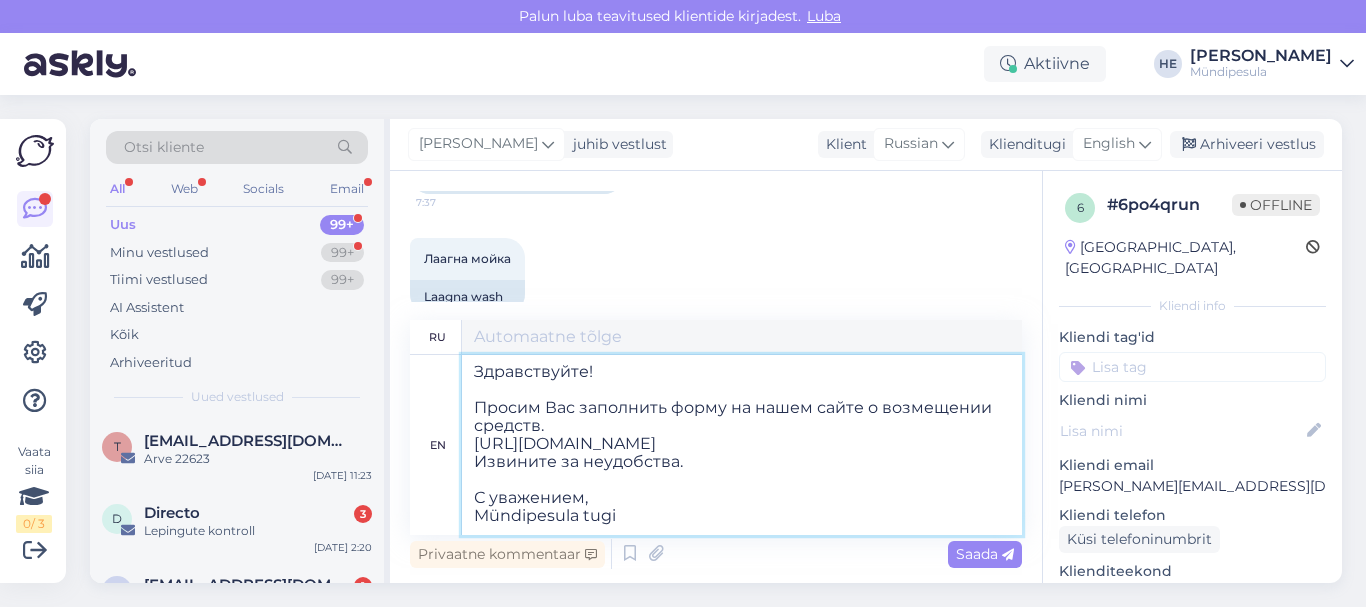 type on "Здравствуйте!
Просим Вас заполнить форму на нашем сайте о возмещении средств.
[URL][DOMAIN_NAME]
Извините за неудобства.
С уважением,
Mündipesula tugi" 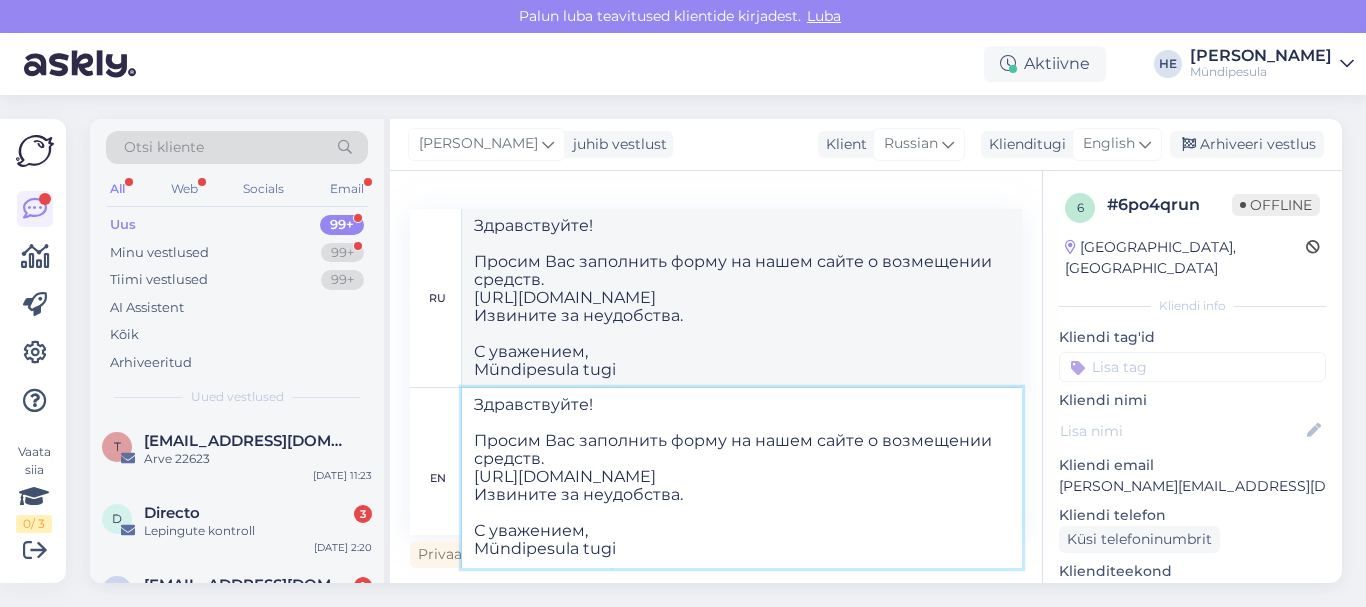 type on "Здравствуйте!
Просим Вас заполнить форму на нашем сайте о возмещении средств.
[URL][DOMAIN_NAME]
Извините за неудобства.
С уважением,
Mündipesula tugi" 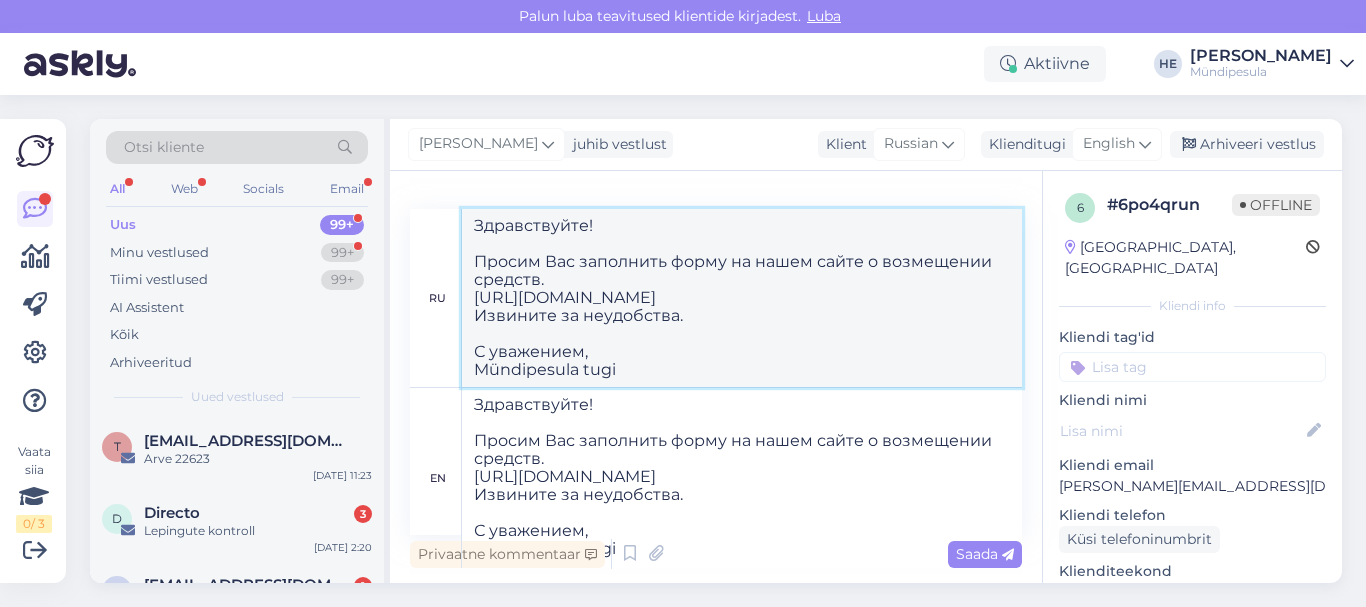 click on "Здравствуйте!
Просим Вас заполнить форму на нашем сайте о возмещении средств.
[URL][DOMAIN_NAME]
Извините за неудобства.
С уважением,
Mündipesula tugi" at bounding box center [742, 298] 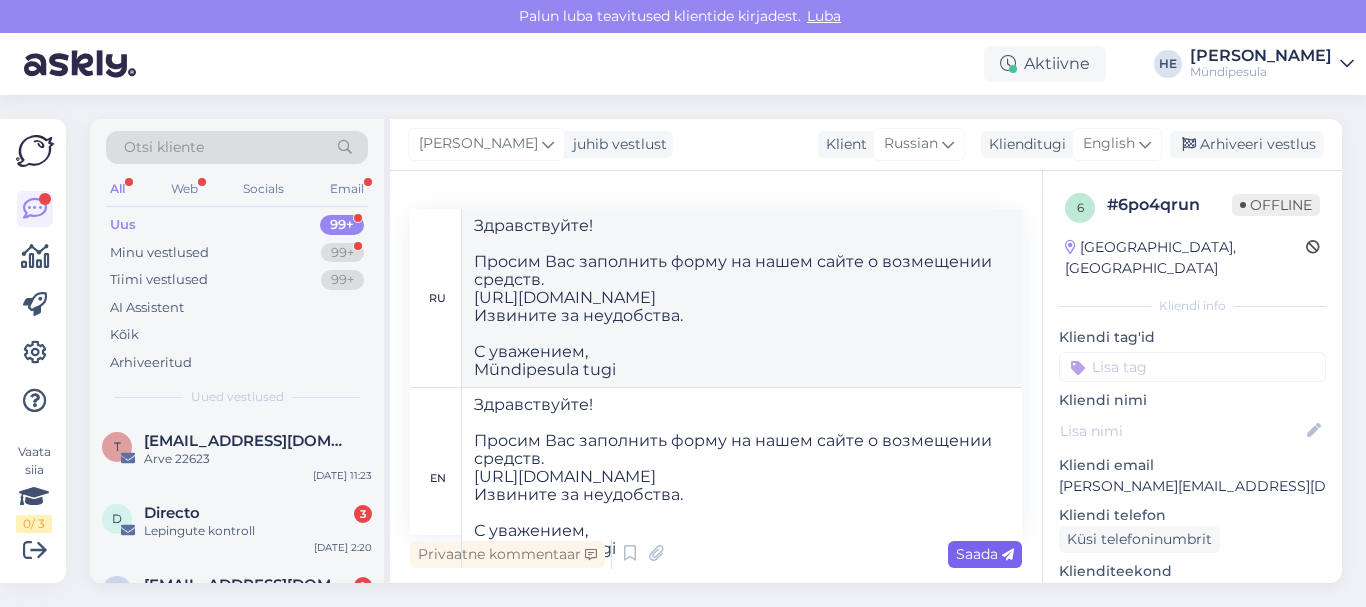 click on "Saada" at bounding box center [985, 554] 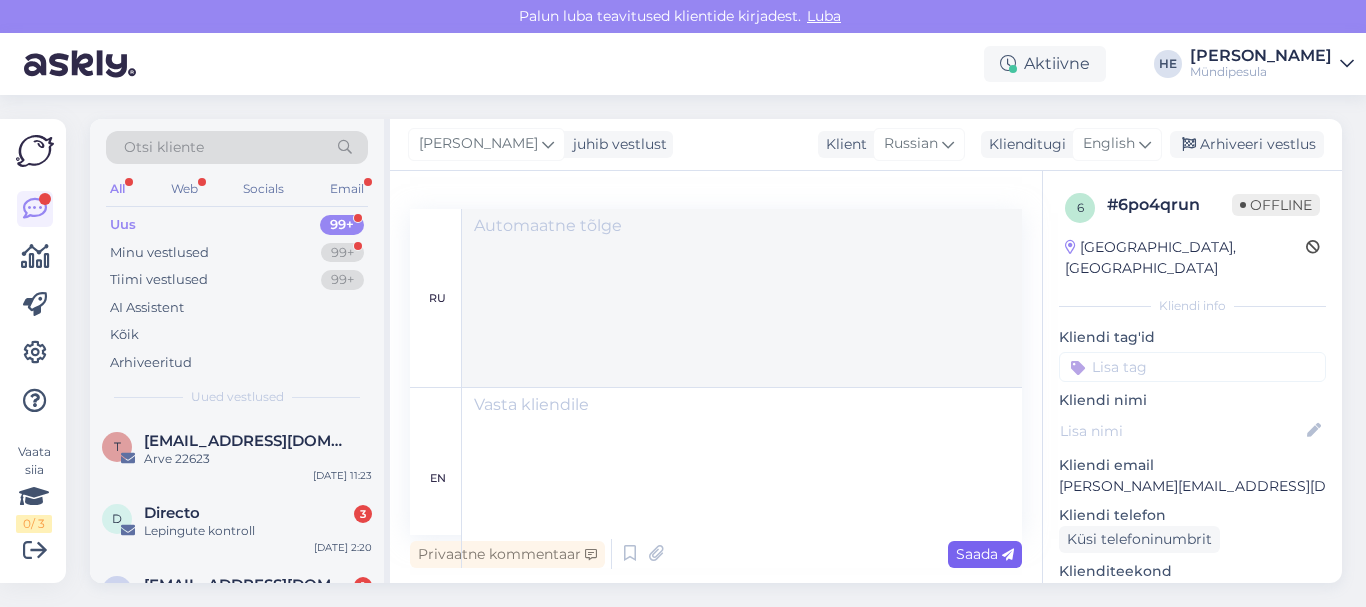 scroll, scrollTop: 595, scrollLeft: 0, axis: vertical 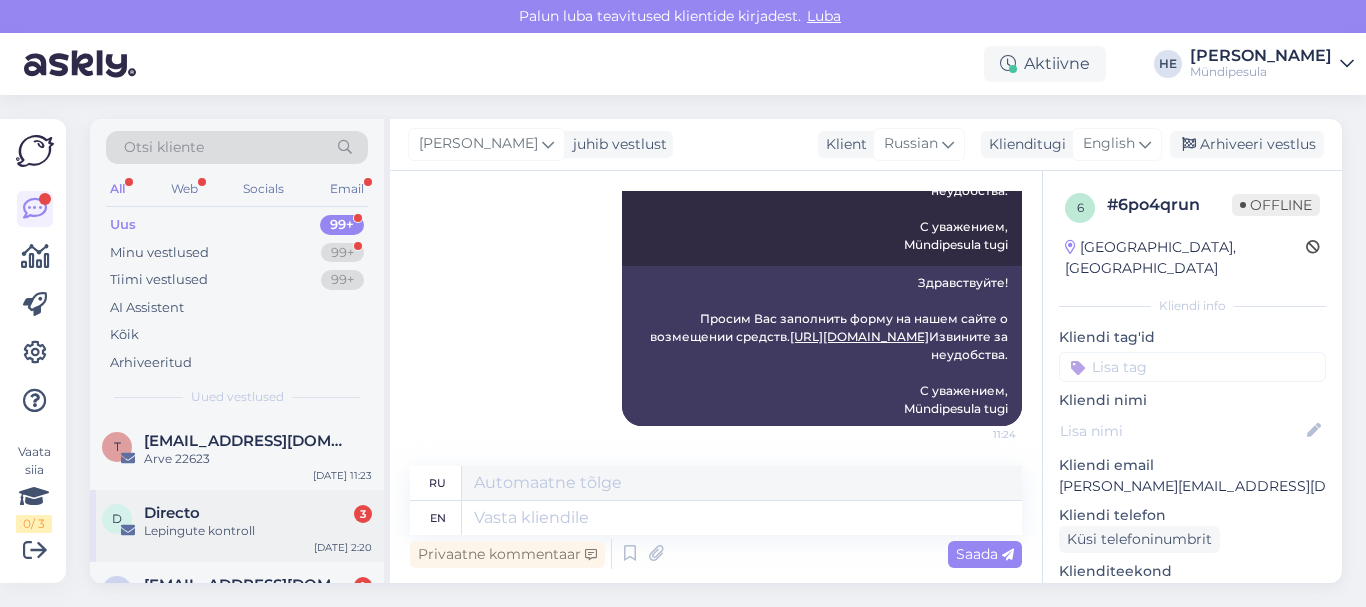 click on "Lepingute kontroll" at bounding box center (258, 531) 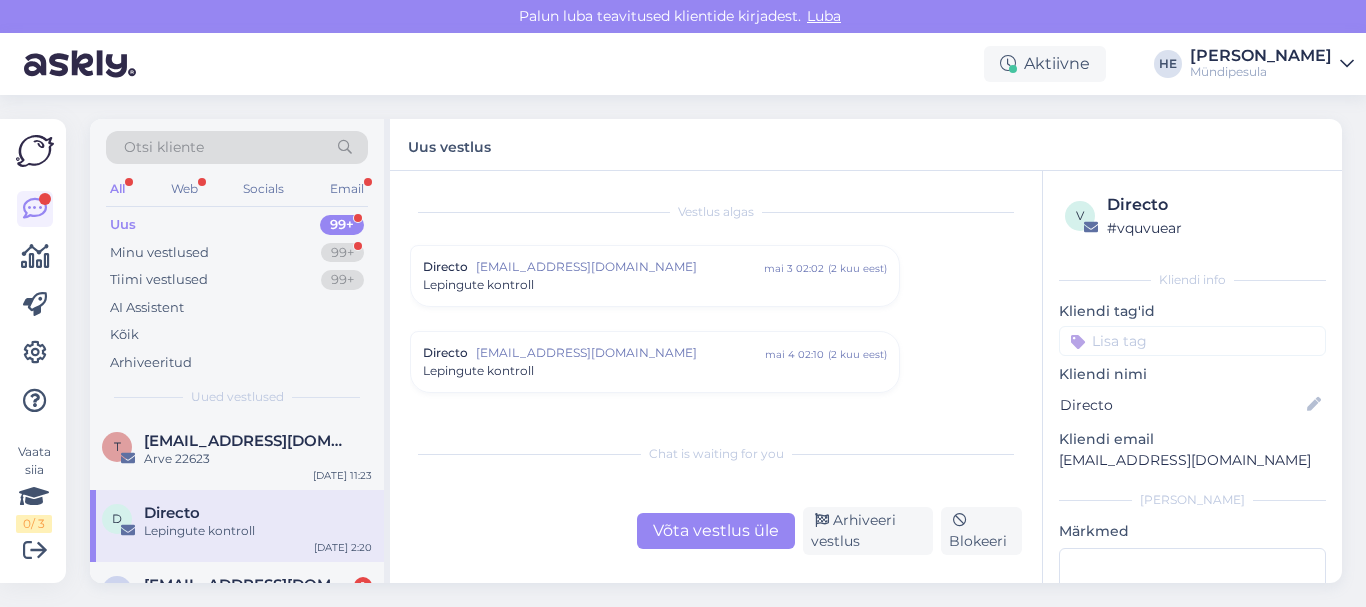 scroll, scrollTop: 8488, scrollLeft: 0, axis: vertical 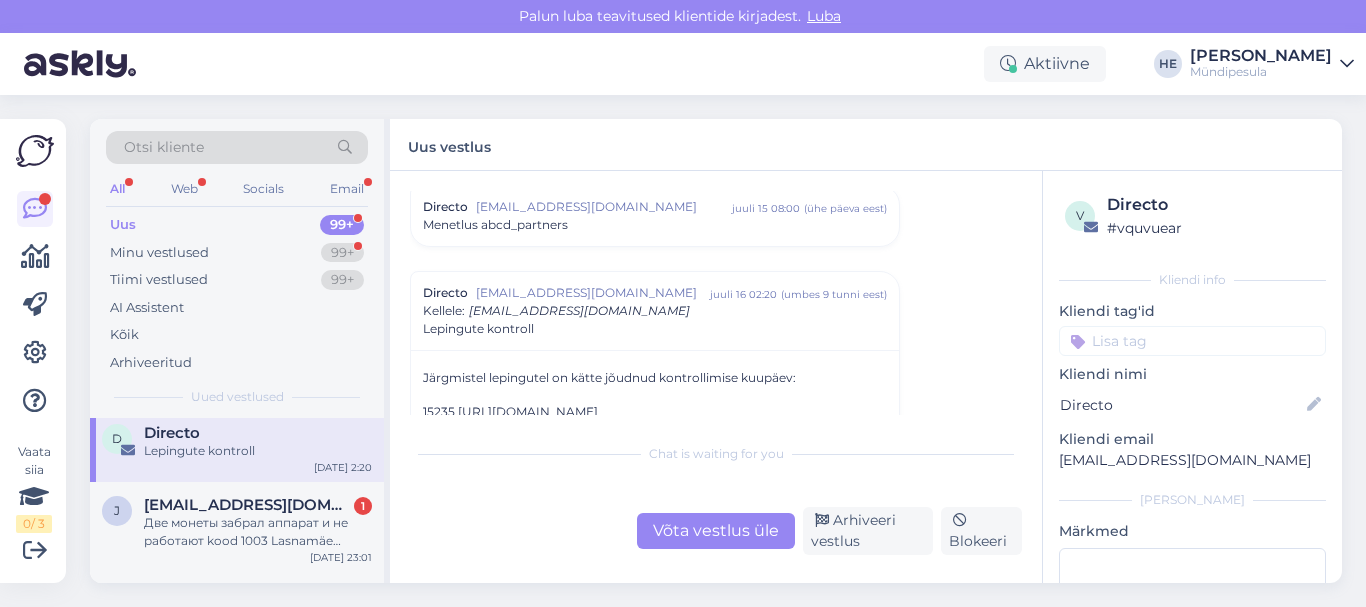 click on "Две монеты забрал аппарат и не работают kood 1003 Lasnamäe laagna" at bounding box center [258, 532] 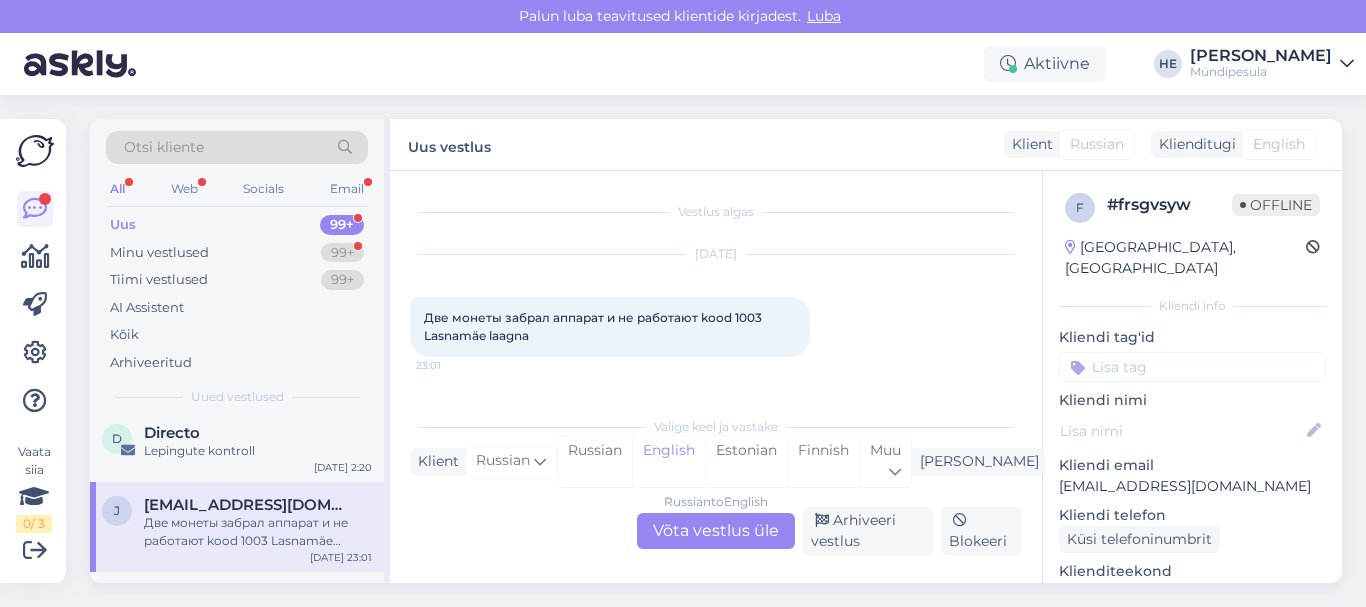 click on "Russian  to  English Võta vestlus üle" at bounding box center (716, 531) 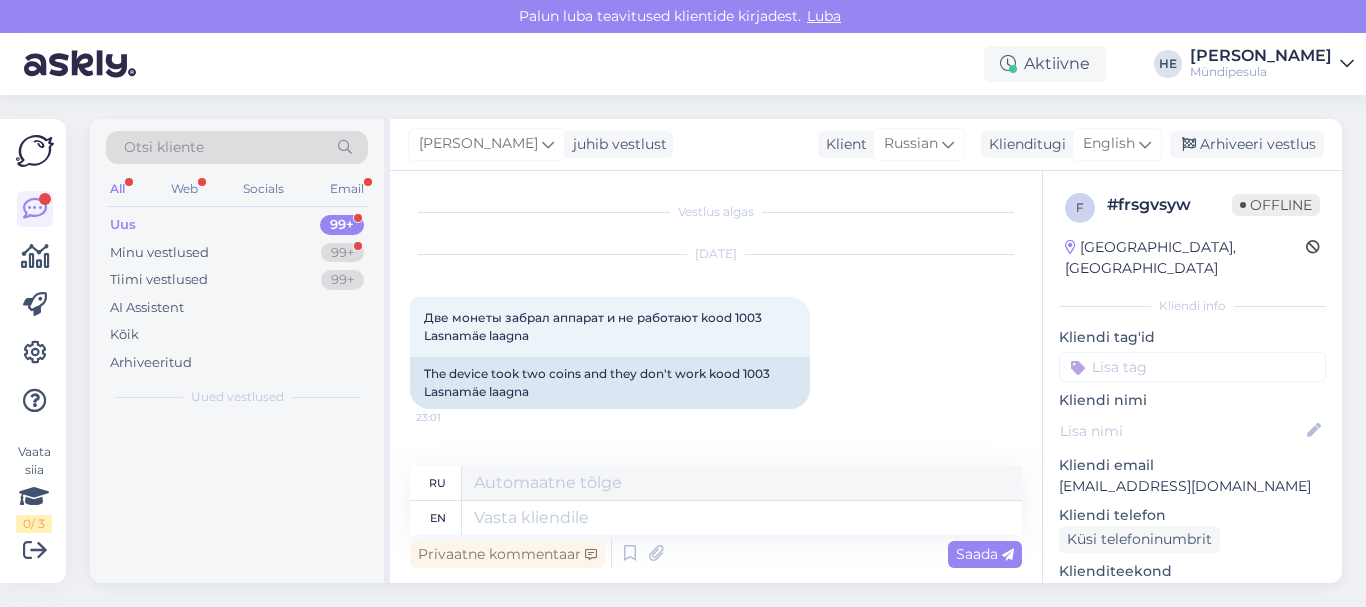 scroll, scrollTop: 0, scrollLeft: 0, axis: both 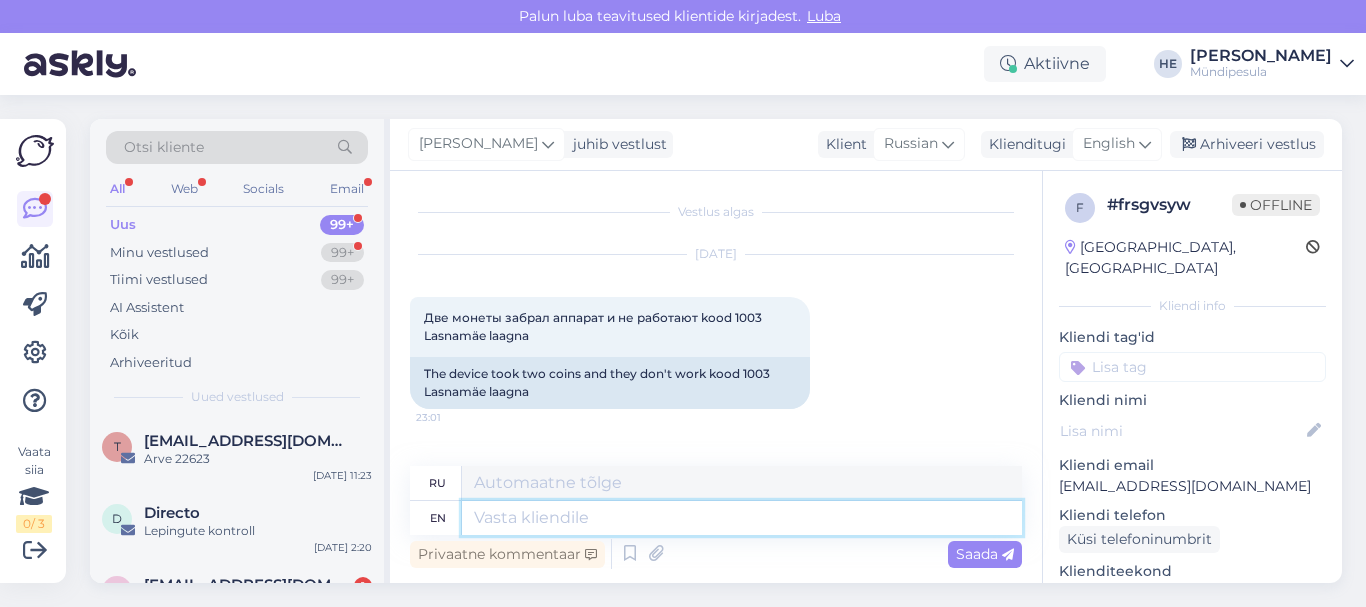 click at bounding box center [742, 518] 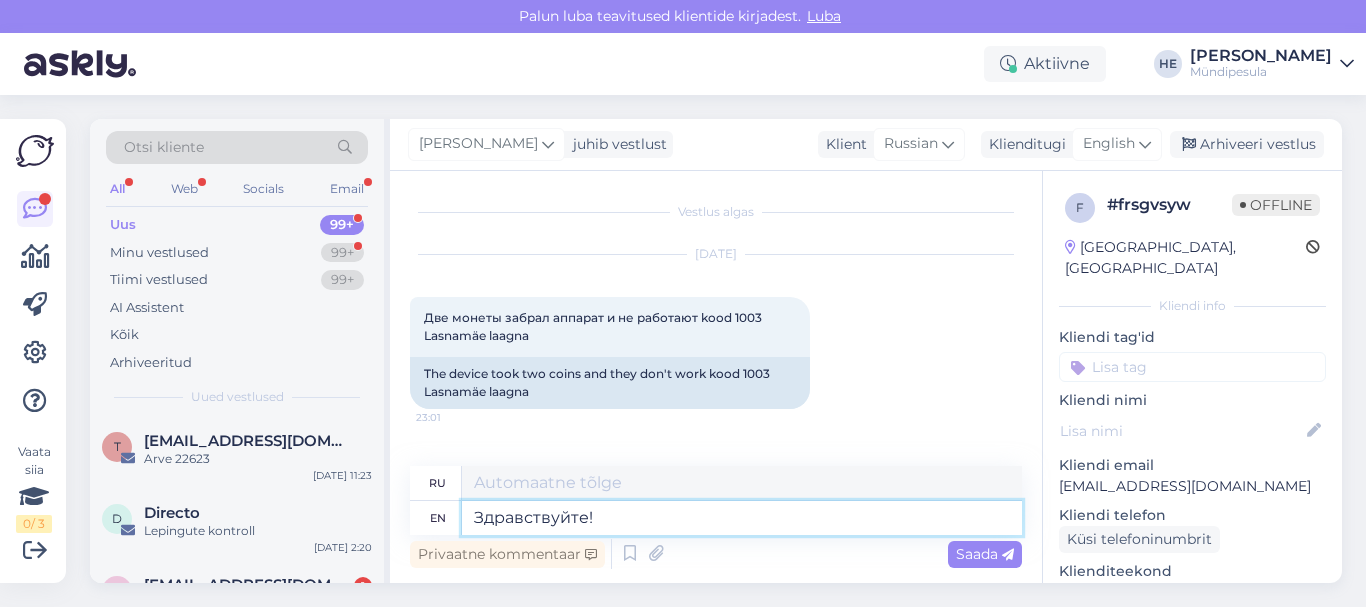 scroll, scrollTop: 8, scrollLeft: 0, axis: vertical 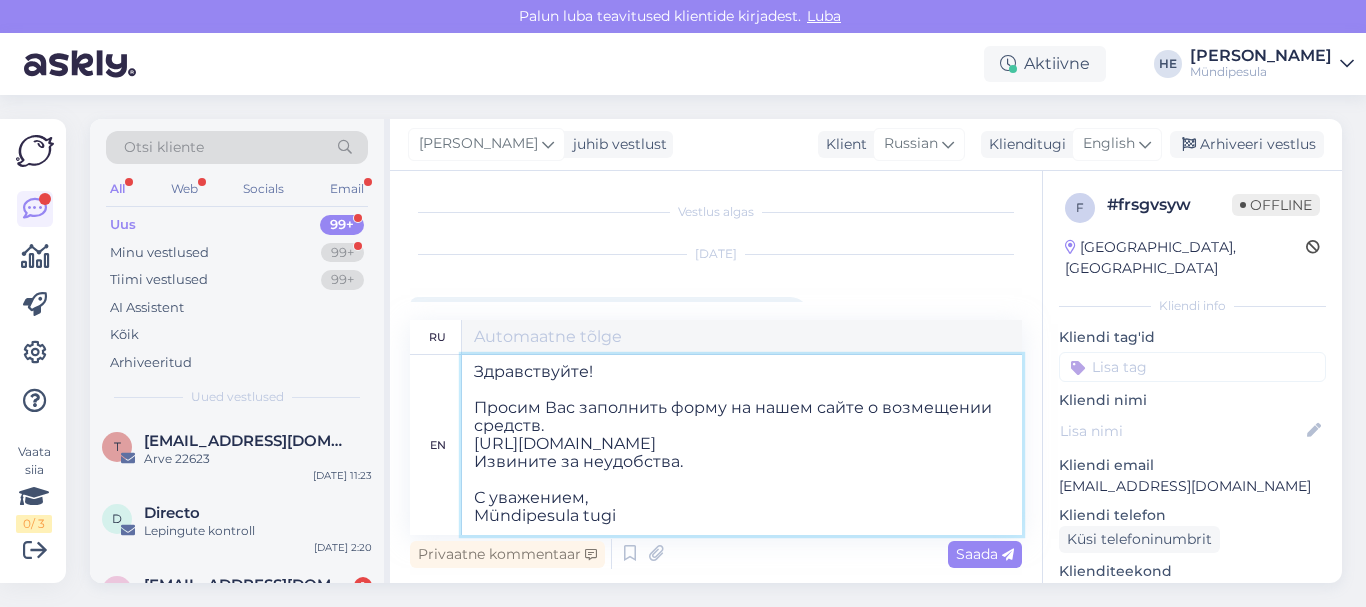 type on "Здравствуйте!
Просим Вас заполнить форму на нашем сайте о возмещении средств.
[URL][DOMAIN_NAME]
Извините за неудобства.
С уважением,
Mündipesula tugi" 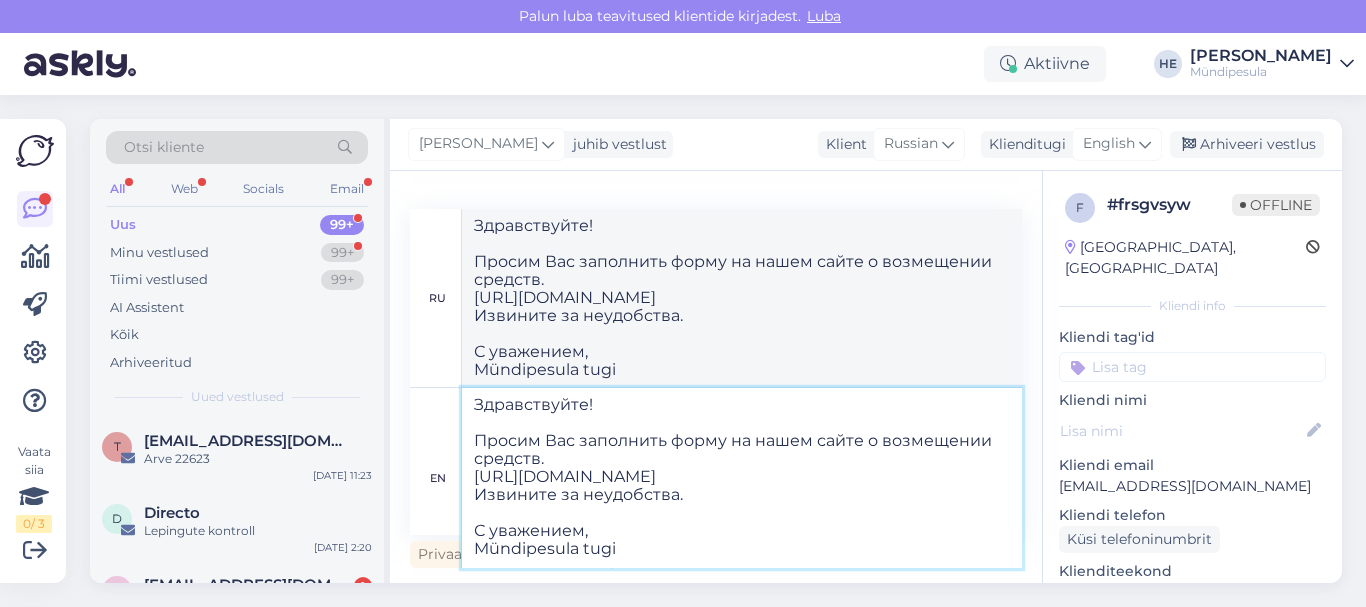 type on "Здравствуйте!
Просим Вас заполнить форму на нашем сайте о возмещении средств.
[URL][DOMAIN_NAME]
Извините за неудобства.
С уважением,
Mündipesula tugi" 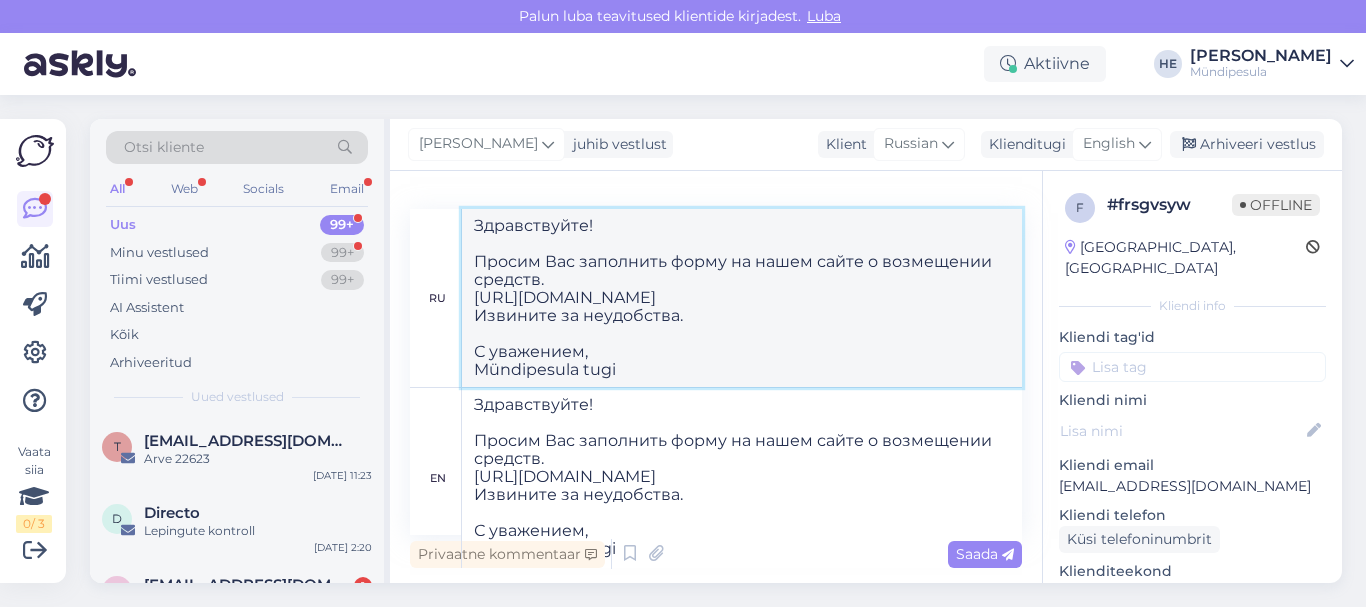 click on "Здравствуйте!
Просим Вас заполнить форму на нашем сайте о возмещении средств.
[URL][DOMAIN_NAME]
Извините за неудобства.
С уважением,
Mündipesula tugi" at bounding box center [742, 298] 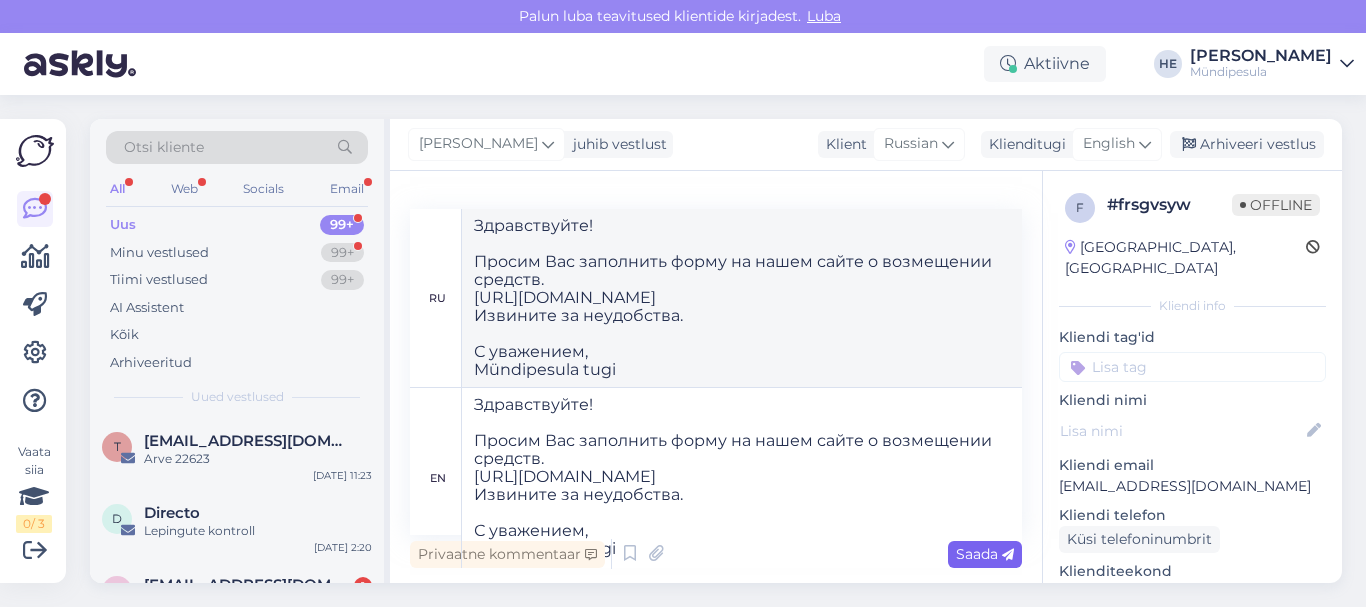 click on "Saada" at bounding box center [985, 554] 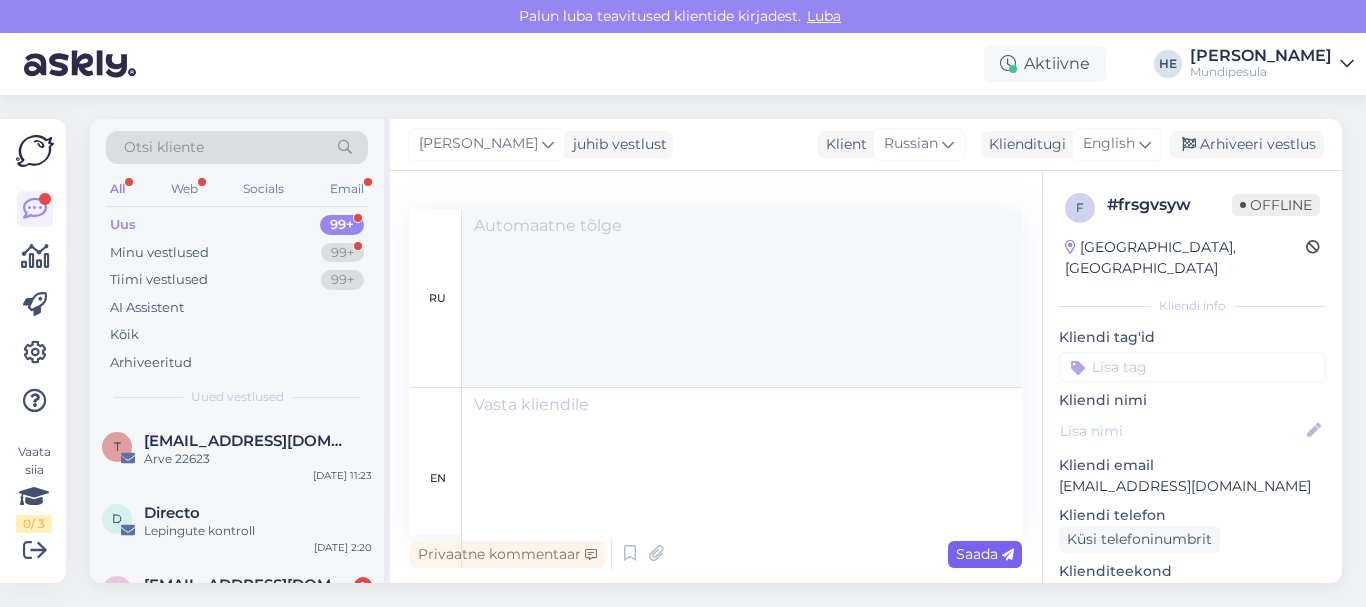 scroll, scrollTop: 433, scrollLeft: 0, axis: vertical 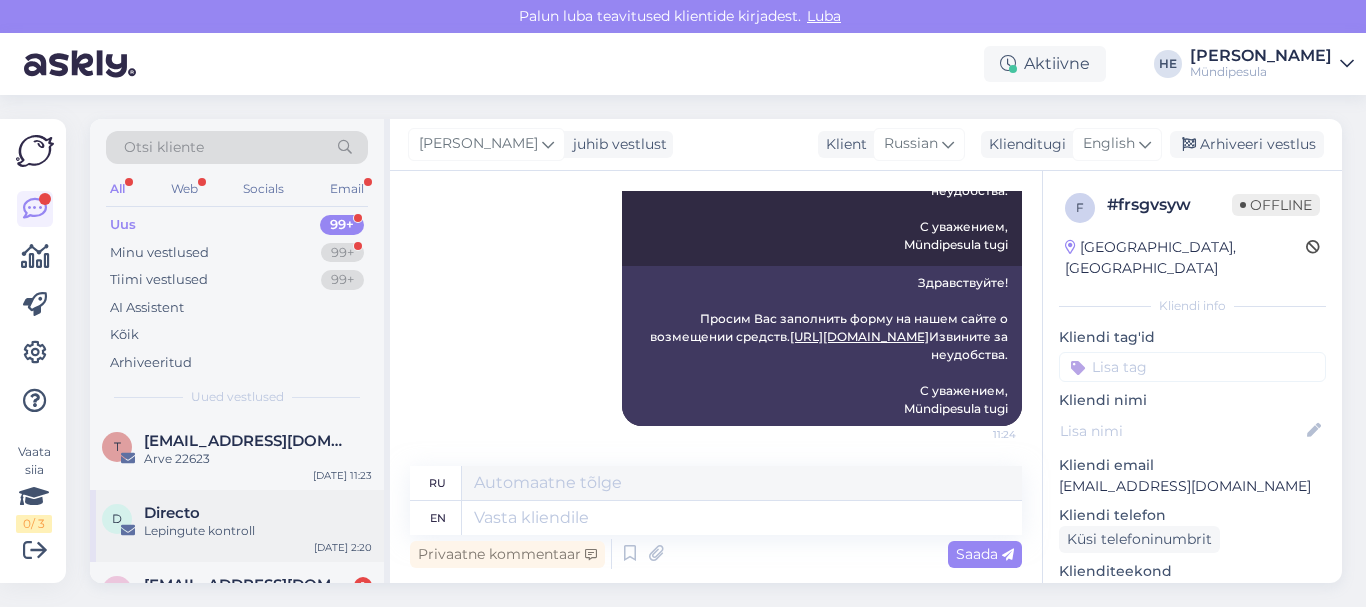click on "Directo" at bounding box center (172, 513) 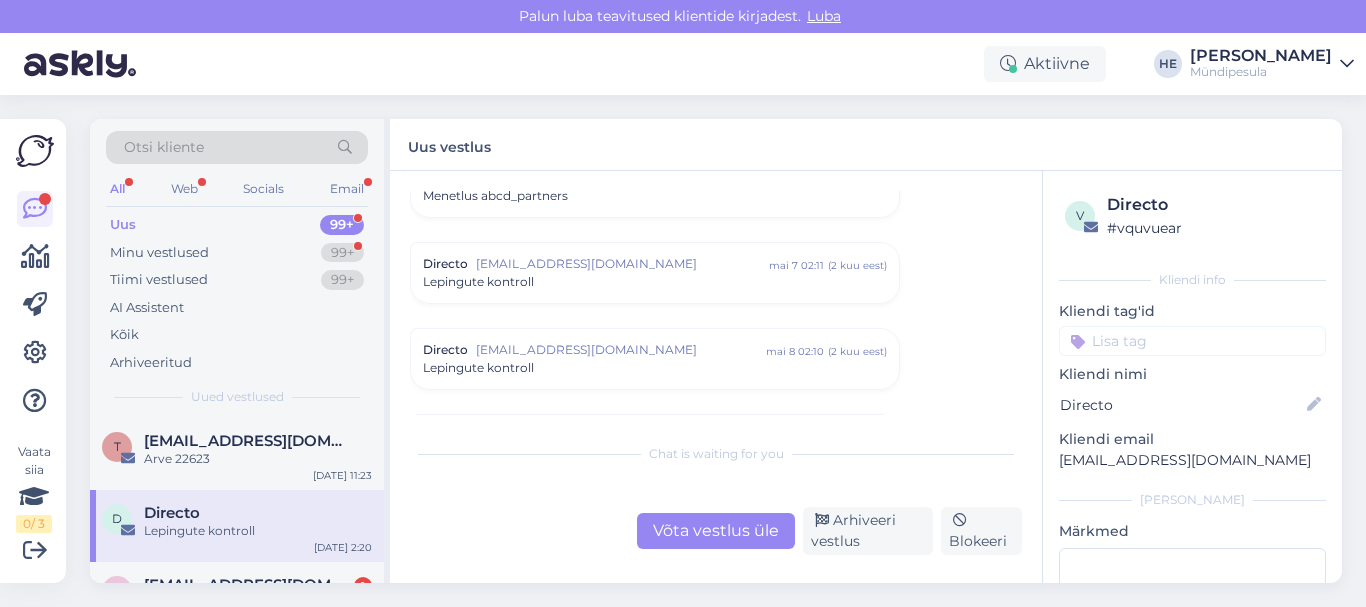scroll, scrollTop: 8568, scrollLeft: 0, axis: vertical 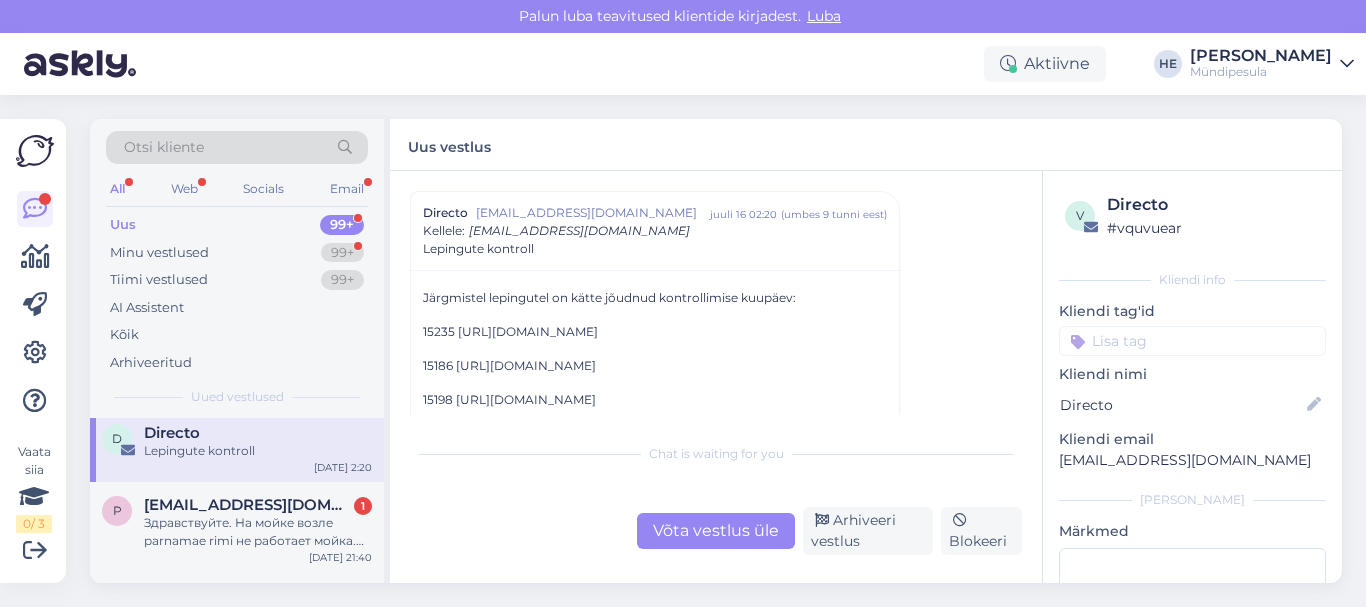 click on "[EMAIL_ADDRESS][DOMAIN_NAME]" at bounding box center [248, 505] 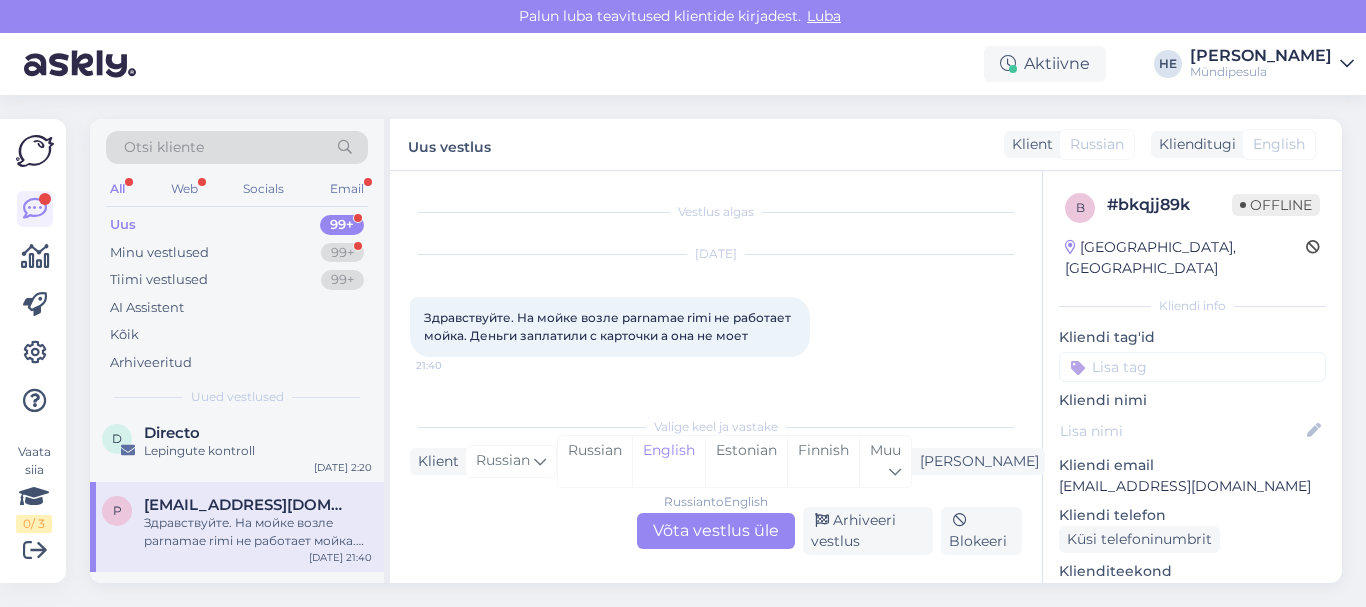 click on "Russian  to  English Võta vestlus üle" at bounding box center [716, 531] 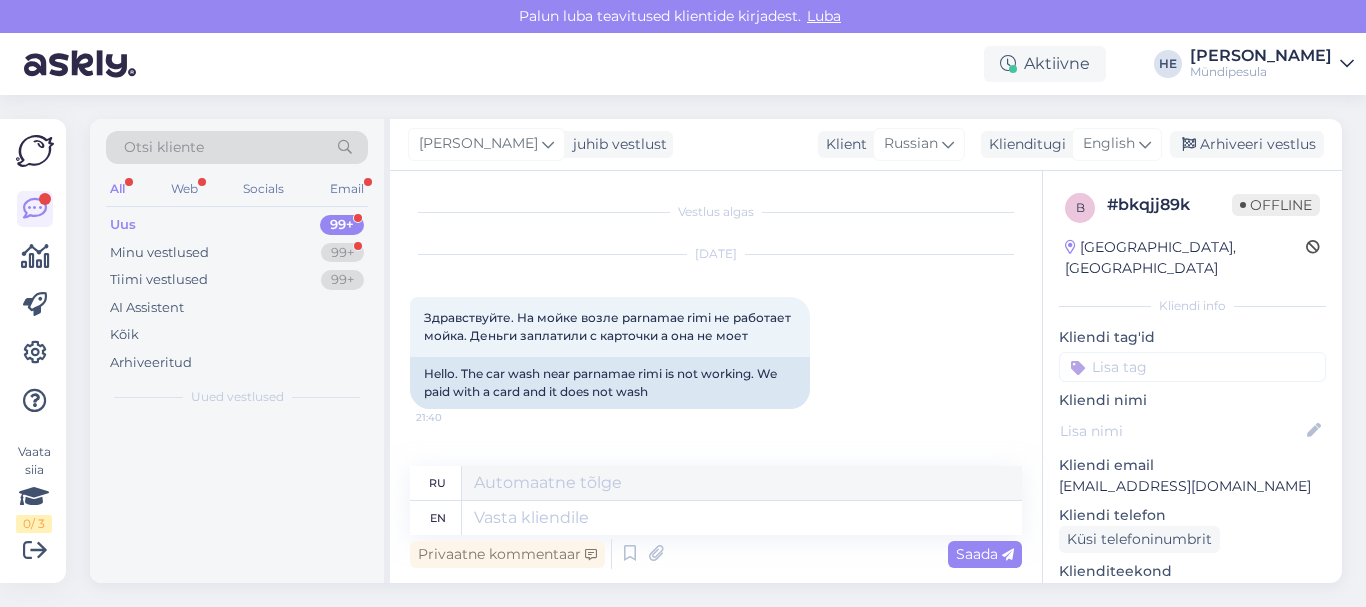 scroll, scrollTop: 0, scrollLeft: 0, axis: both 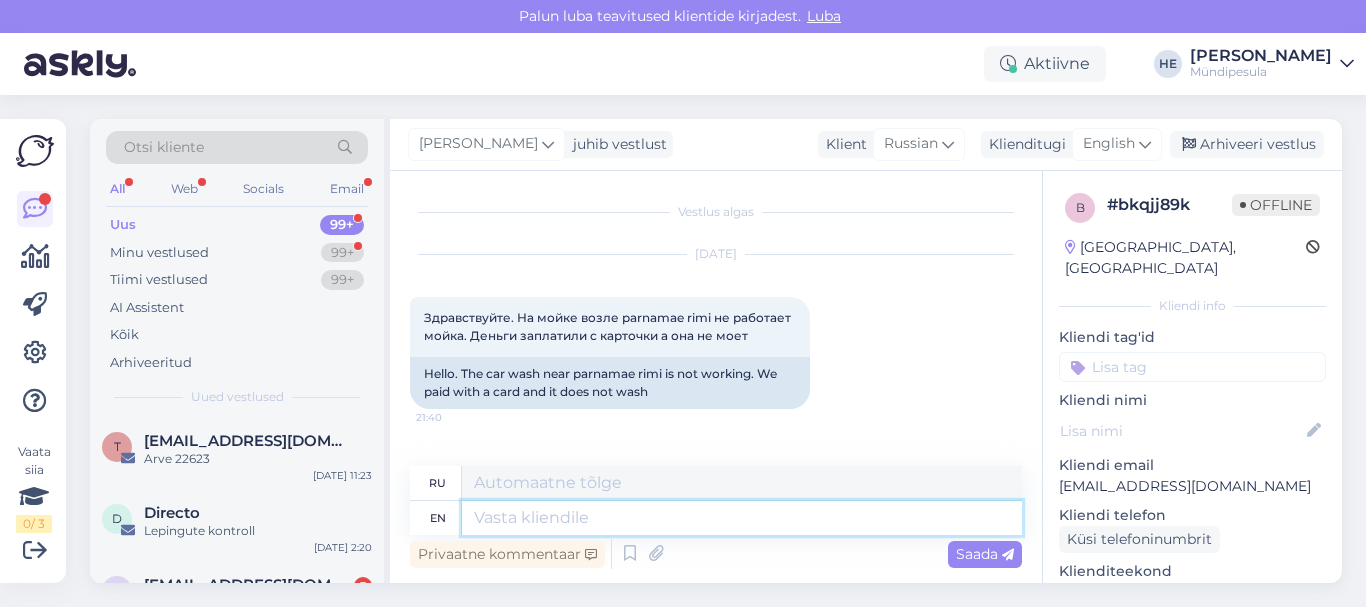 click at bounding box center [742, 518] 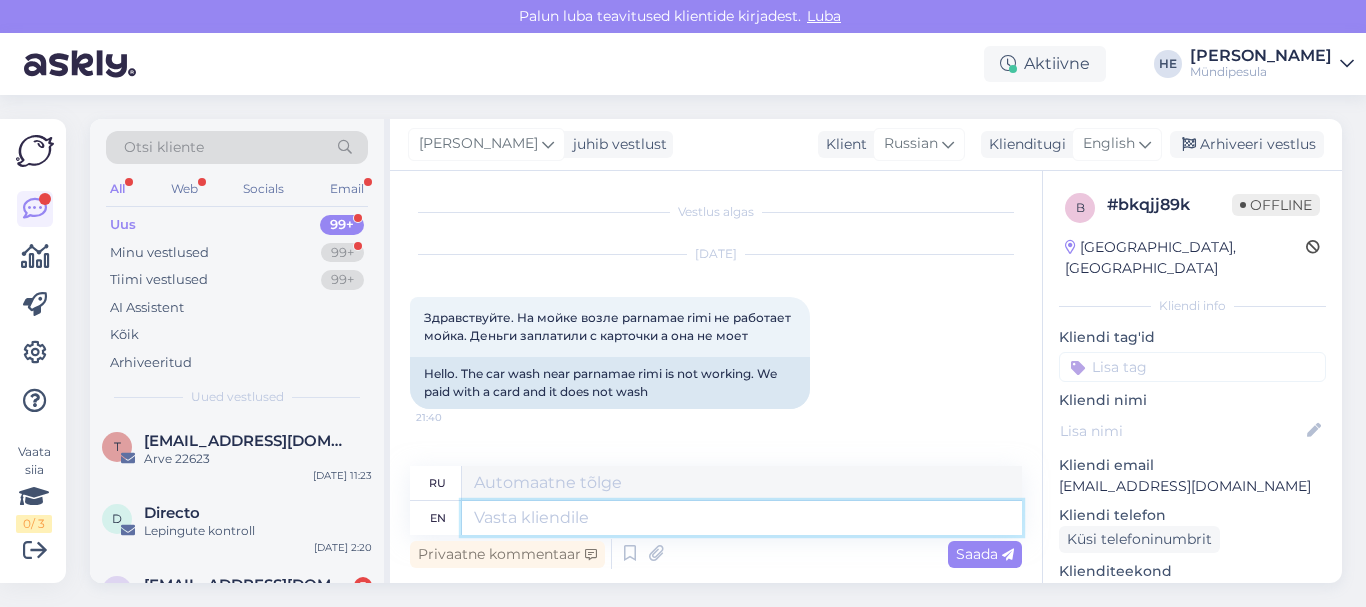 type on "Здравствуйте!
Просим Вас заполнить форму на нашем сайте о возмещении средств.
[URL][DOMAIN_NAME]
Извините за неудобства.
С уважением,
Mündipesula tugi" 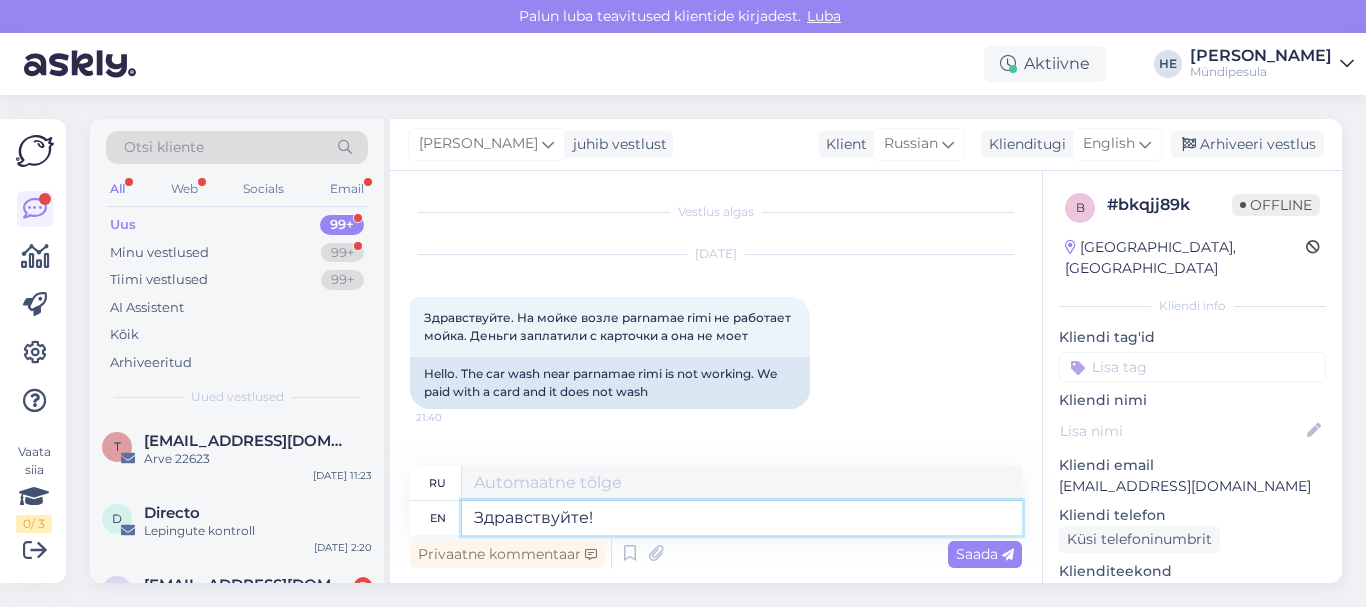 scroll, scrollTop: 8, scrollLeft: 0, axis: vertical 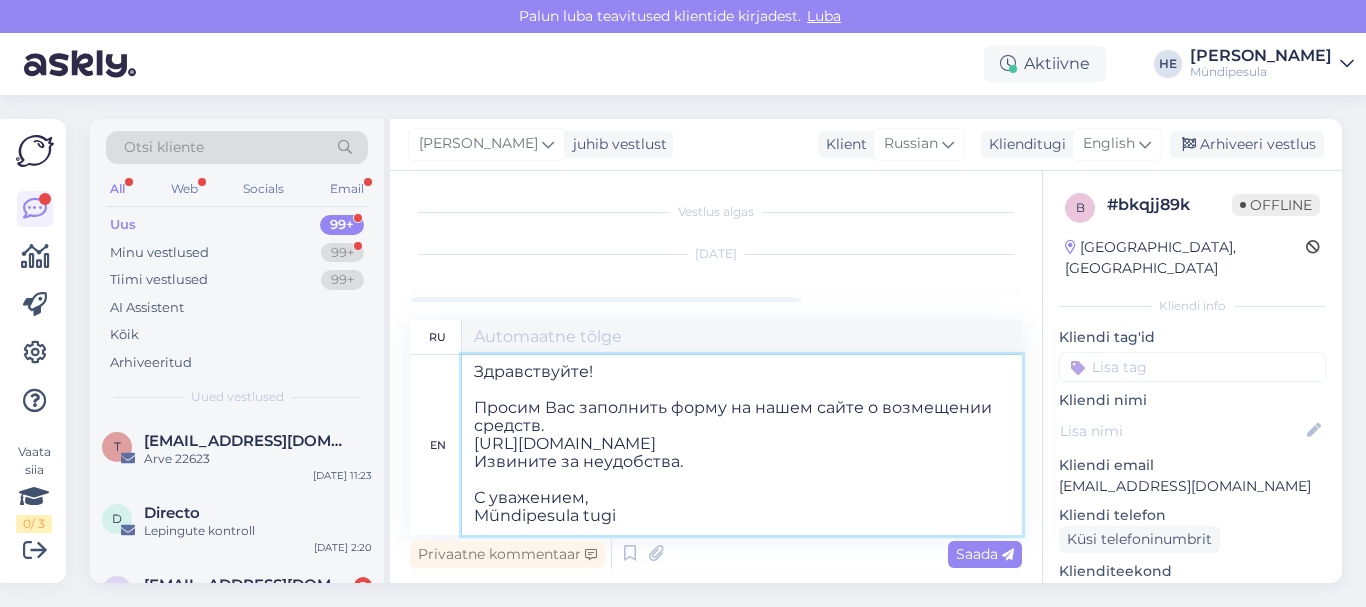 type on "Здравствуйте!
Просим Вас заполнить форму на нашем сайте о возмещении средств.
[URL][DOMAIN_NAME]
Извините за неудобства.
С уважением,
Mündipesula tugi" 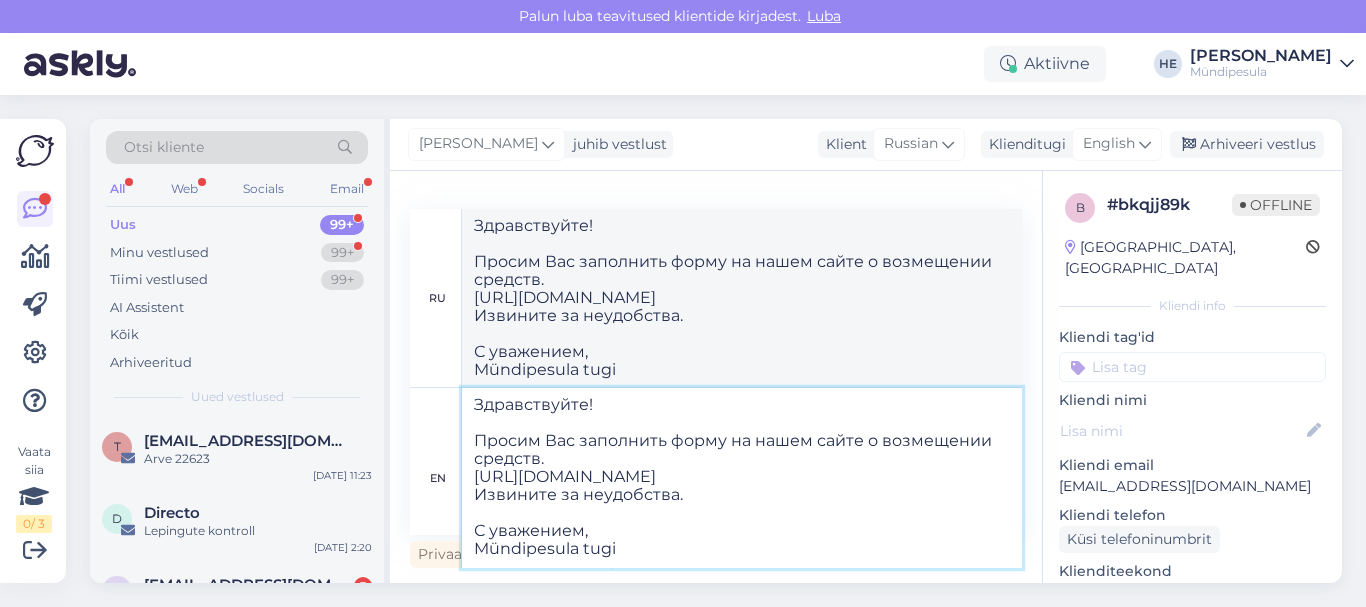 type on "Здравствуйте!
Просим Вас заполнить форму на нашем сайте о возмещении средств.
[URL][DOMAIN_NAME]
Извините за неудобства.
С уважением,
Mündipesula tugi" 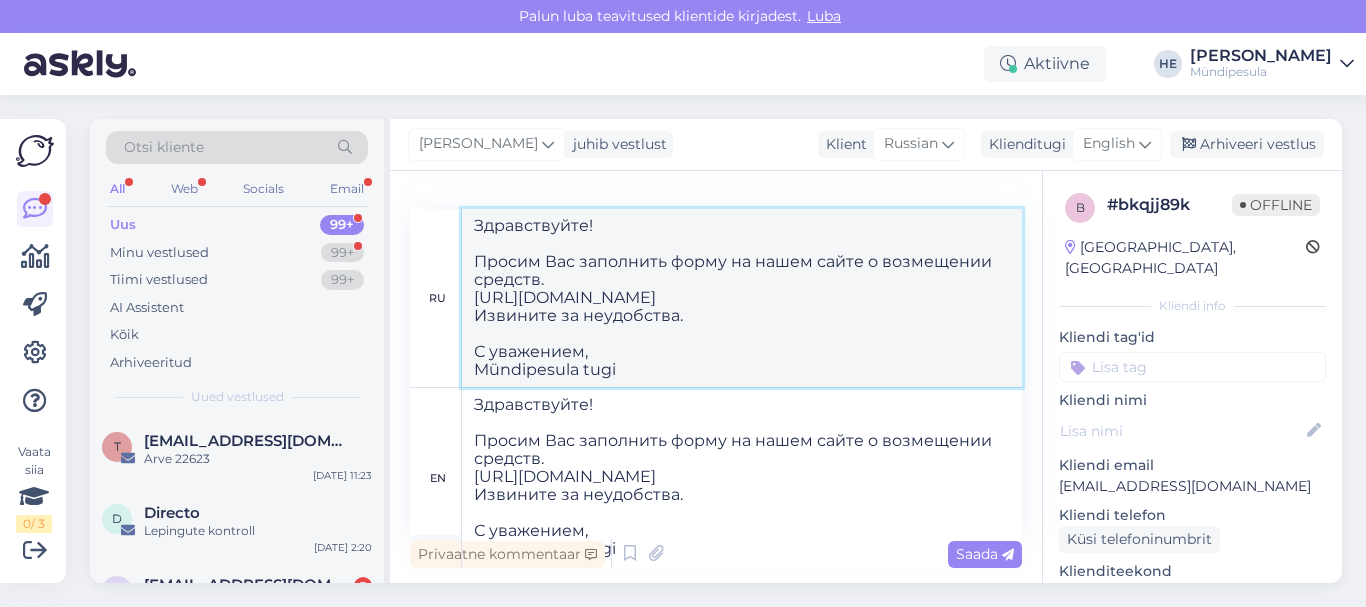 click on "Здравствуйте!
Просим Вас заполнить форму на нашем сайте о возмещении средств.
[URL][DOMAIN_NAME]
Извините за неудобства.
С уважением,
Mündipesula tugi" at bounding box center [742, 298] 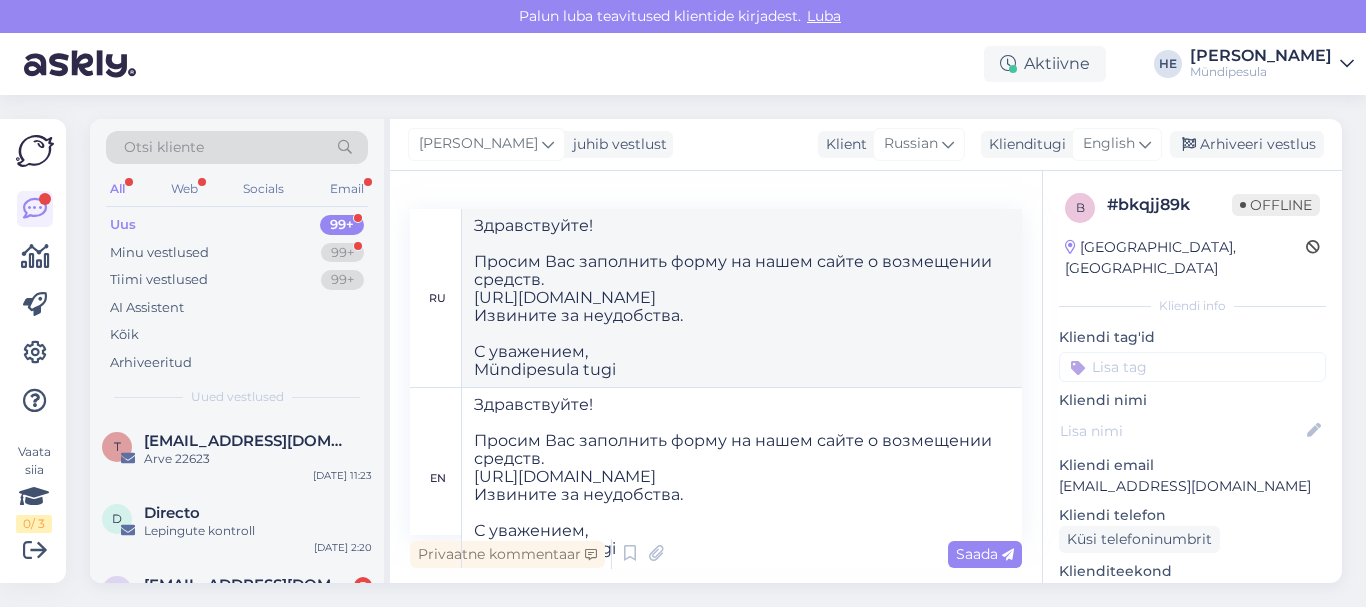 click on "Saada" at bounding box center [985, 554] 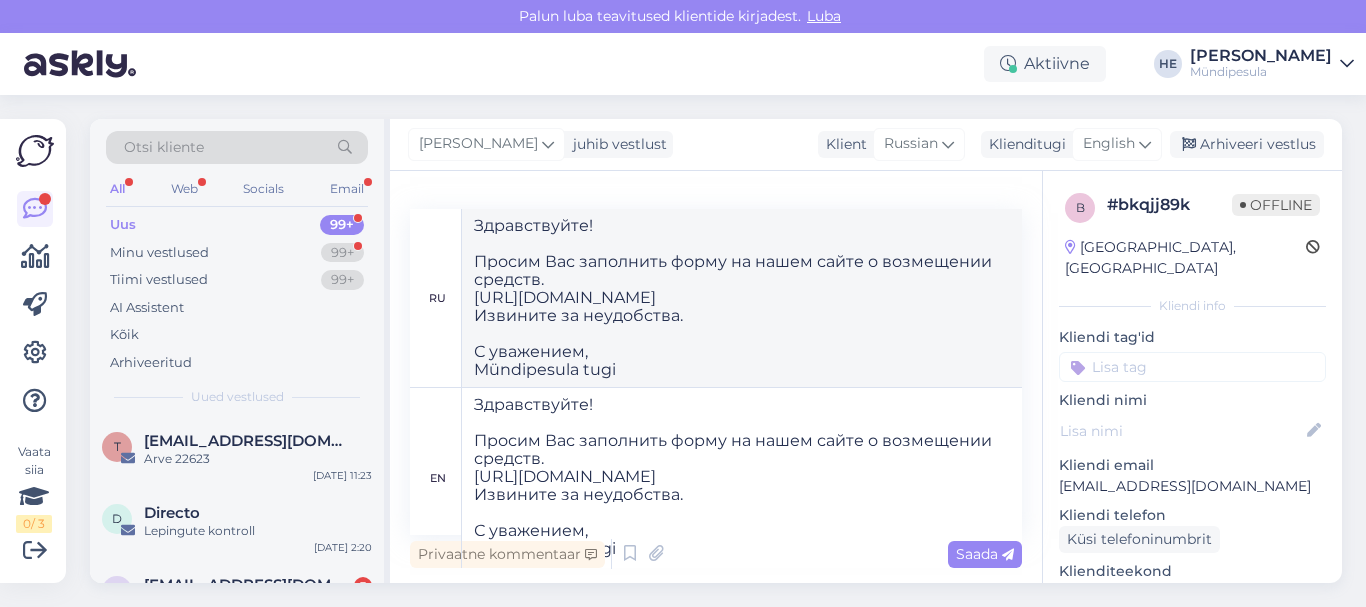 type 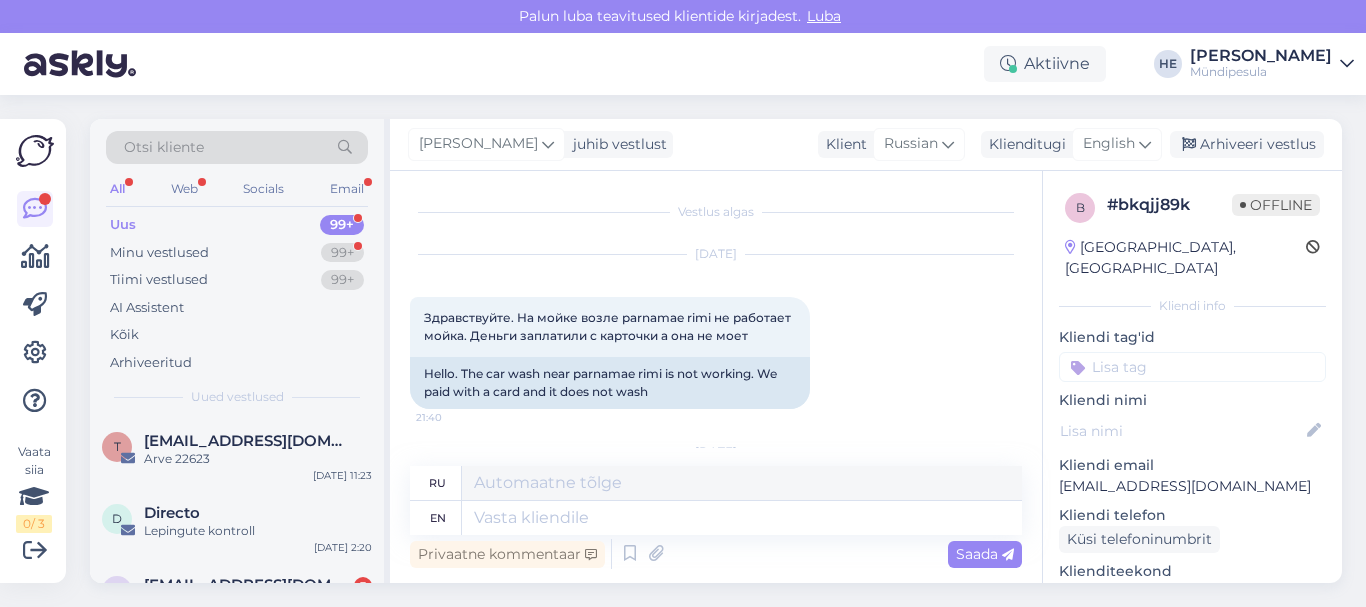 scroll, scrollTop: 433, scrollLeft: 0, axis: vertical 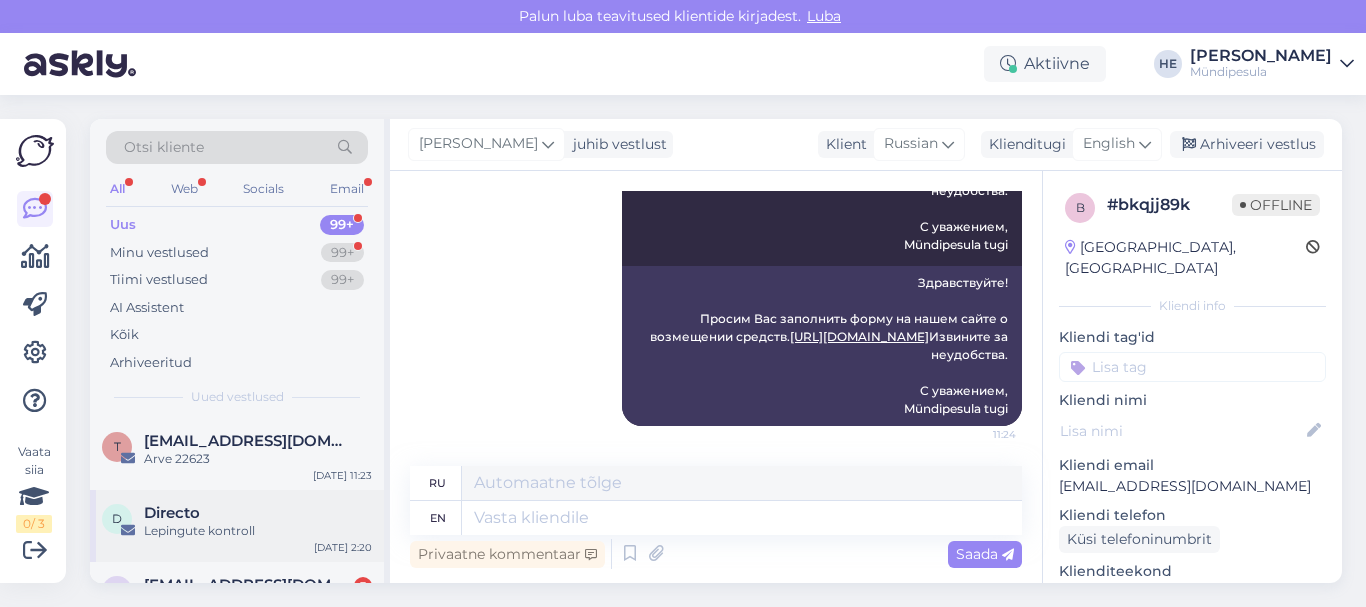 click on "Lepingute kontroll" at bounding box center [258, 531] 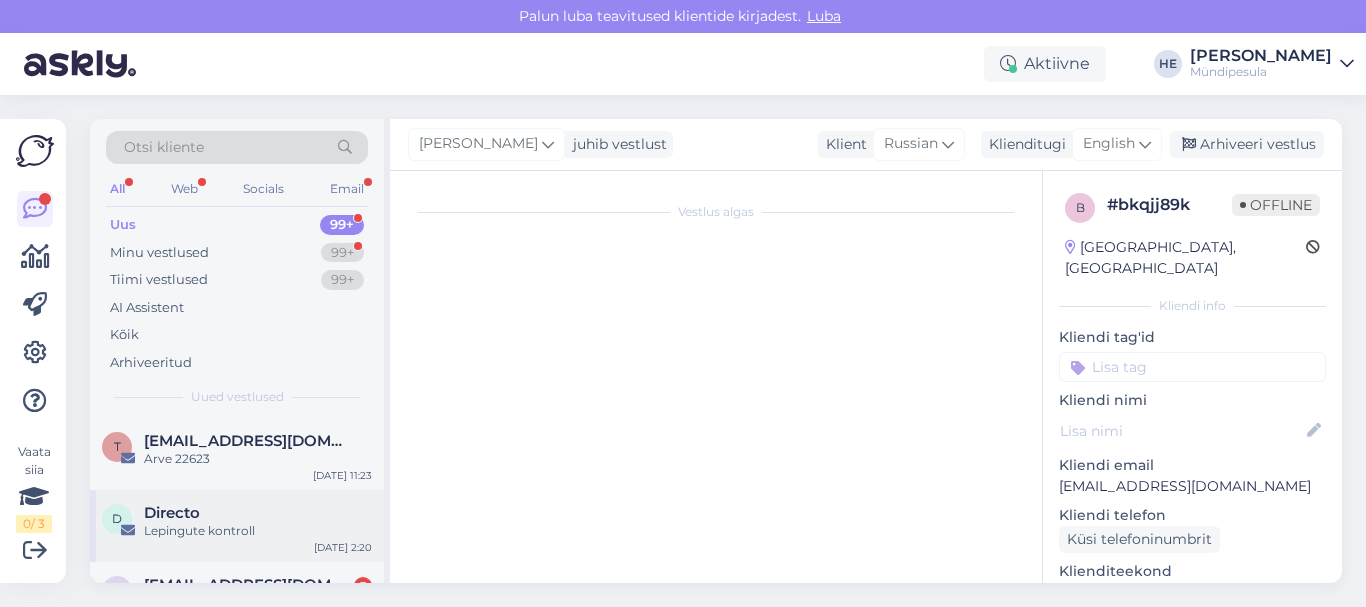 scroll, scrollTop: 8568, scrollLeft: 0, axis: vertical 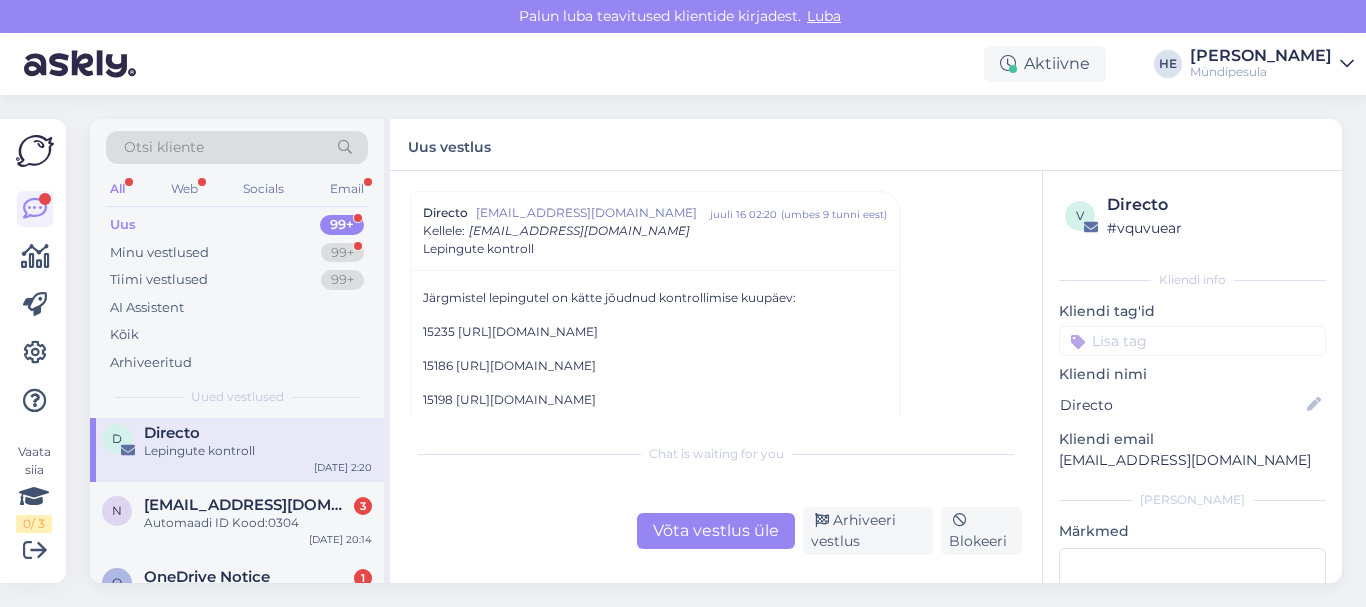 click on "Automaadi ID Kood:0304" at bounding box center [258, 523] 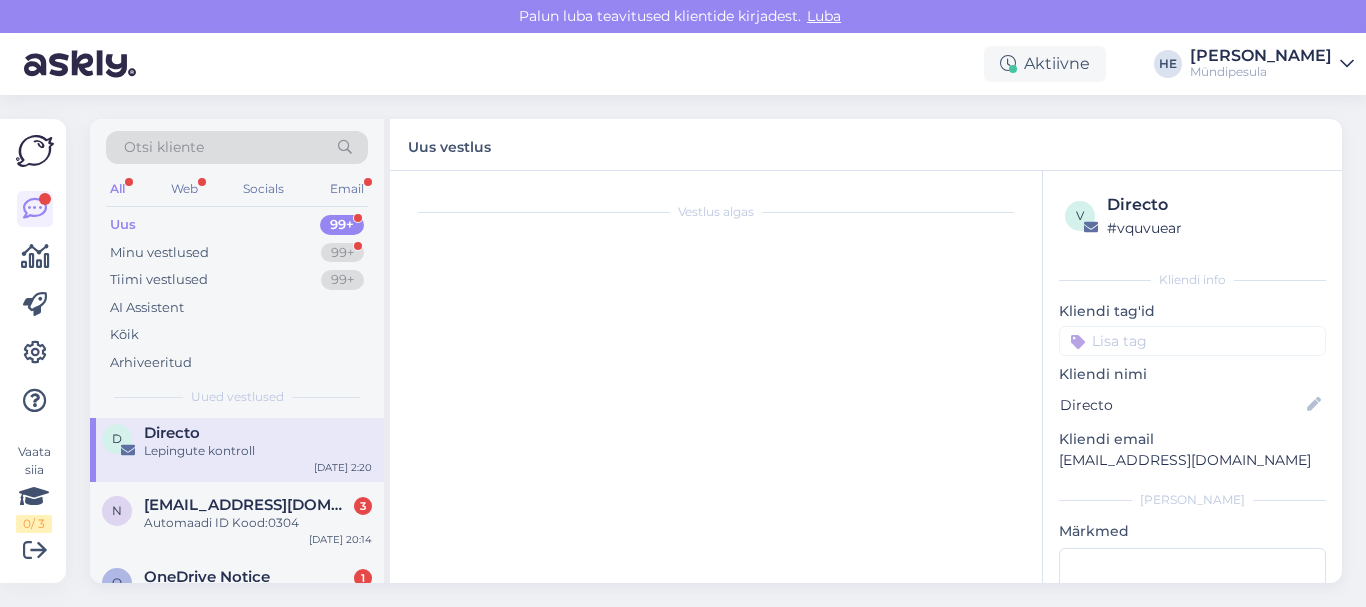 scroll, scrollTop: 163, scrollLeft: 0, axis: vertical 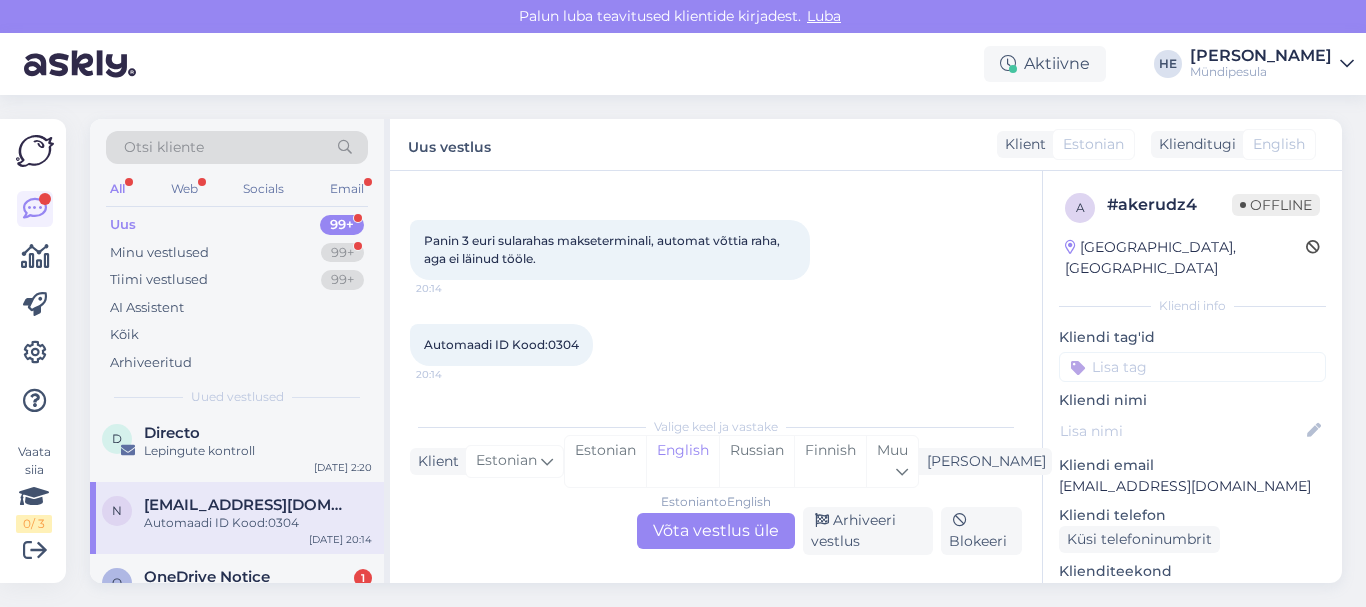 click on "Estonian  to  English Võta vestlus üle" at bounding box center [716, 531] 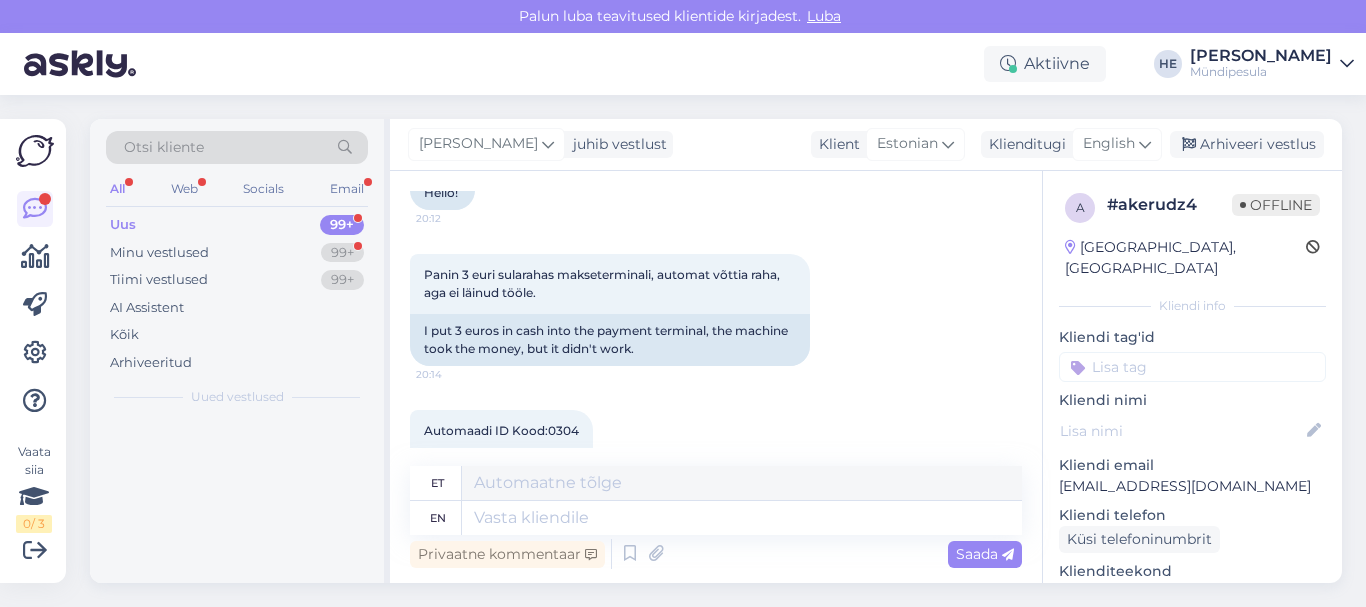 scroll, scrollTop: 197, scrollLeft: 0, axis: vertical 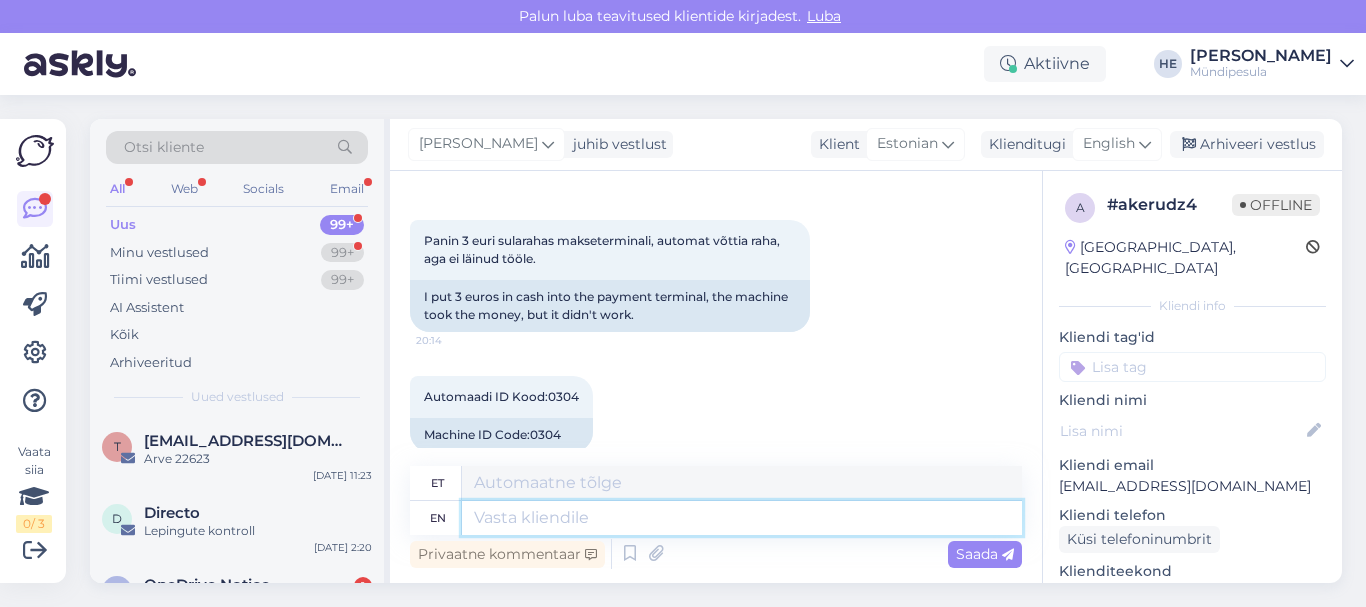 click at bounding box center [742, 518] 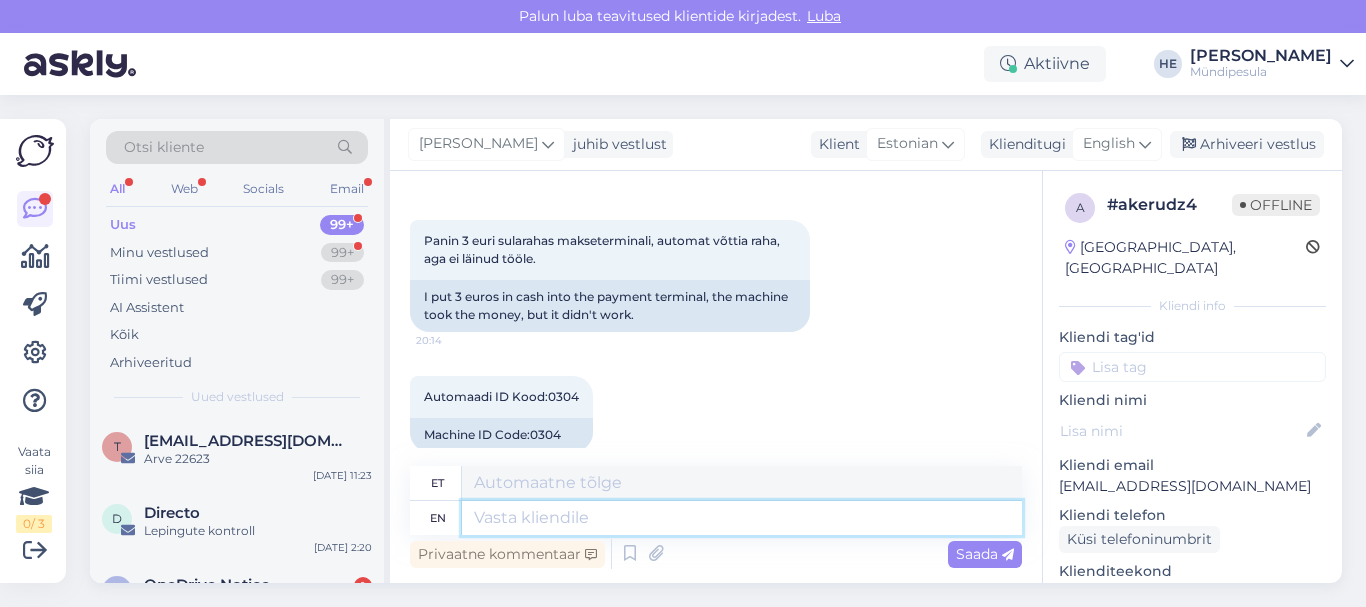 paste on "Tere
Palun täitke meie kodulehel [PERSON_NAME] intsidenti kohta, et saaksime Teile raha tagastada.
[URL][DOMAIN_NAME]
Vabandame ebamugavuste pärast.
Lugupidamisega
Mündipesula tugi" 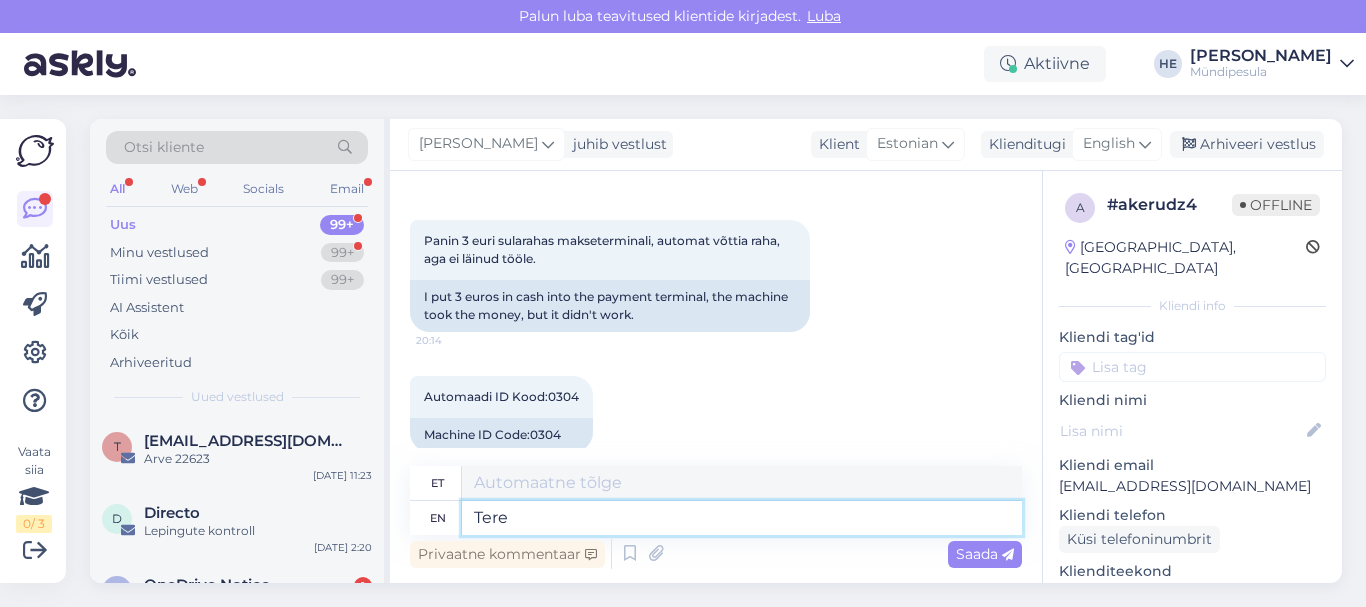 scroll, scrollTop: 8, scrollLeft: 0, axis: vertical 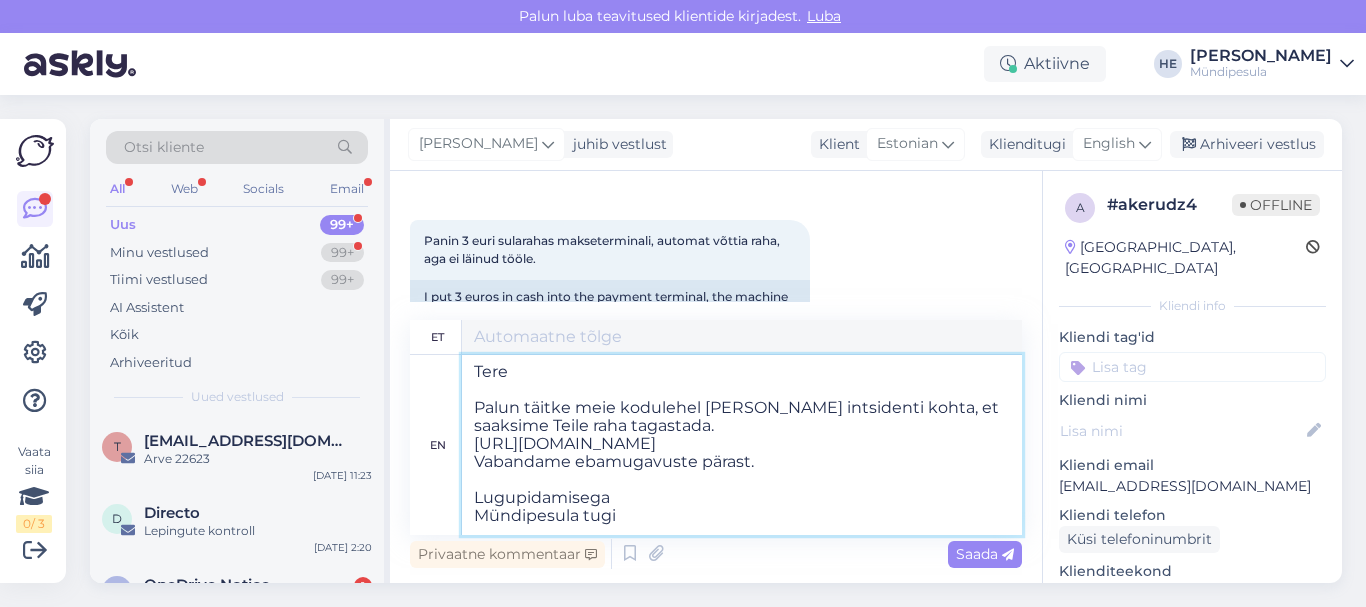 type on "Tere
Palun täitke meie kodulehel [PERSON_NAME] intsidenti kohta, et saaksime Teile raha tagastada.
[URL][DOMAIN_NAME]
Vabandame tasutauste pärast.
Lugupidamisega
Mündipesula tugi" 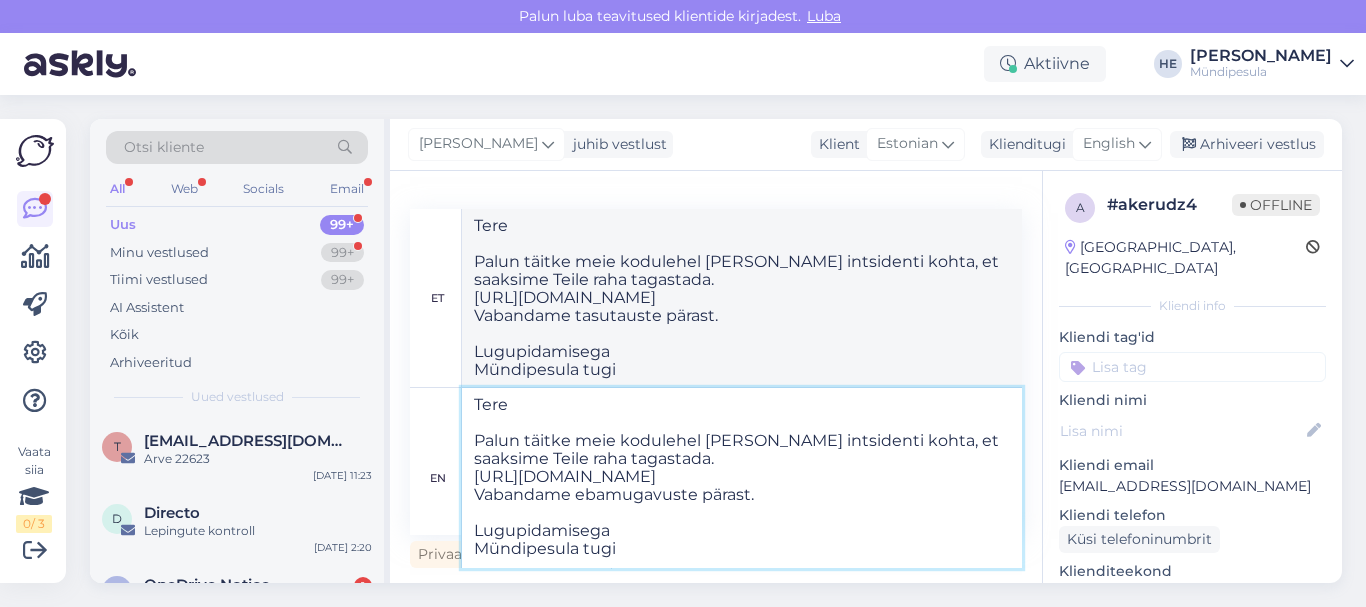 type on "Tere
Palun täitke meie kodulehel [PERSON_NAME] intsidenti kohta, et saaksime Teile raha tagastada.
[URL][DOMAIN_NAME]
Vabandame ebamugavuste pärast.
Lugupidamisega
Mündipesula tugi" 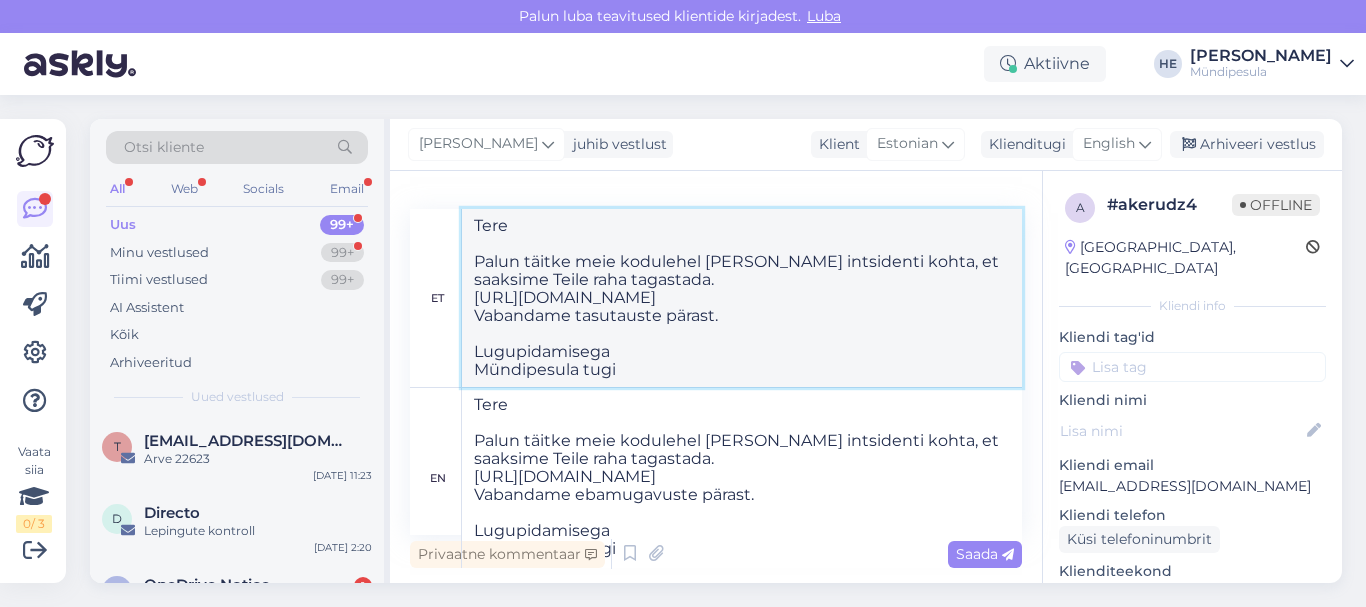 click on "Tere
Palun täitke meie kodulehel [PERSON_NAME] intsidenti kohta, et saaksime Teile raha tagastada.
[URL][DOMAIN_NAME]
Vabandame tasutauste pärast.
Lugupidamisega
Mündipesula tugi" at bounding box center [742, 298] 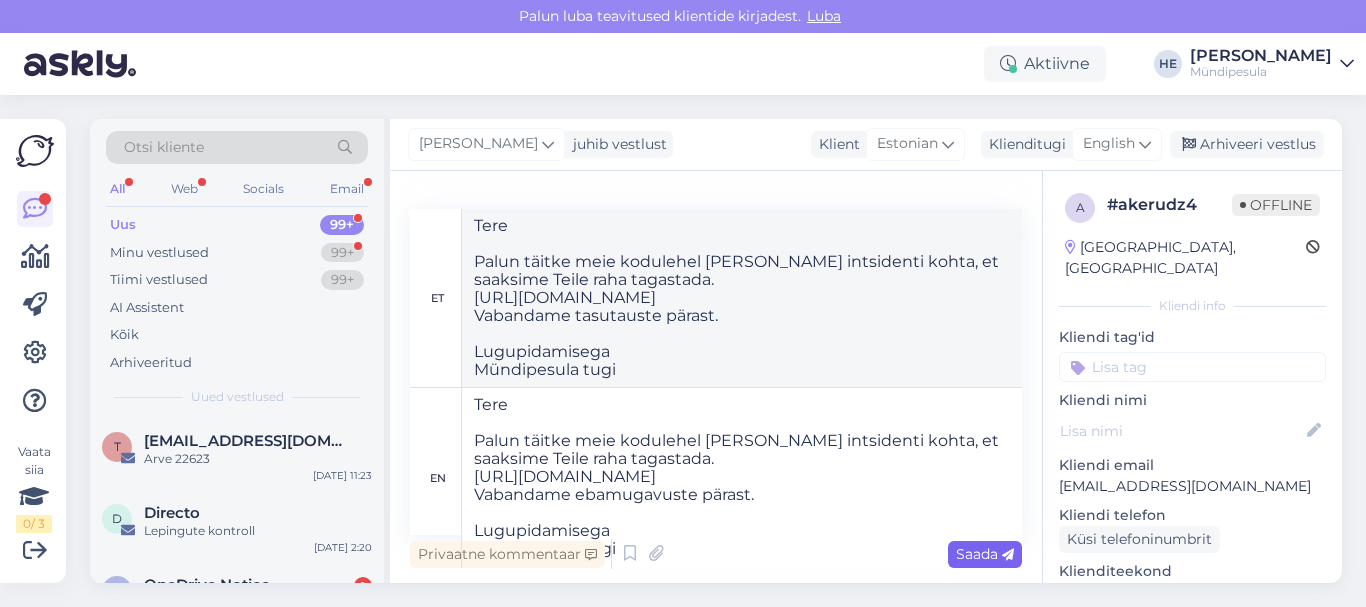 click on "Saada" at bounding box center [985, 554] 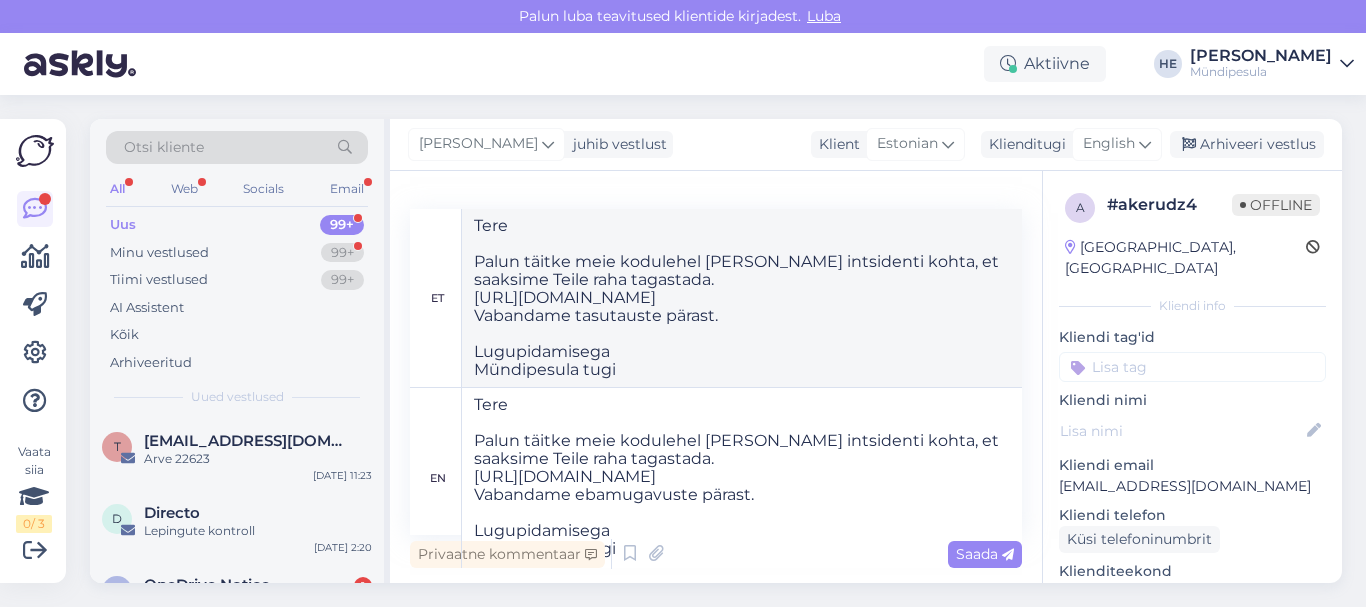 type 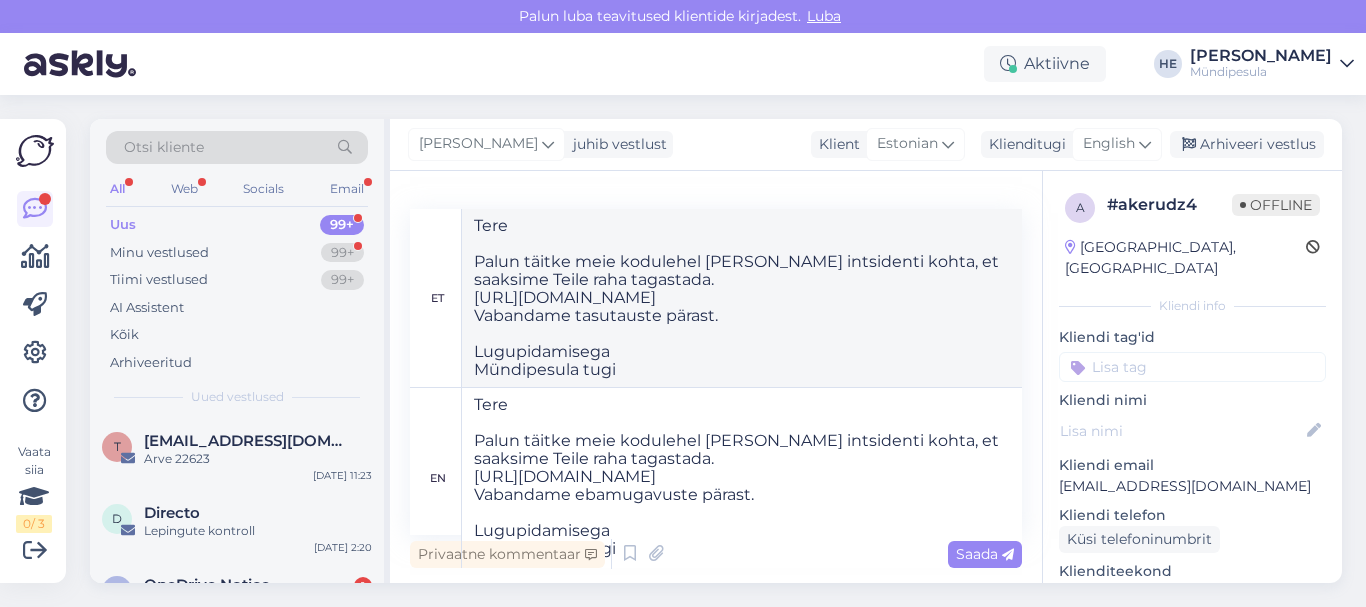 type 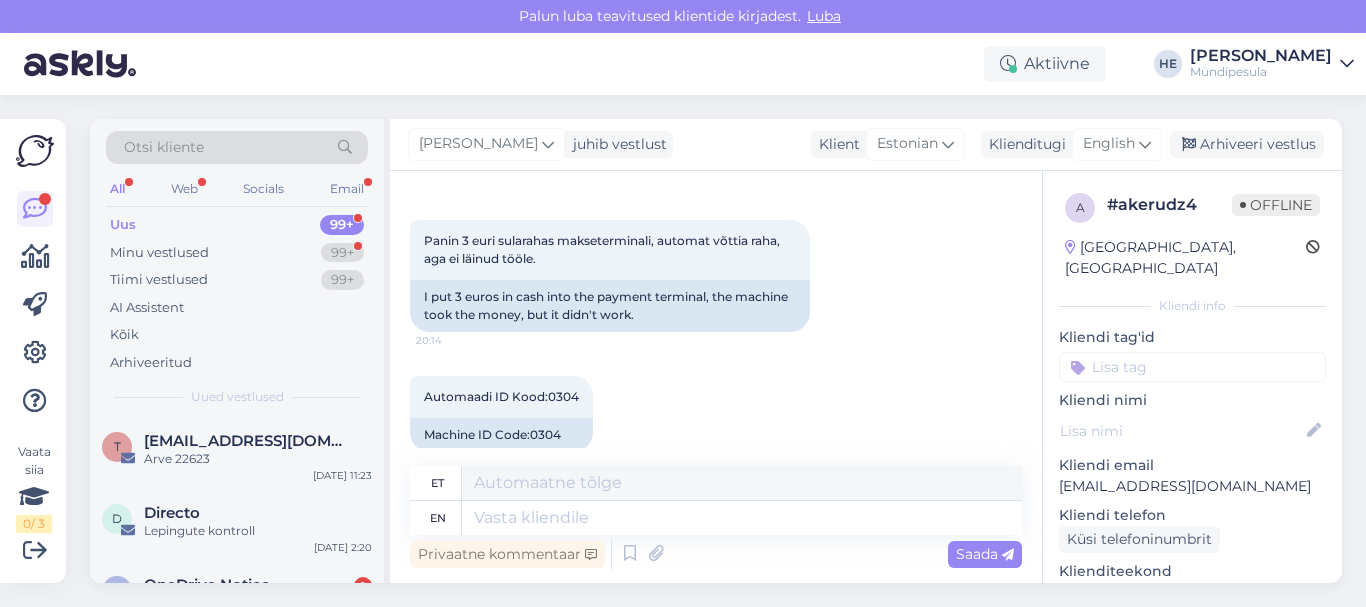 scroll, scrollTop: 673, scrollLeft: 0, axis: vertical 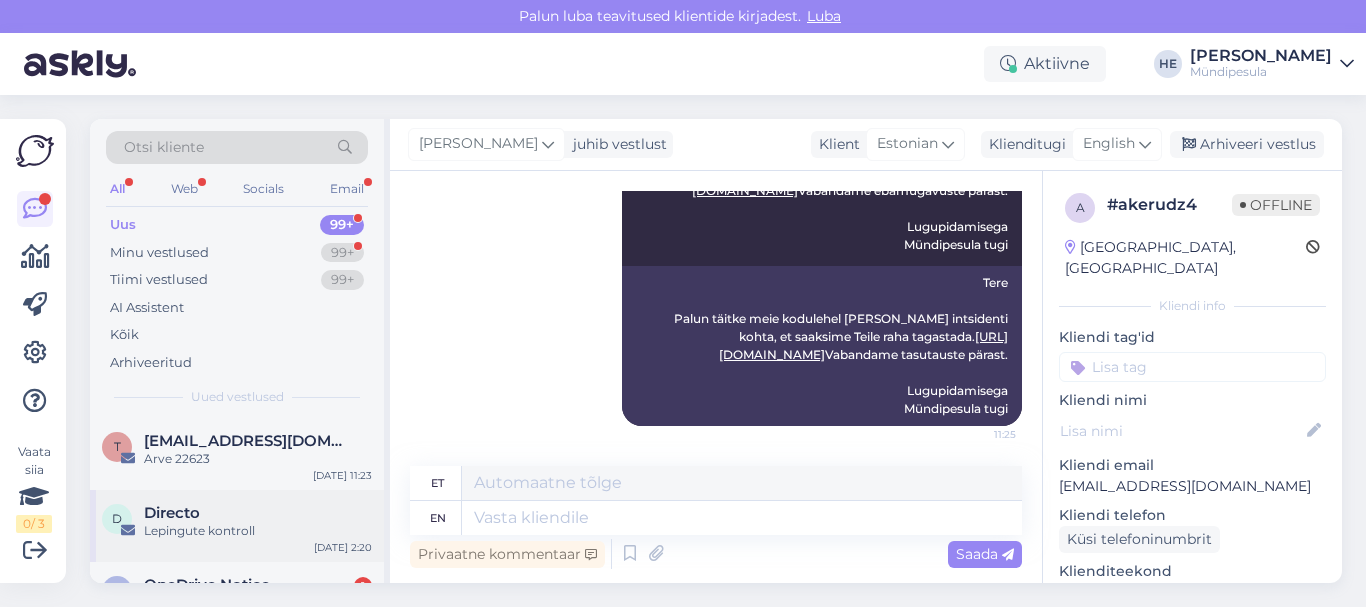click on "Directo" at bounding box center (258, 513) 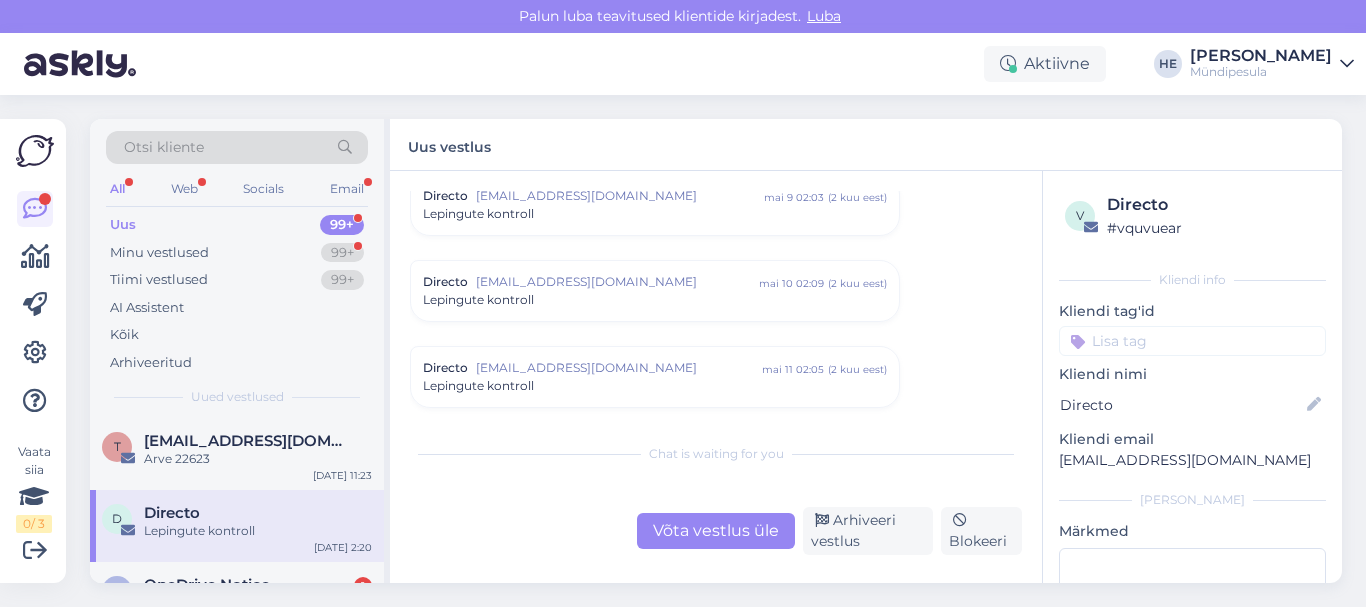 scroll, scrollTop: 8568, scrollLeft: 0, axis: vertical 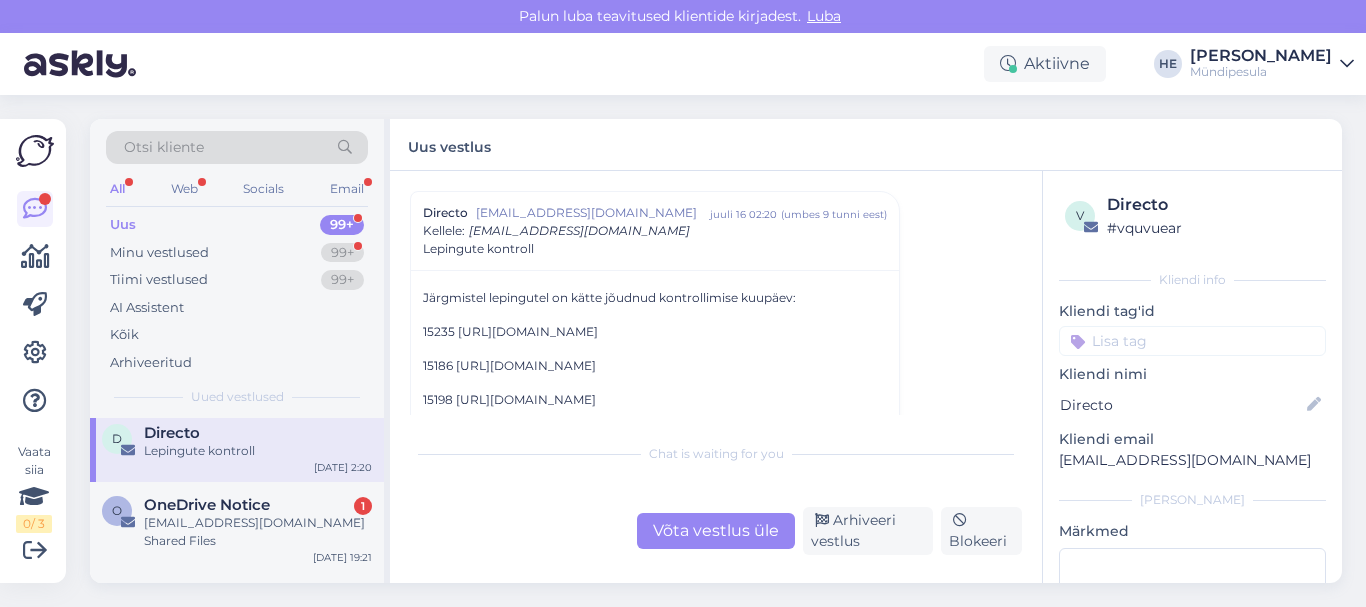click on "[EMAIL_ADDRESS][DOMAIN_NAME] Shared Files" at bounding box center [258, 532] 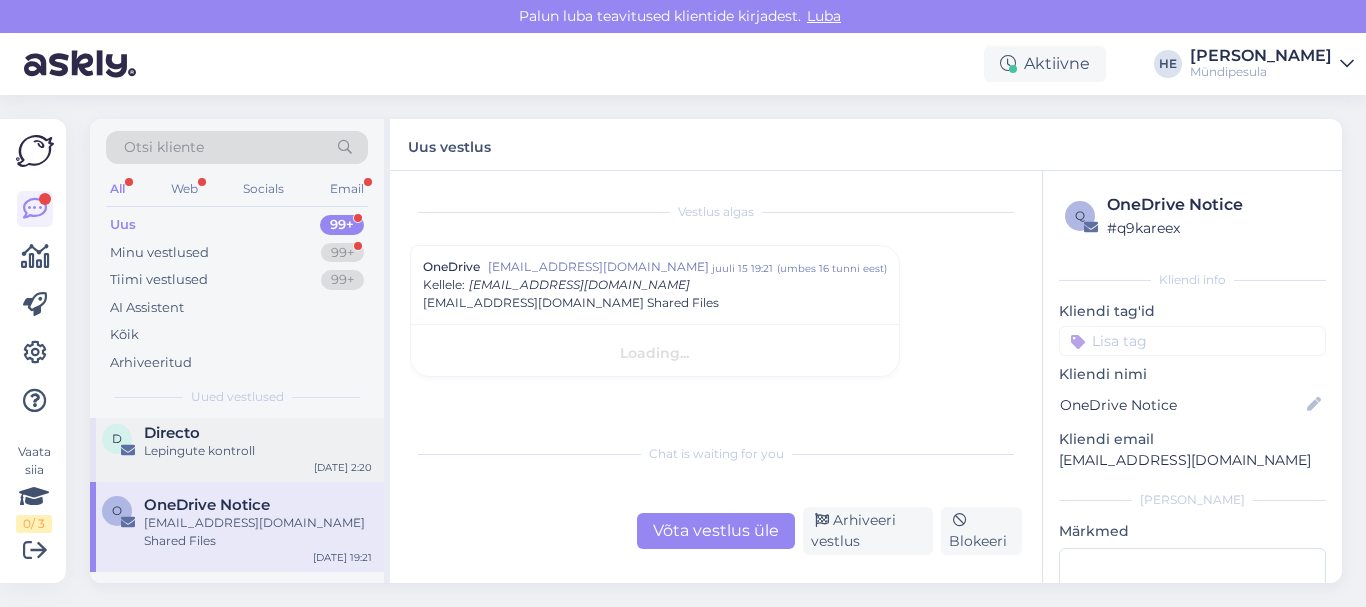scroll, scrollTop: 0, scrollLeft: 0, axis: both 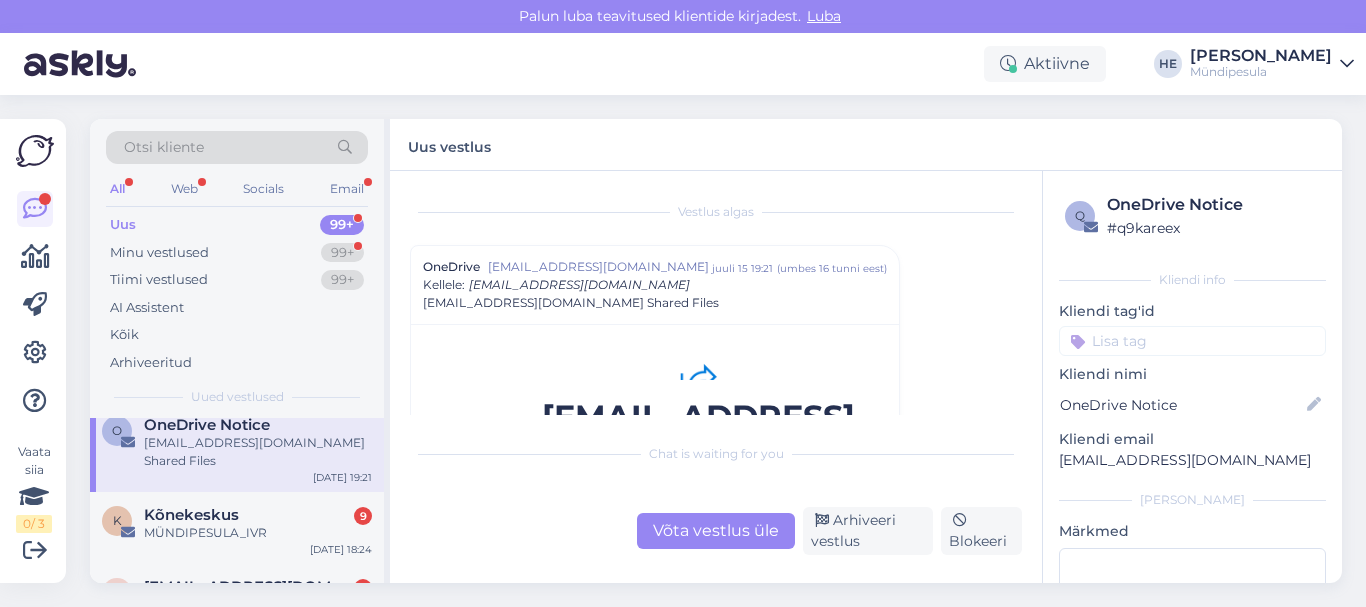 click on "MÜNDIPESULA_IVR" at bounding box center (258, 533) 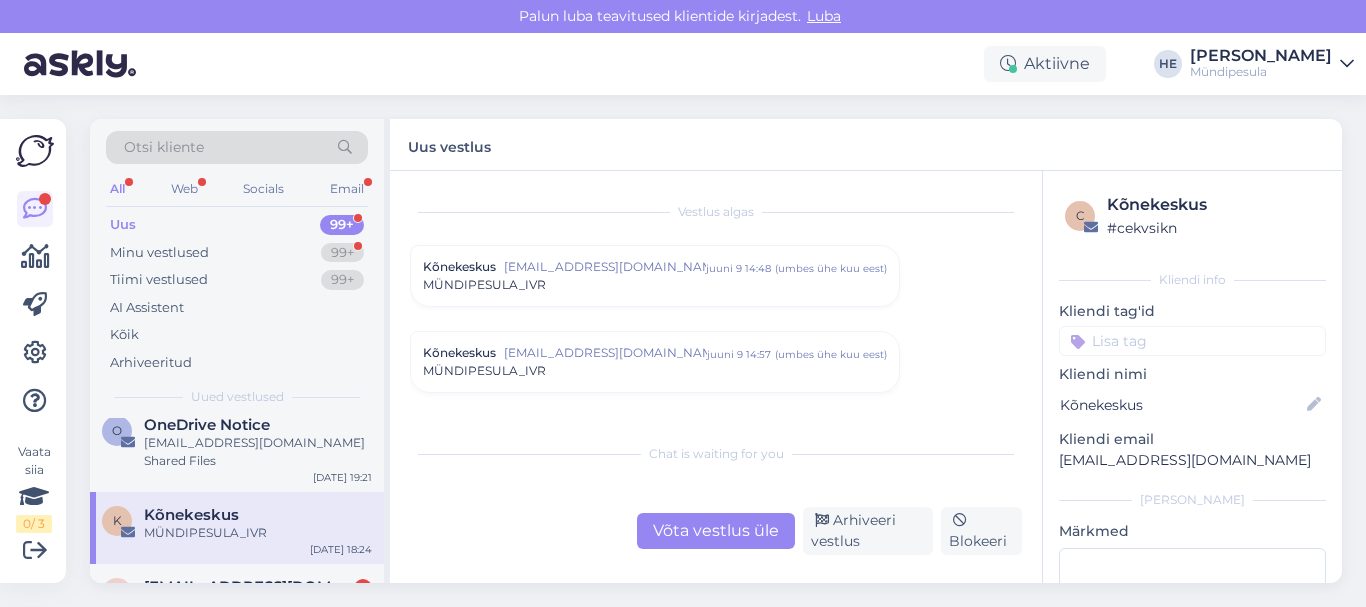 scroll 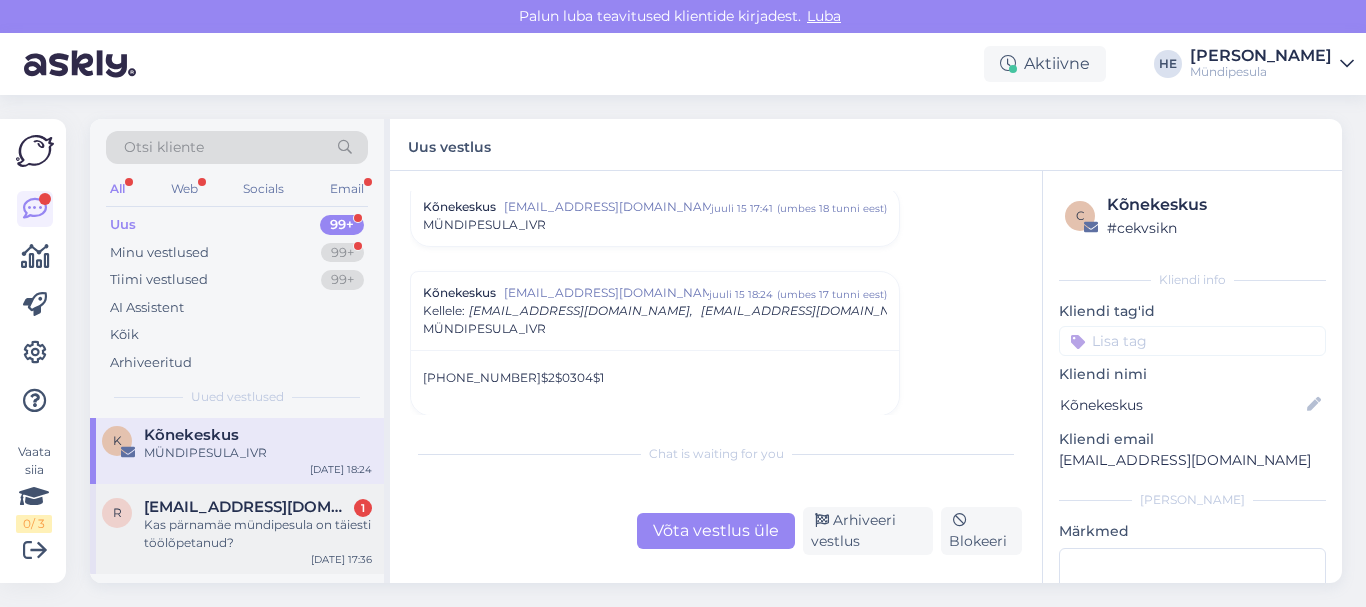 click on "Kas pärnamäe mündipesula on täiesti töölõpetanud?" at bounding box center [258, 534] 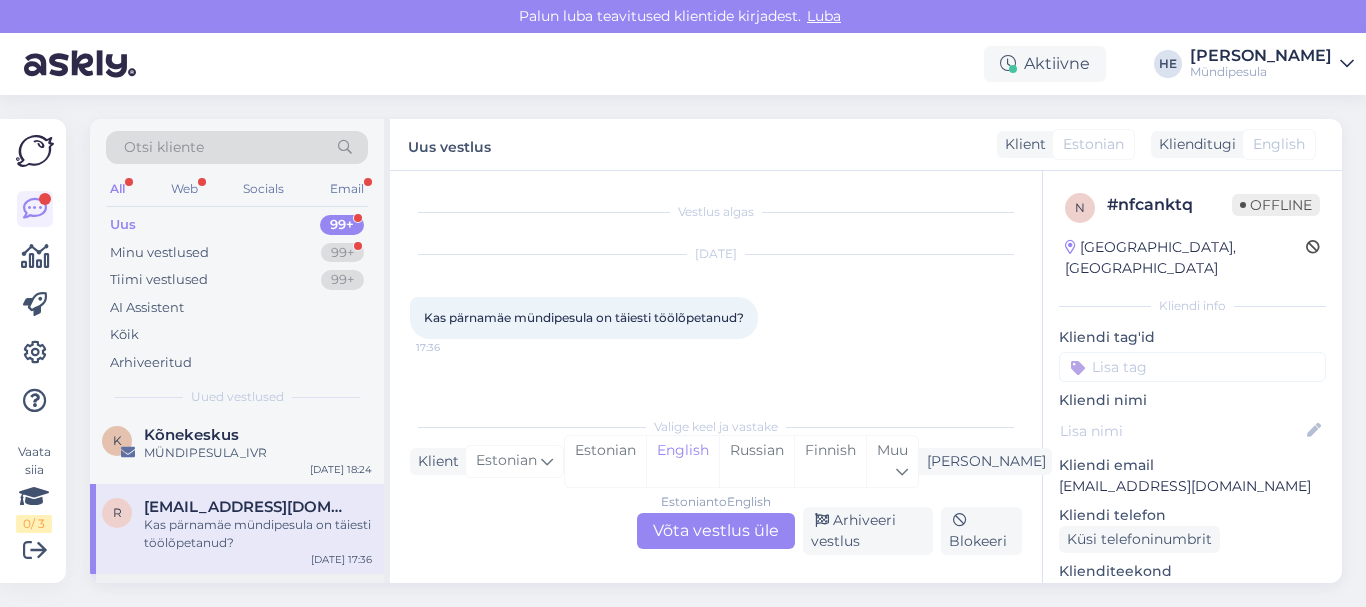click on "Cleaners10" at bounding box center (185, 597) 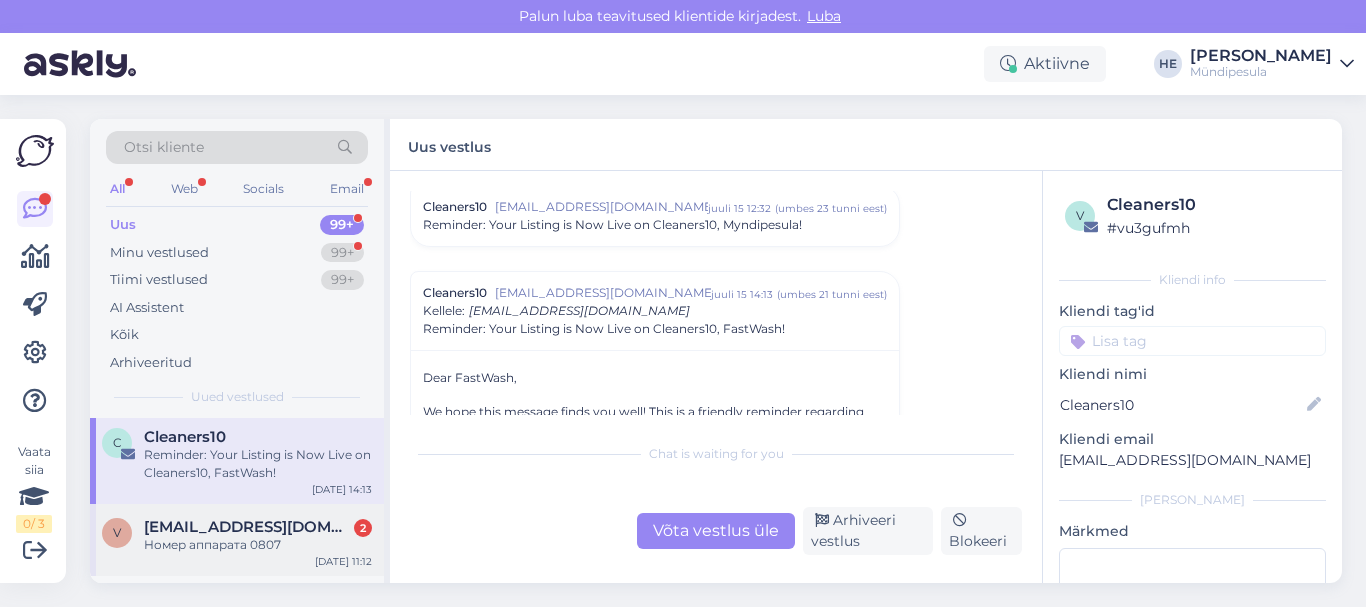click on "Номер аппарата 0807" at bounding box center (258, 545) 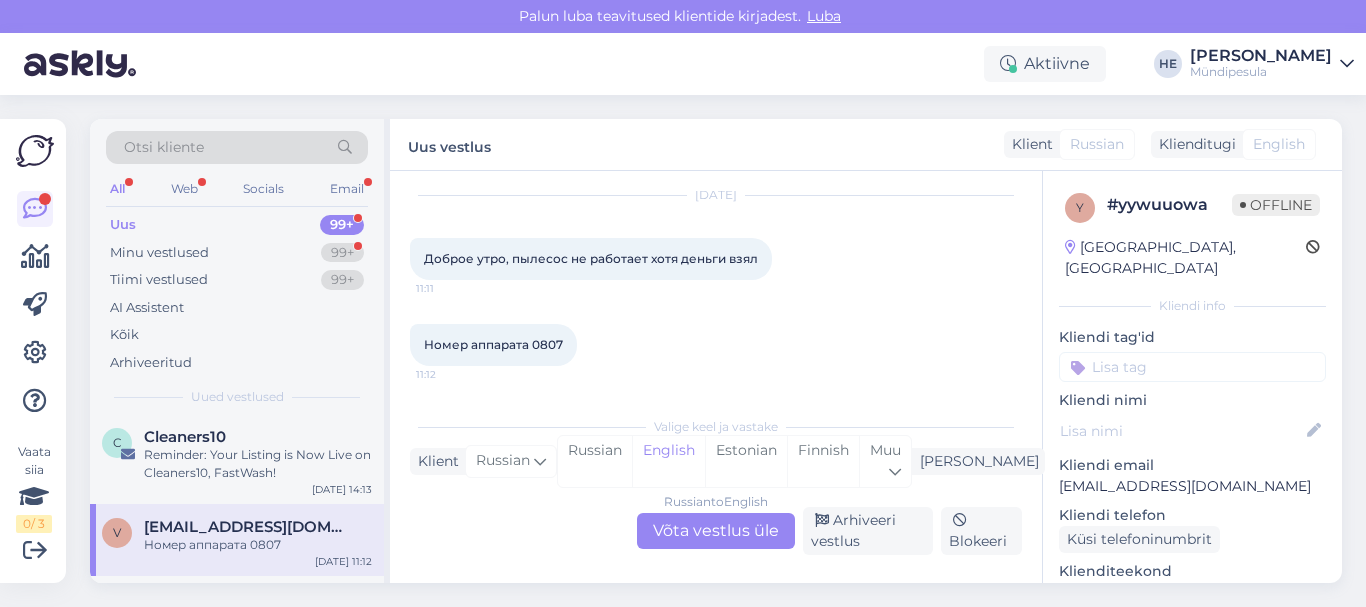 click on "Russian  to  English Võta vestlus üle" at bounding box center [716, 531] 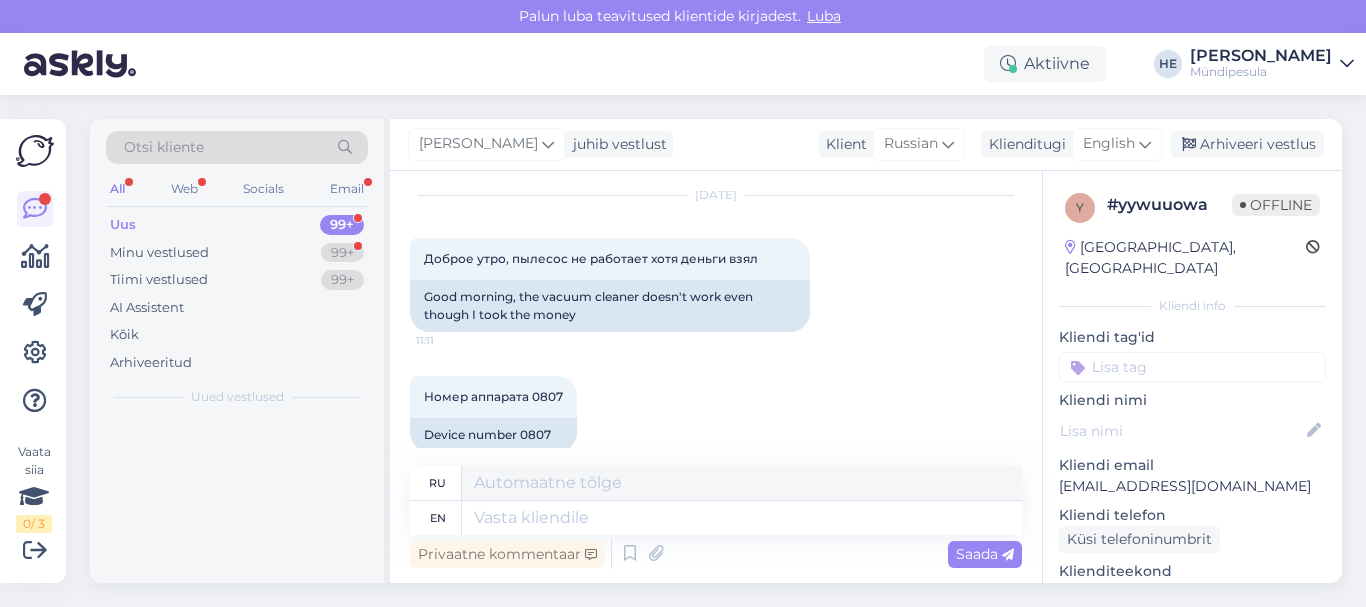 scroll, scrollTop: 0, scrollLeft: 0, axis: both 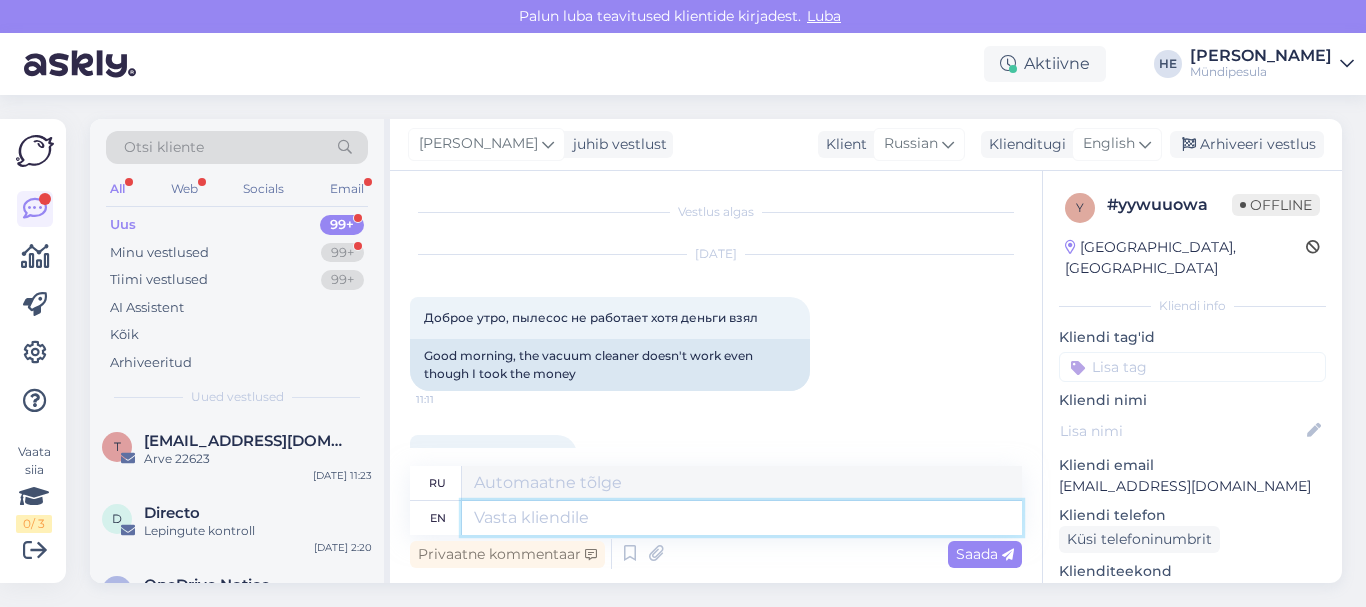 click at bounding box center (742, 518) 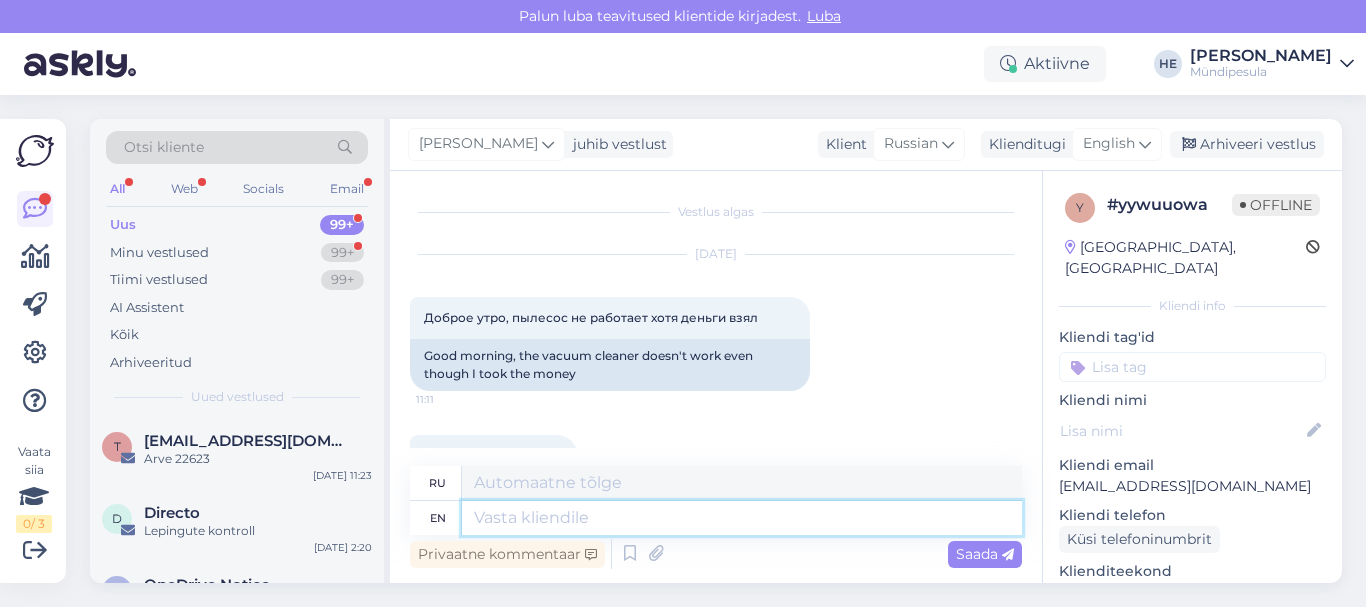 paste on "Здравствуйте!
Просим Вас заполнить форму на нашем сайте о возмещении средств.
[URL][DOMAIN_NAME]
Извините за неудобства.
С уважением,
Mündipesula tugi" 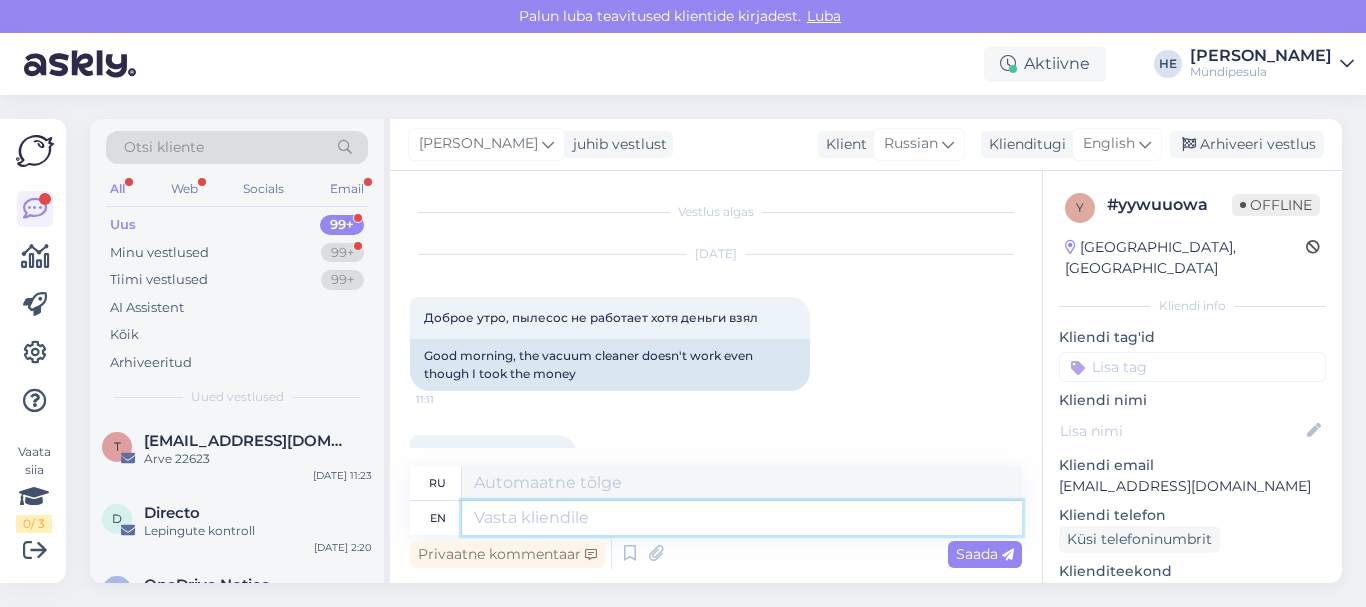 type on "Здравствуйте!
Просим Вас заполнить форму на нашем сайте о возмещении средств.
[URL][DOMAIN_NAME]
Извините за неудобства.
С уважением,
Mündipesula tugi" 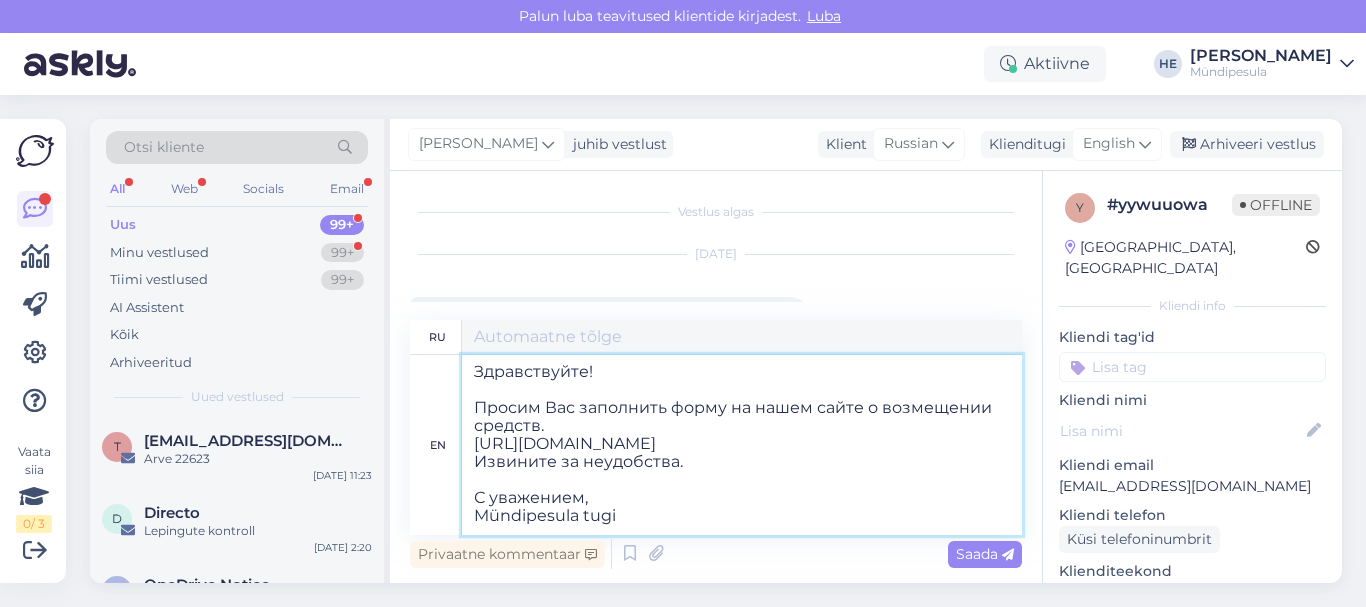 scroll, scrollTop: 8, scrollLeft: 0, axis: vertical 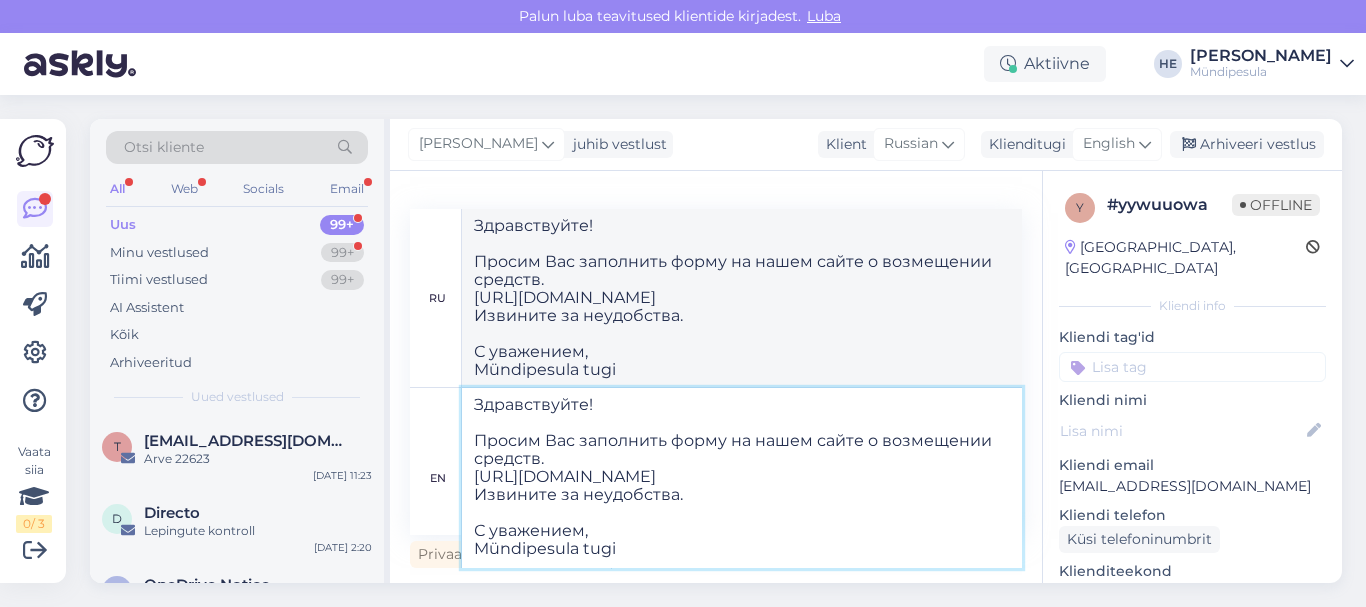 type on "Здравствуйте!
Просим Вас заполнить форму на нашем сайте о возмещении средств.
[URL][DOMAIN_NAME]
Извините за неудобства.
С уважением,
Mündipesula tugi" 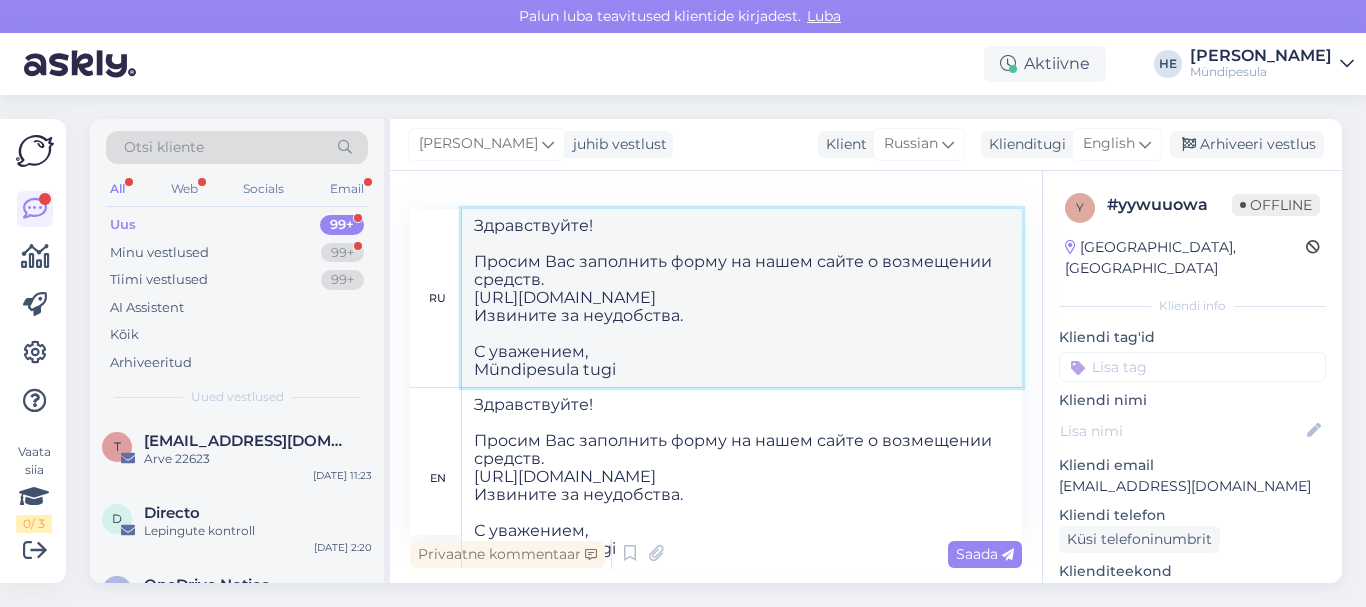 click on "Здравствуйте!
Просим Вас заполнить форму на нашем сайте о возмещении средств.
[URL][DOMAIN_NAME]
Извините за неудобства.
С уважением,
Mündipesula tugi" at bounding box center (742, 298) 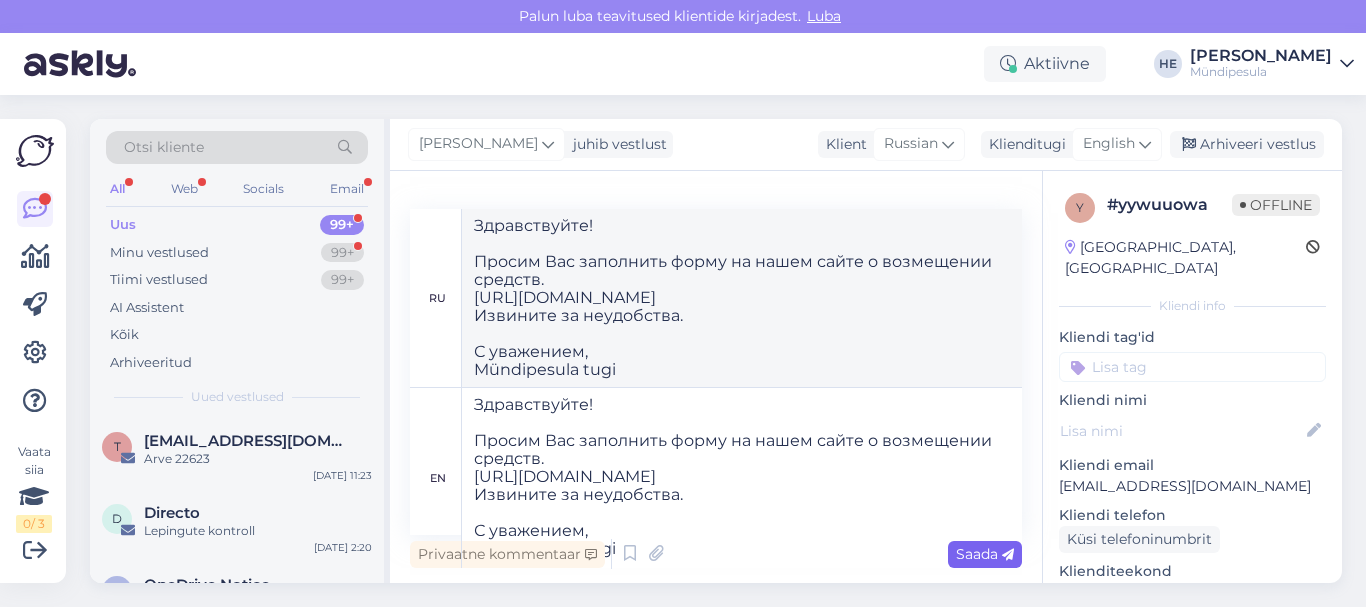 click on "Saada" at bounding box center [985, 554] 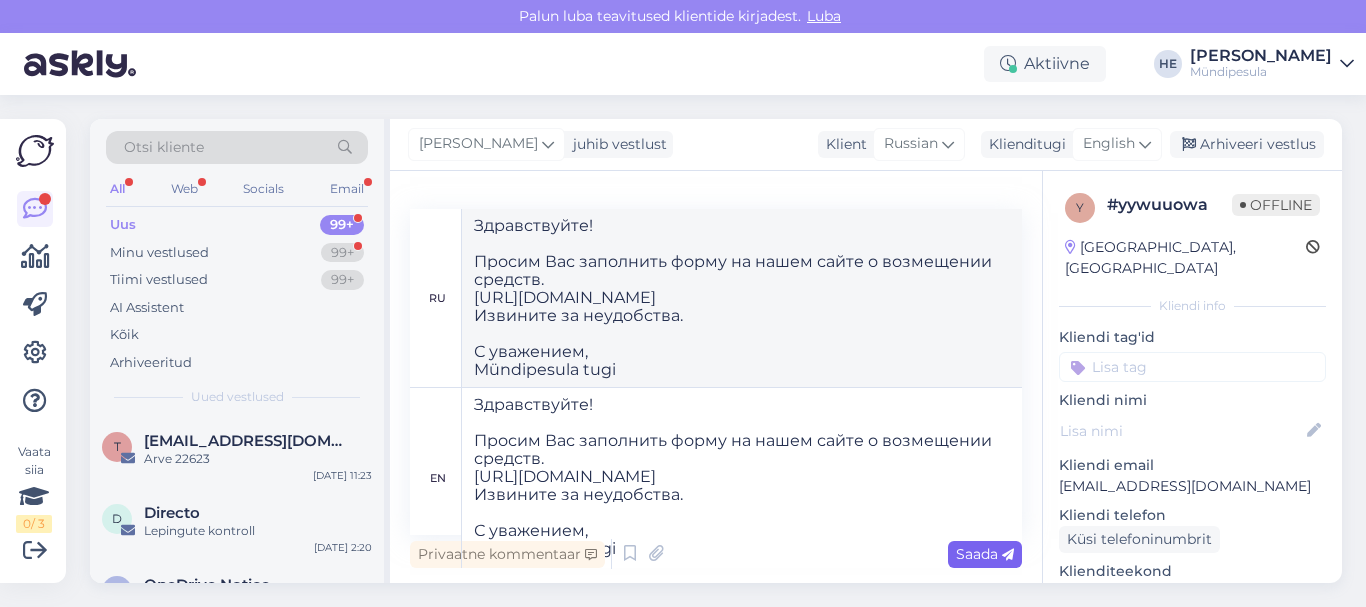 type 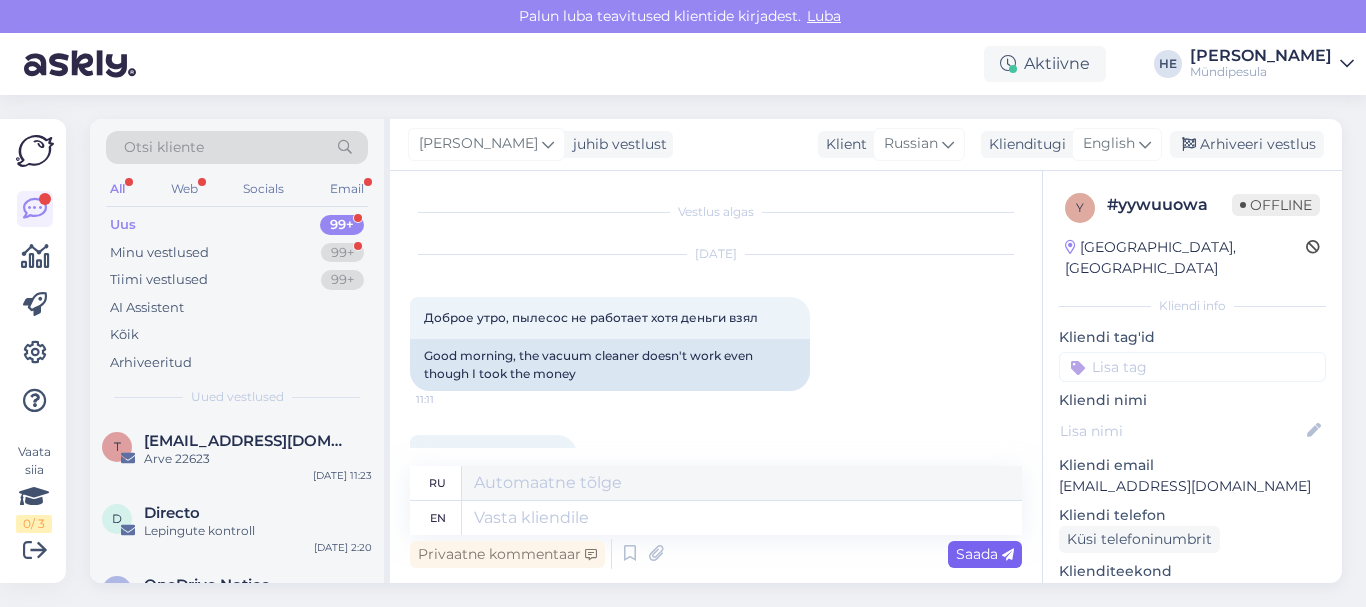 scroll, scrollTop: 535, scrollLeft: 0, axis: vertical 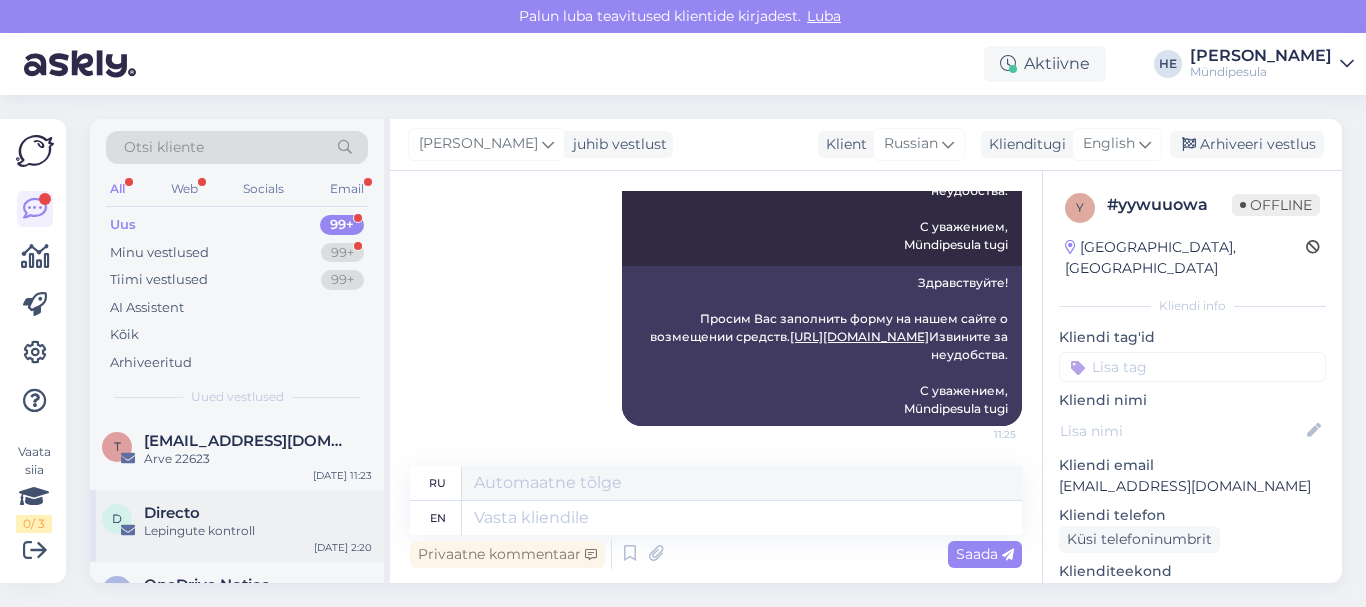 click on "Lepingute kontroll" at bounding box center [258, 531] 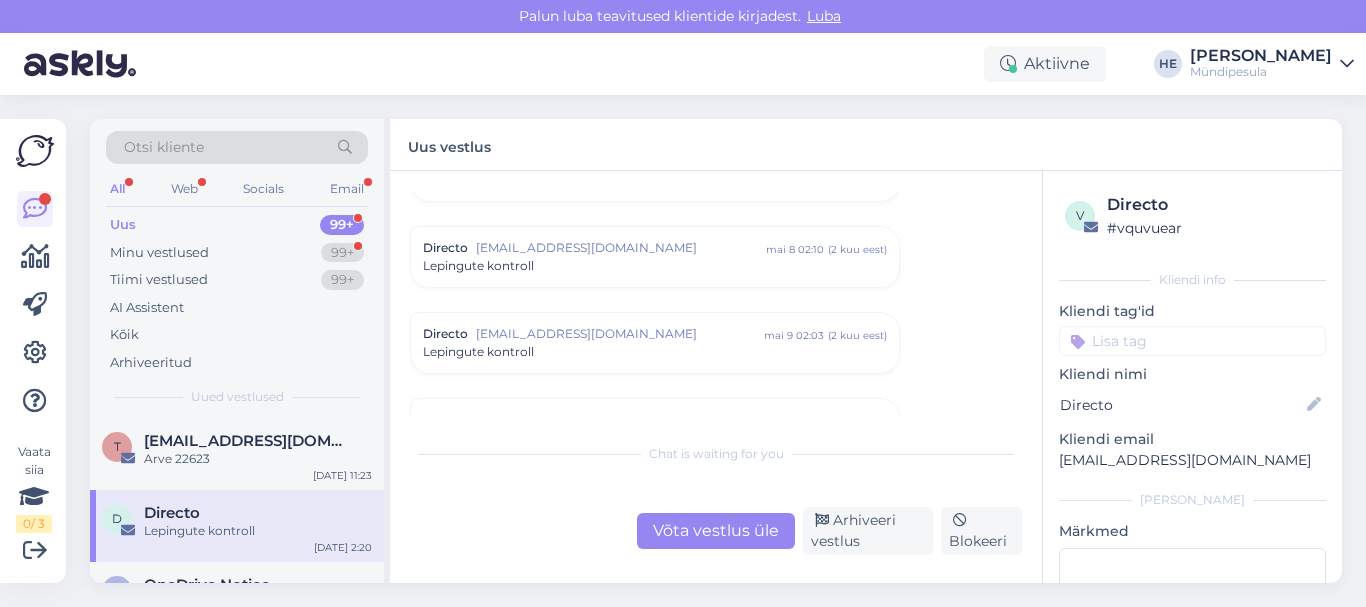 scroll, scrollTop: 8568, scrollLeft: 0, axis: vertical 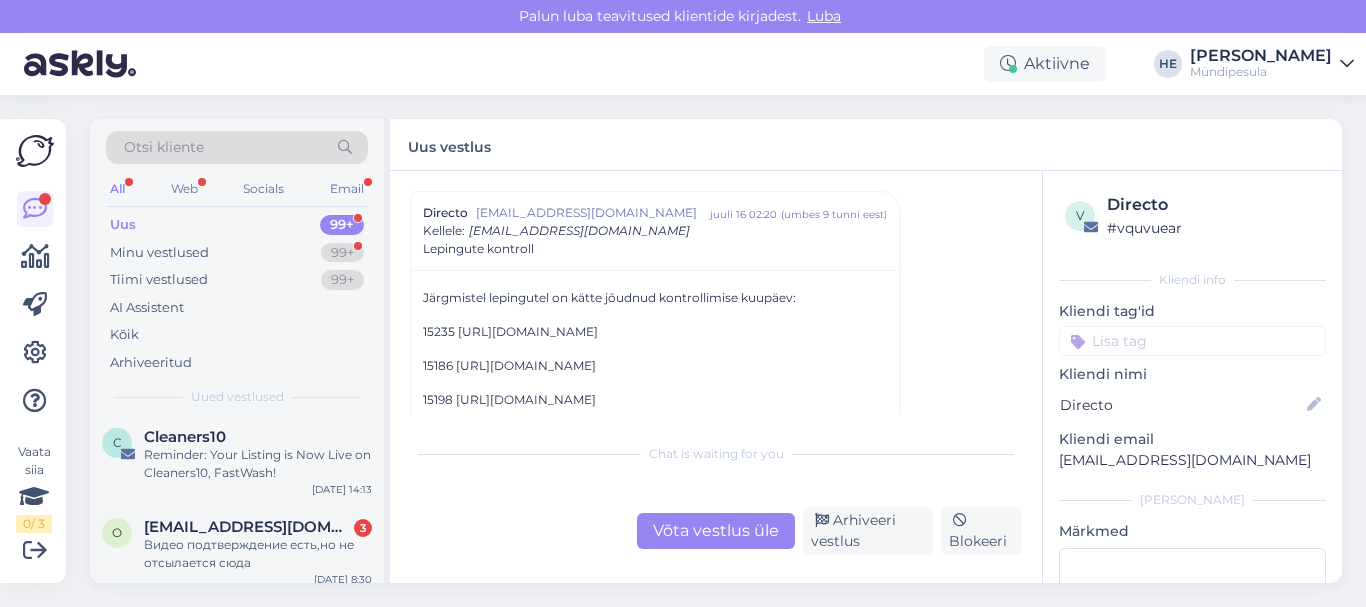 click on "Видео подтверждение есть,но не отсылается сюда" at bounding box center (258, 554) 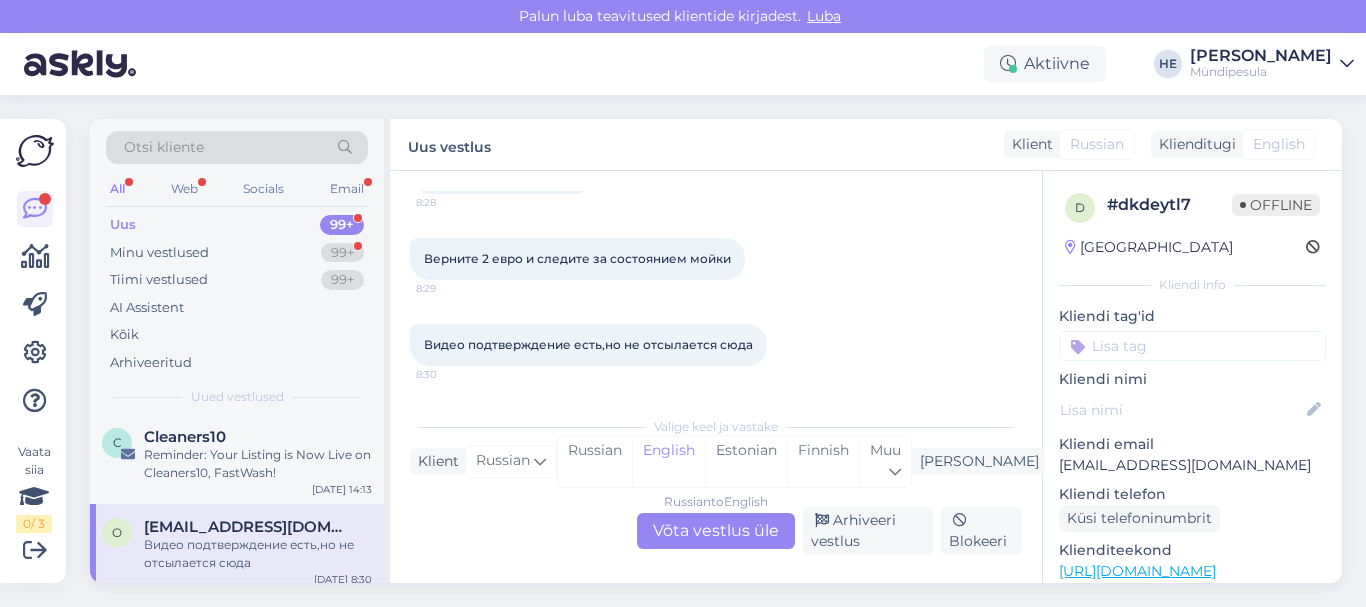 click on "Russian  to  English Võta vestlus üle" at bounding box center [716, 531] 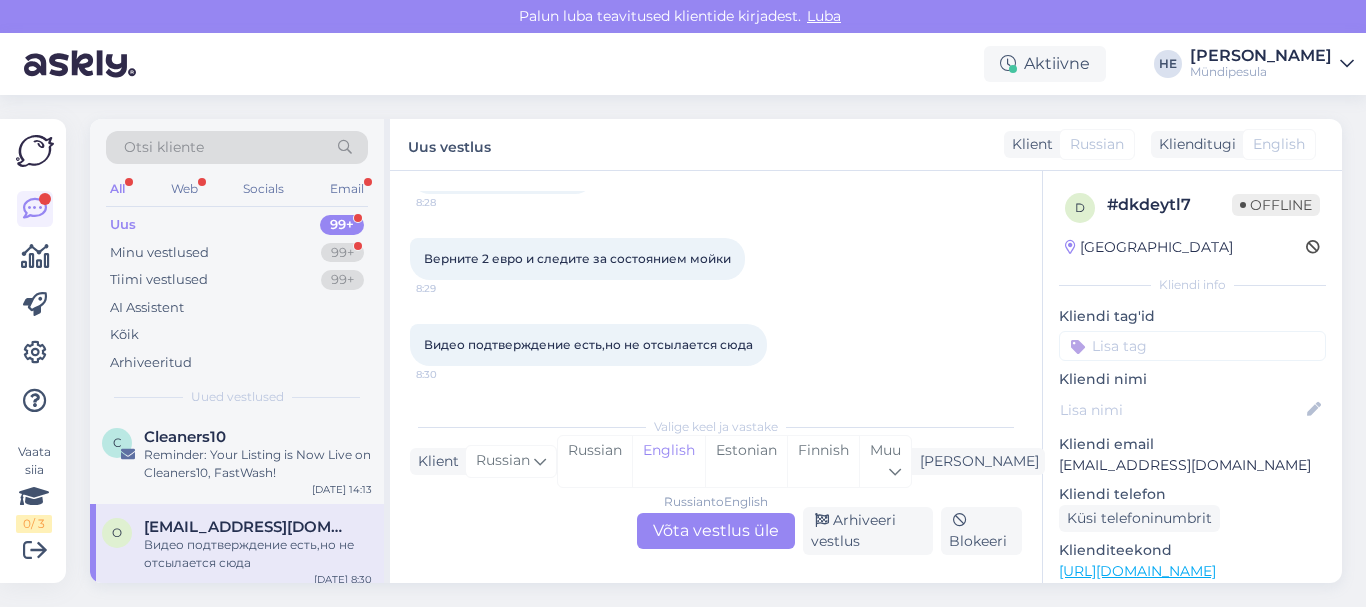 scroll, scrollTop: 179, scrollLeft: 0, axis: vertical 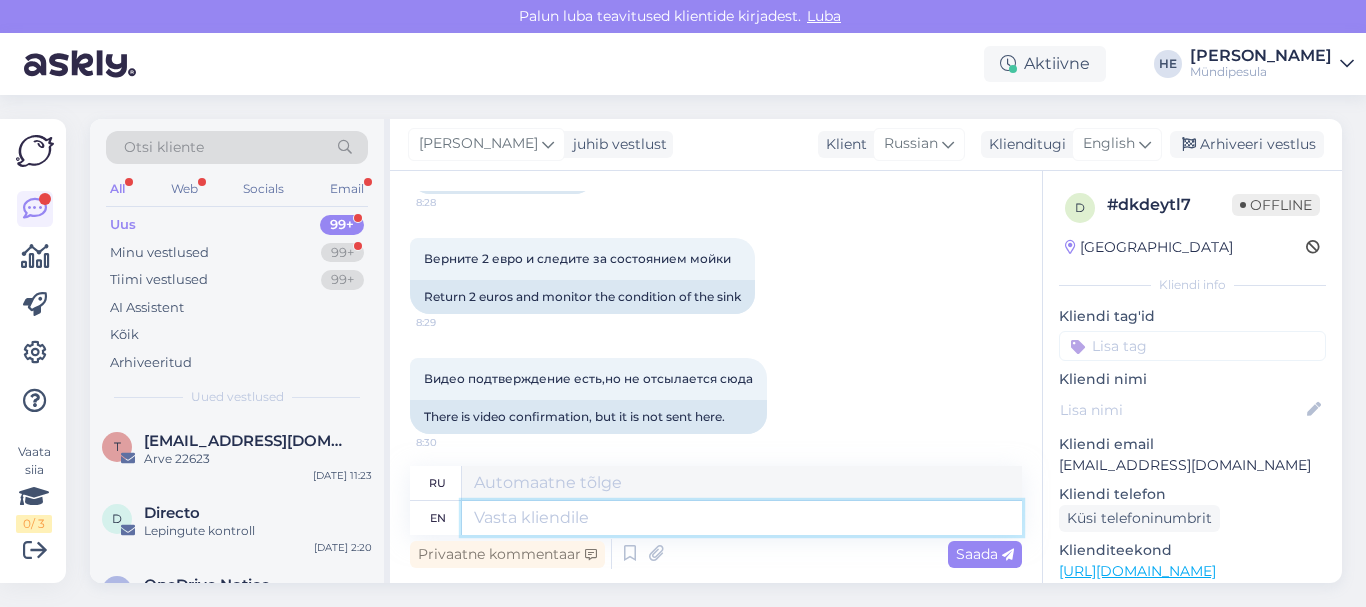 click at bounding box center (742, 518) 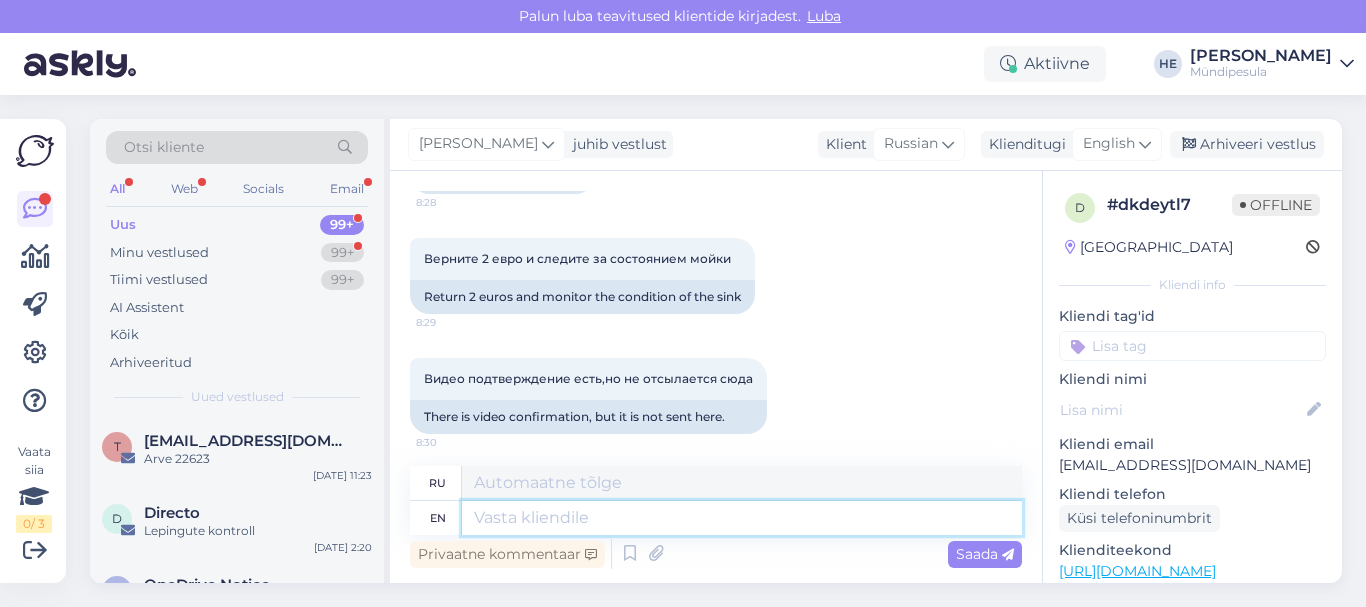 paste on "Здравствуйте!
Просим Вас заполнить форму на нашем сайте о возмещении средств.
[URL][DOMAIN_NAME]
Извините за неудобства.
С уважением,
Mündipesula tugi" 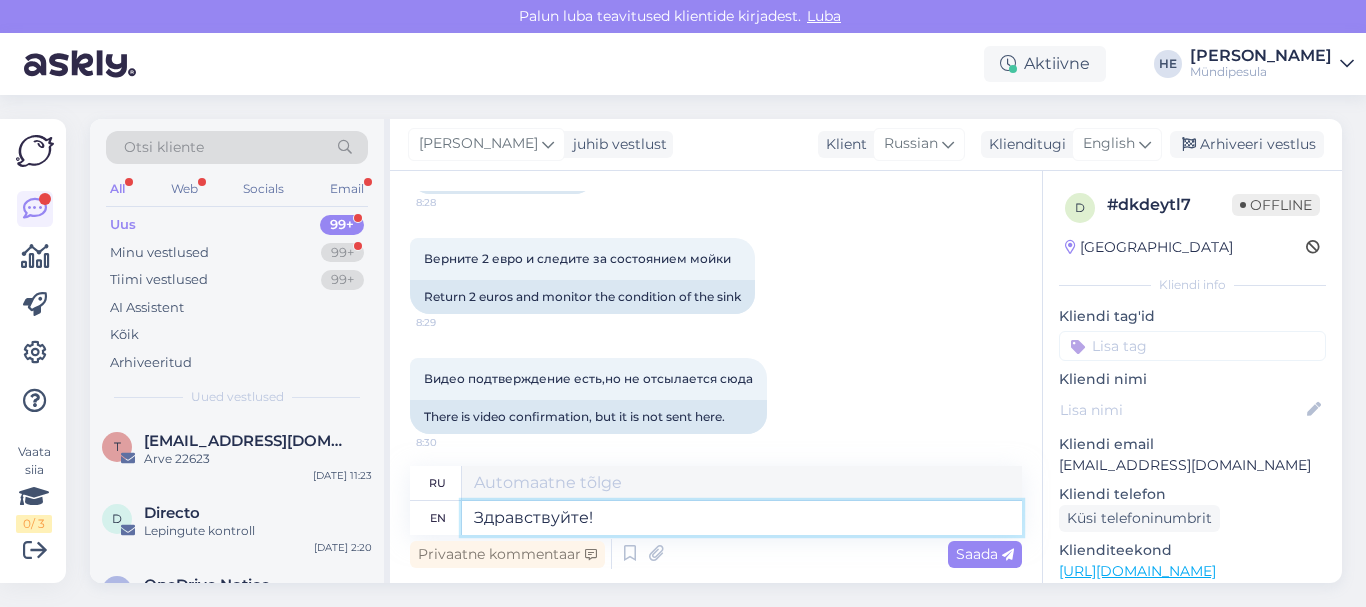 scroll, scrollTop: 8, scrollLeft: 0, axis: vertical 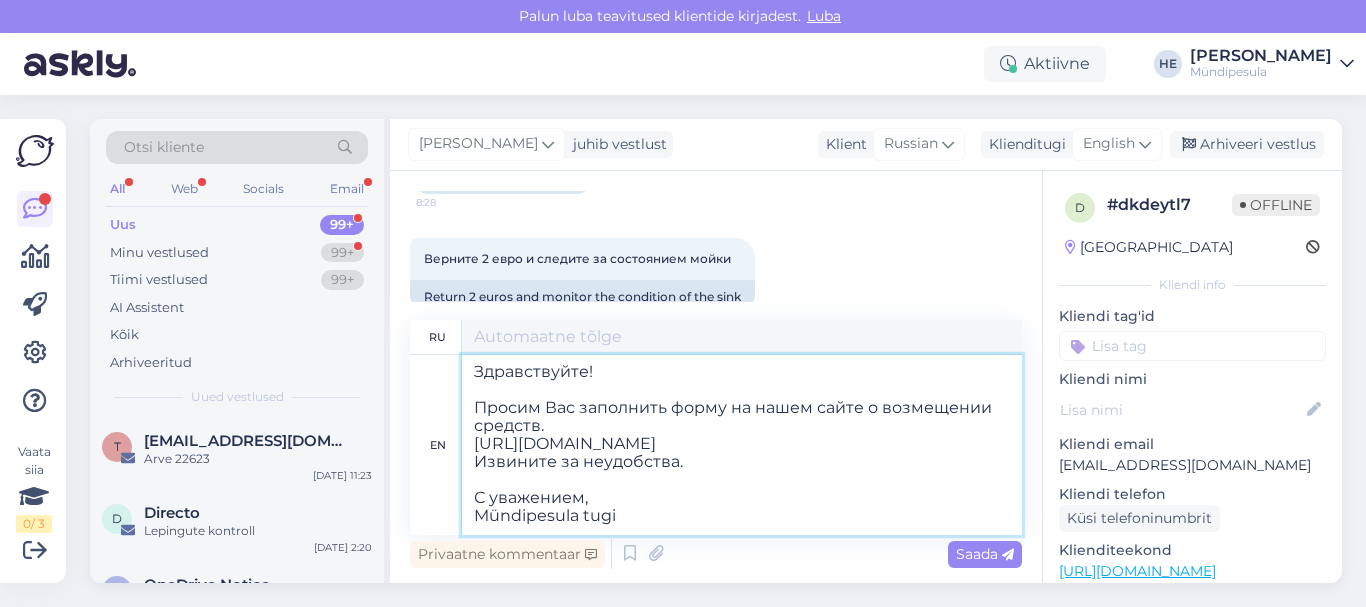 type on "Здравствуйте!
Просим Вас заполнить форму на нашем сайте о возмещении средств.
[URL][DOMAIN_NAME]
Извините за неудобства.
С уважением,
Mündipesula tugi" 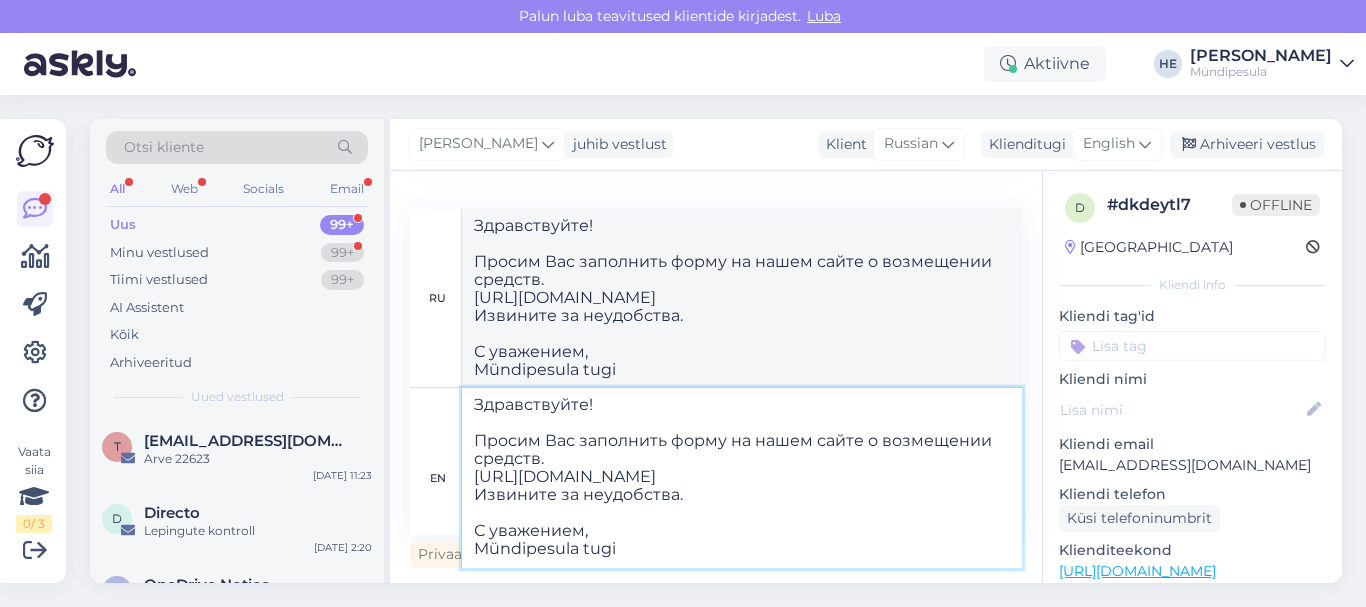 type on "Здравствуйте!
Просим Вас заполнить форму на нашем сайте о возмещении средств.
[URL][DOMAIN_NAME]
Извините за неудобства.
С уважением,
Mündipesula tugi" 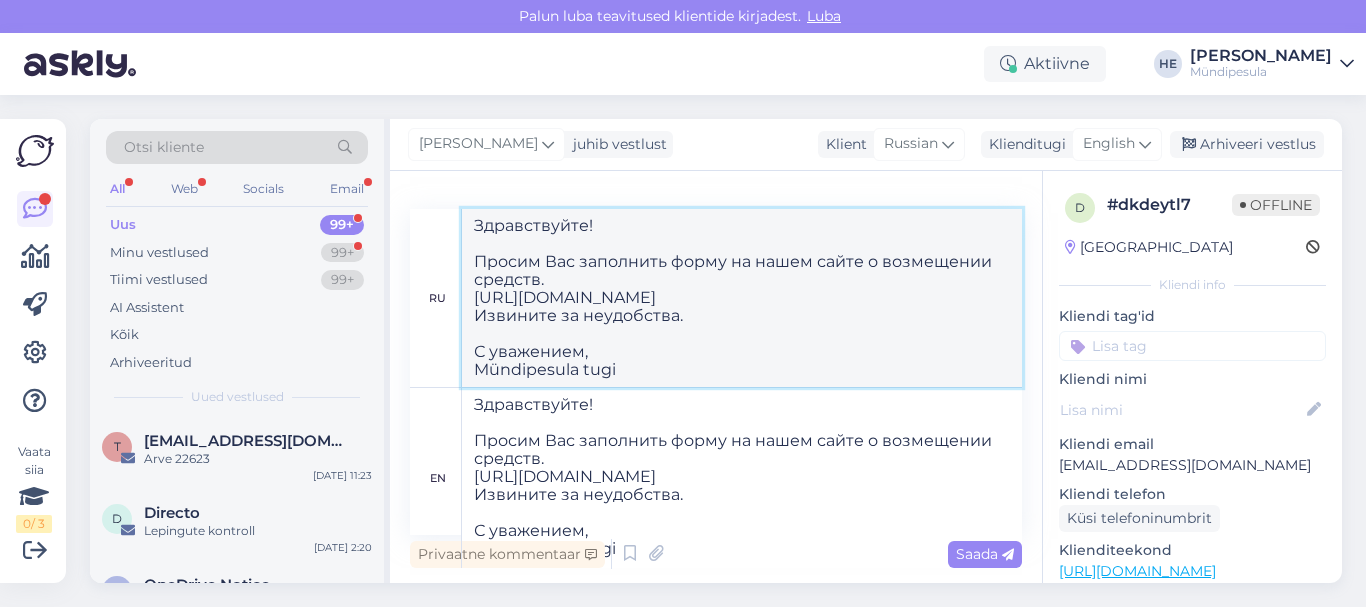 click on "Здравствуйте!
Просим Вас заполнить форму на нашем сайте о возмещении средств.
[URL][DOMAIN_NAME]
Извините за неудобства.
С уважением,
Mündipesula tugi" at bounding box center (742, 298) 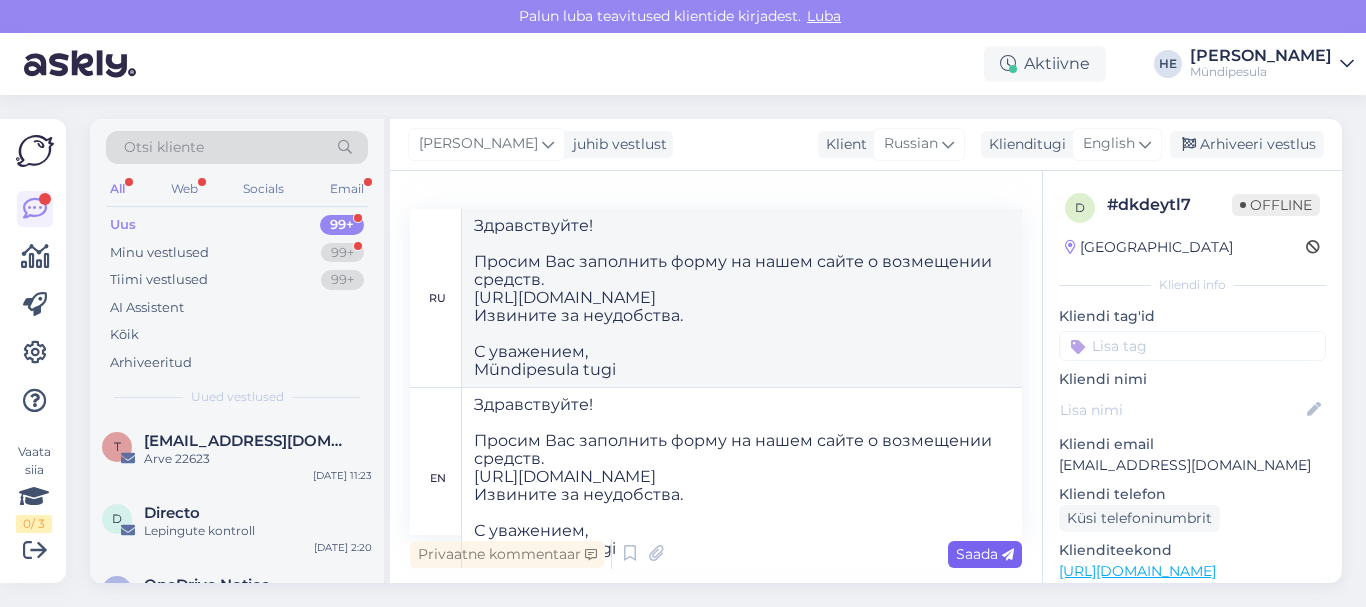 click on "Saada" at bounding box center [985, 554] 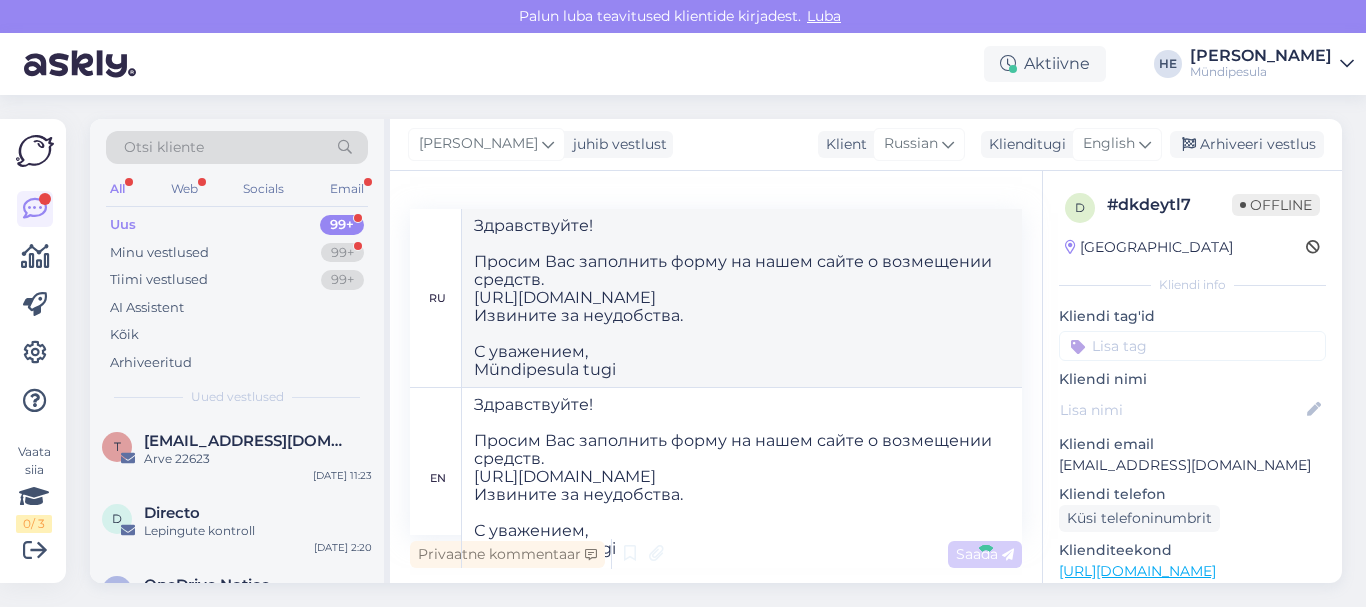 type 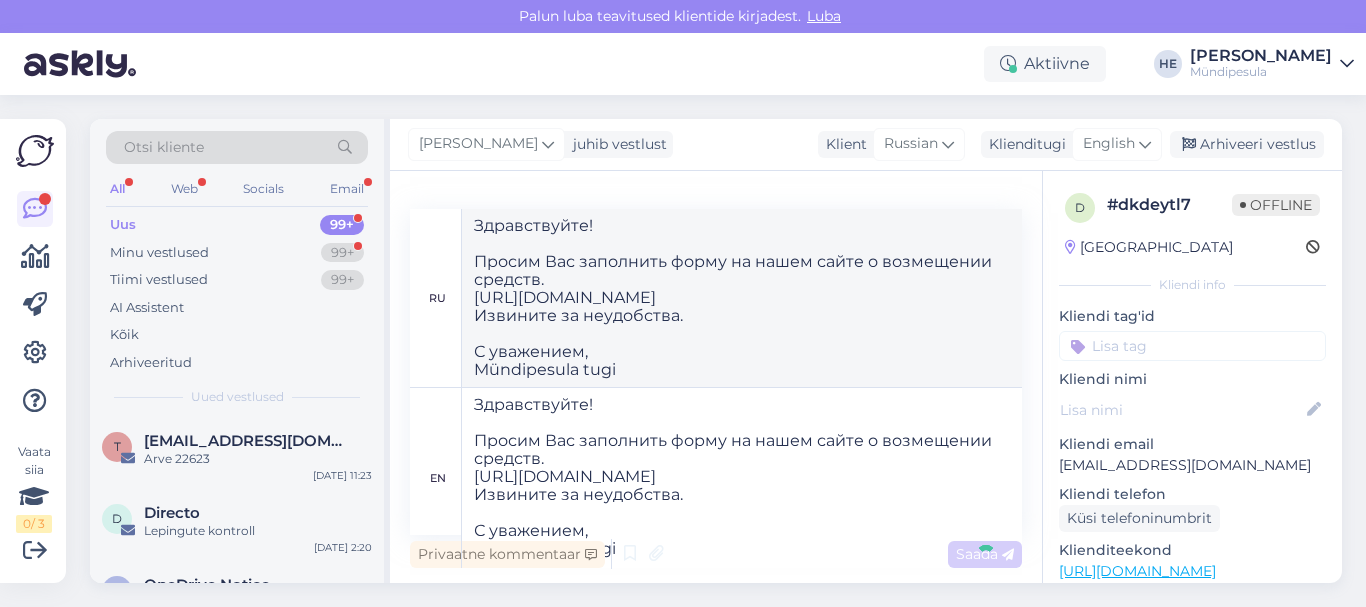 type 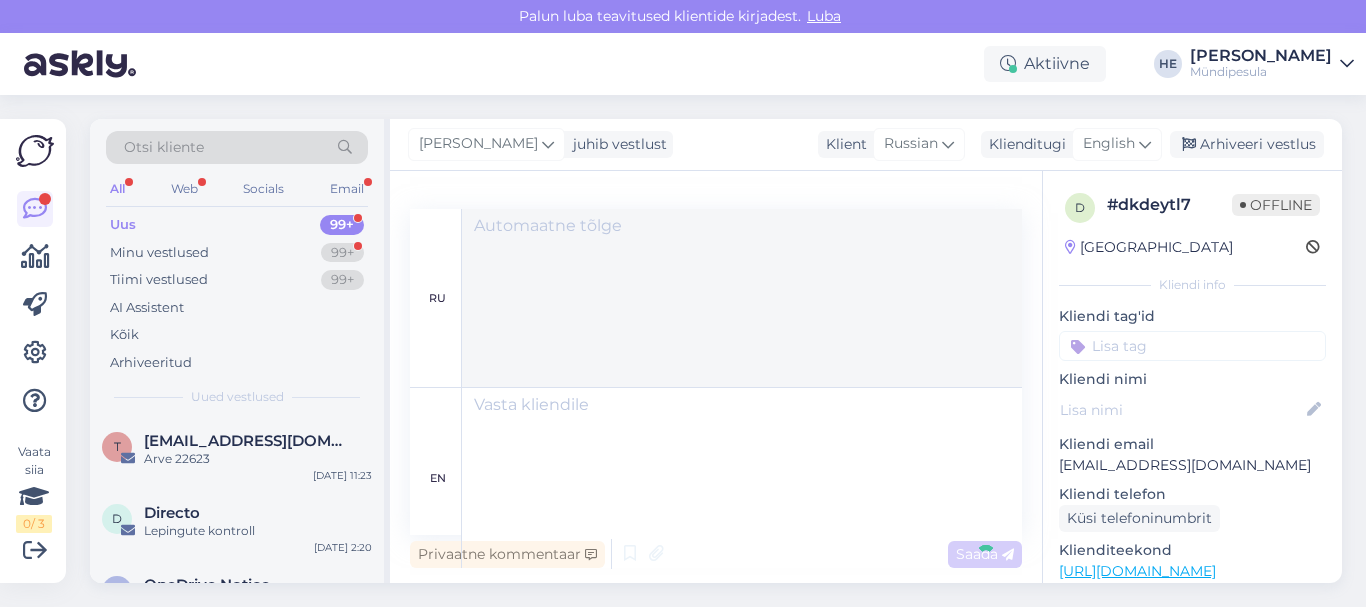 scroll, scrollTop: 637, scrollLeft: 0, axis: vertical 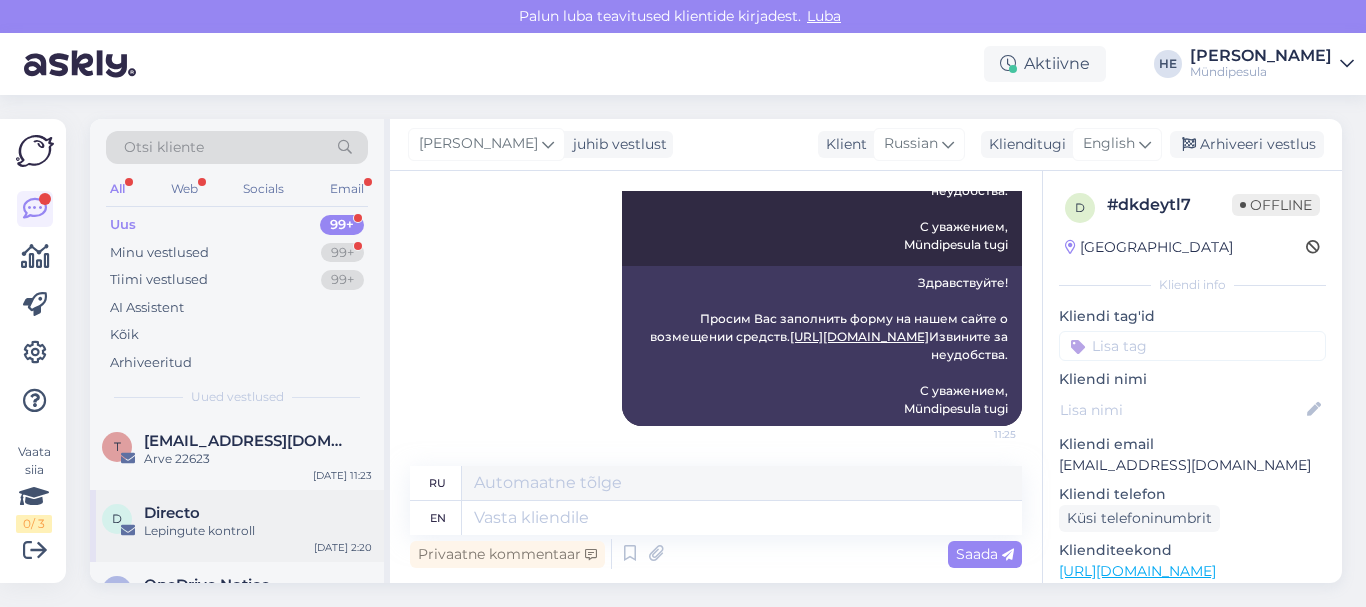 click on "Directo" at bounding box center [172, 513] 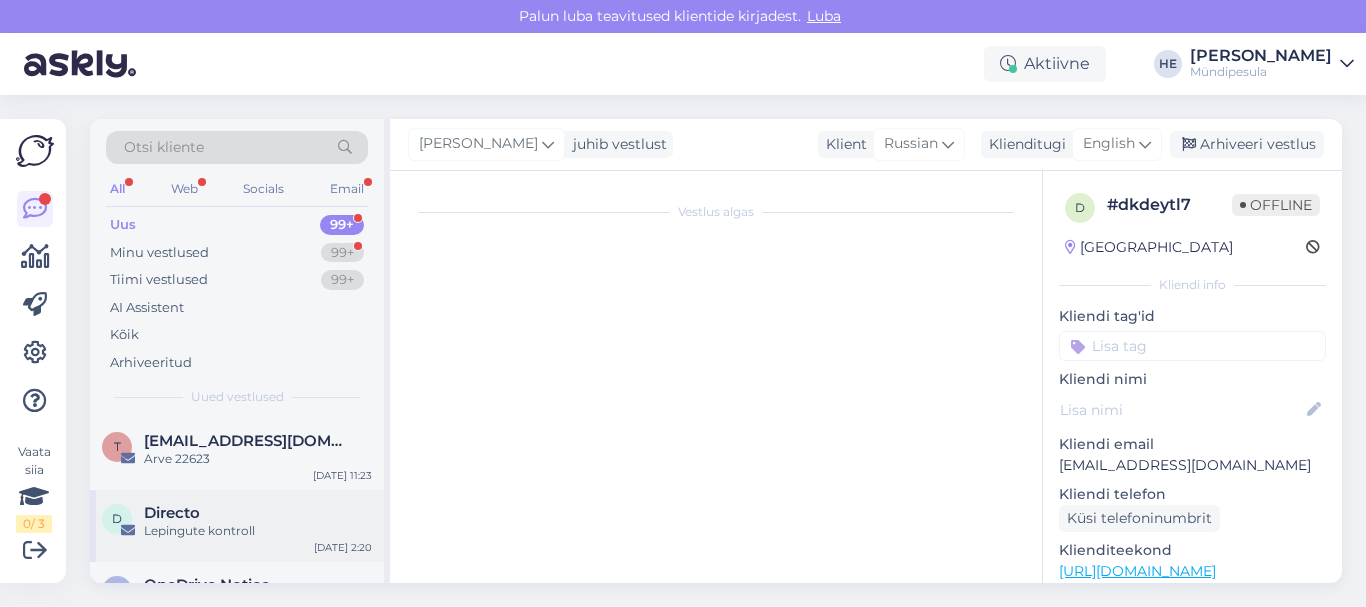scroll, scrollTop: 8568, scrollLeft: 0, axis: vertical 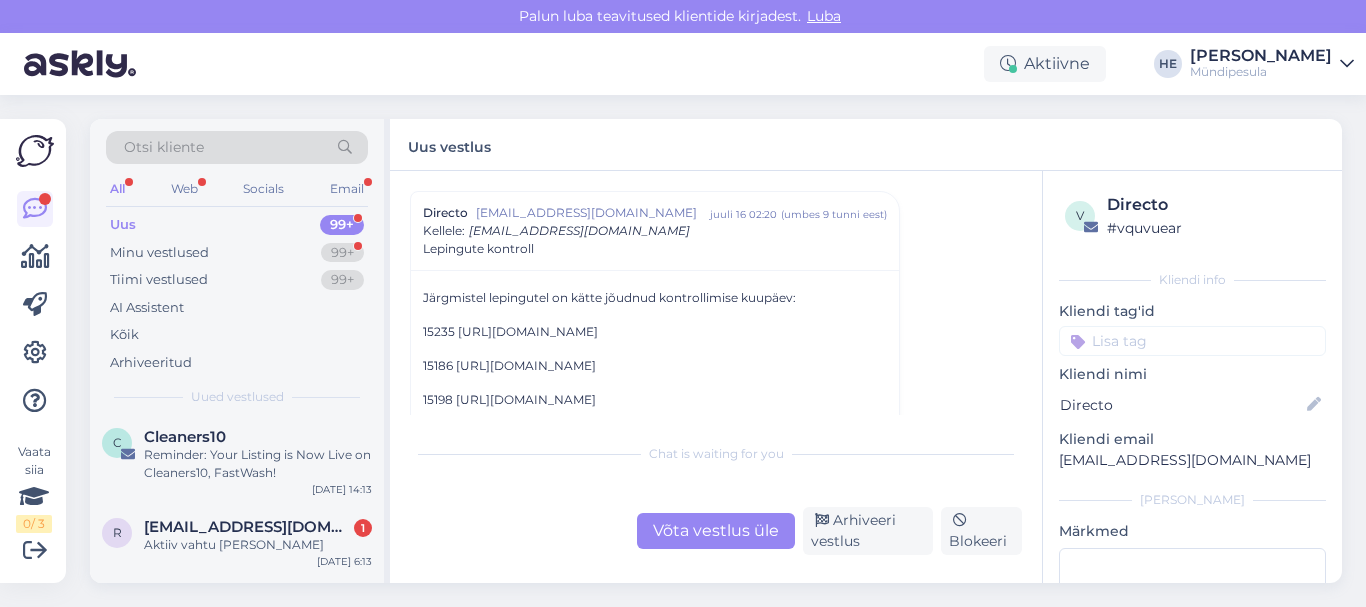 click on "Aktiiv vahtu [PERSON_NAME]" at bounding box center [258, 545] 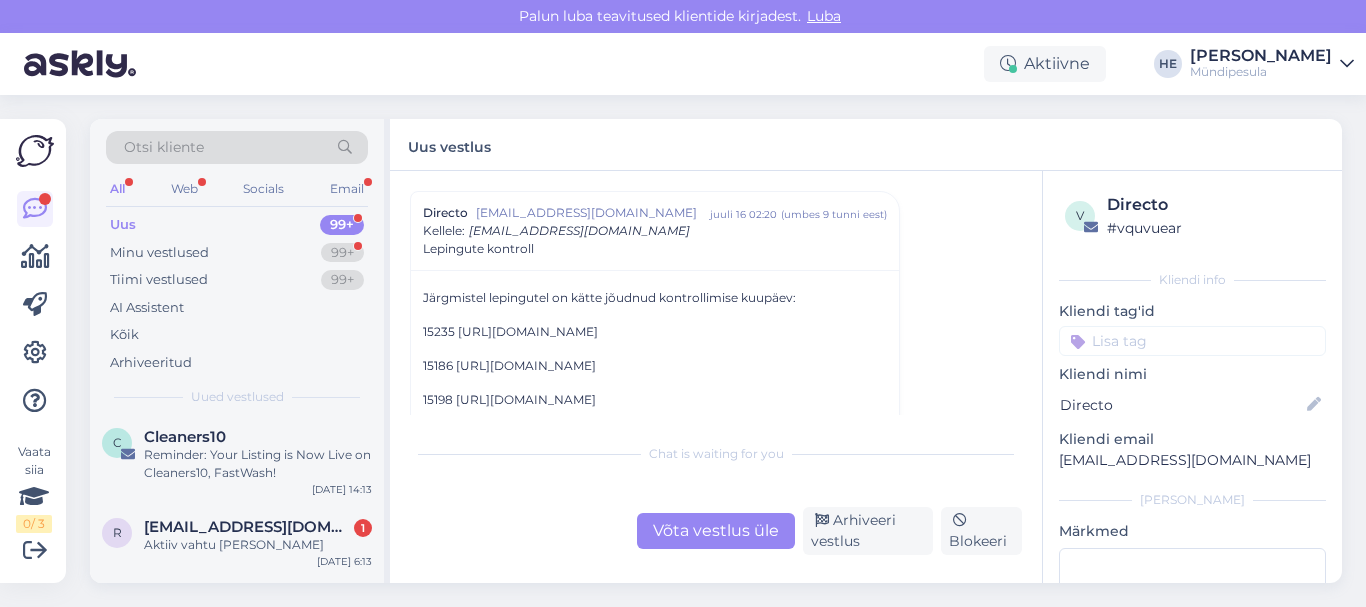 scroll, scrollTop: 0, scrollLeft: 0, axis: both 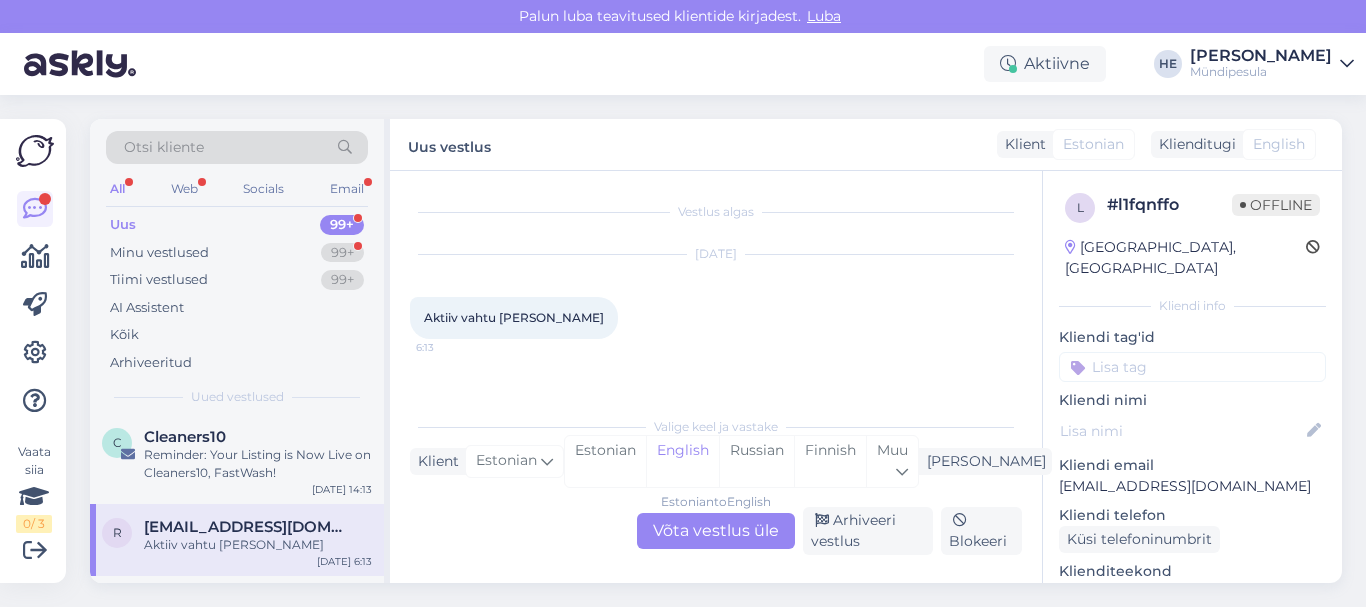 click on "Estonian  to  English Võta vestlus üle" at bounding box center (716, 531) 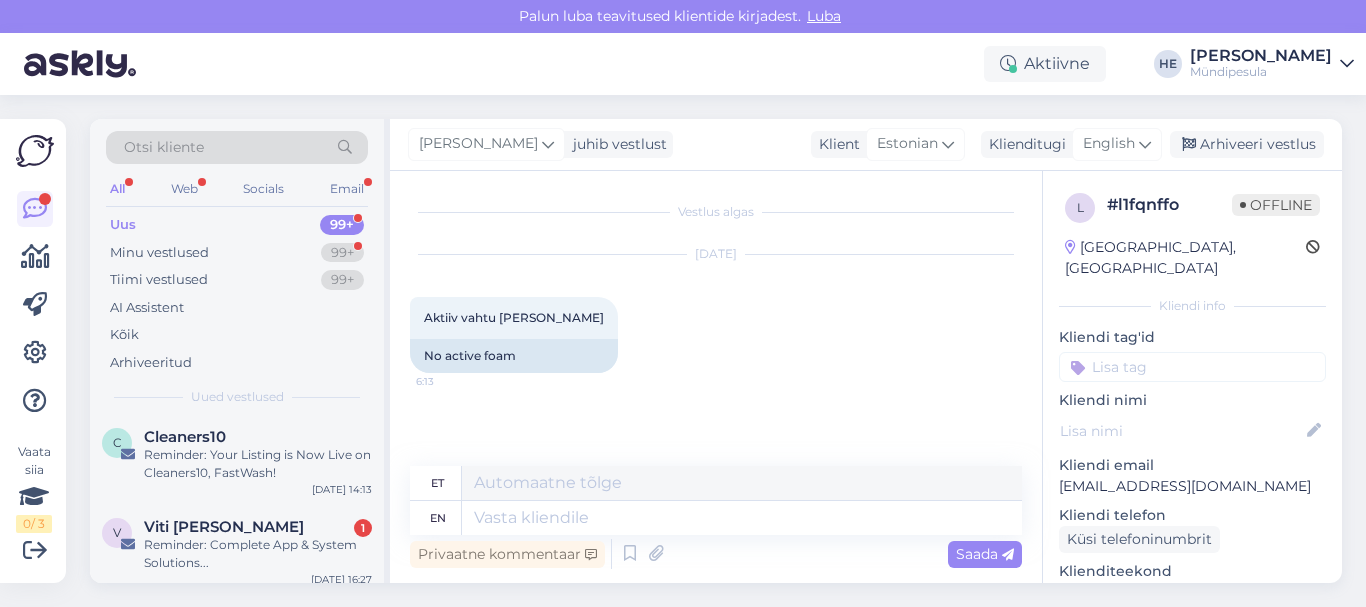 scroll, scrollTop: 0, scrollLeft: 0, axis: both 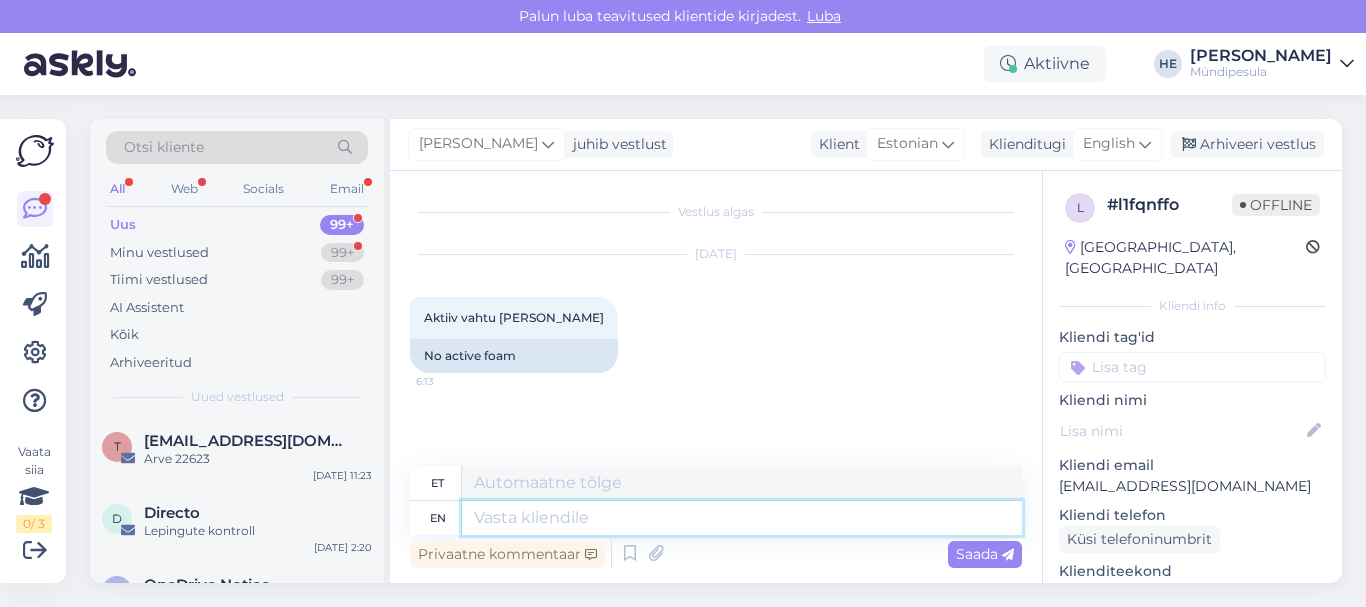 click at bounding box center [742, 518] 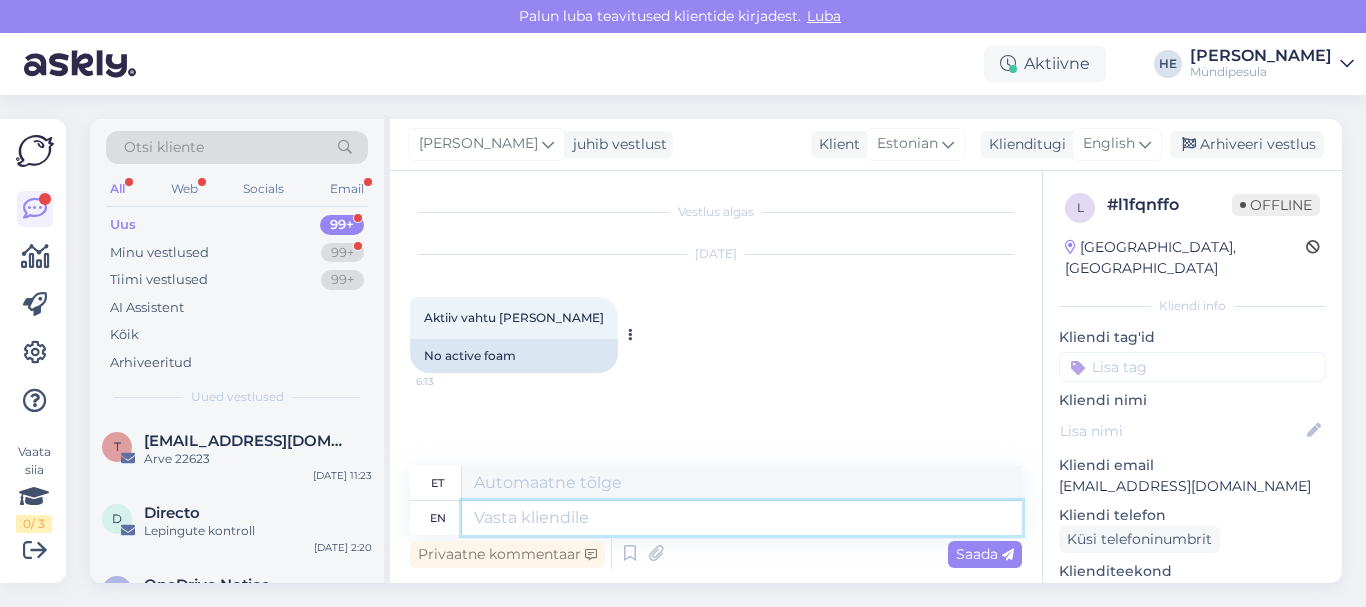 paste on "Tere
Palun täitke meie kodulehel [PERSON_NAME] intsidenti kohta, et saaksime Teile raha tagastada.
[URL][DOMAIN_NAME]
Vabandame ebamugavuste pärast.
Lugupidamisega
Mündipesula tugi" 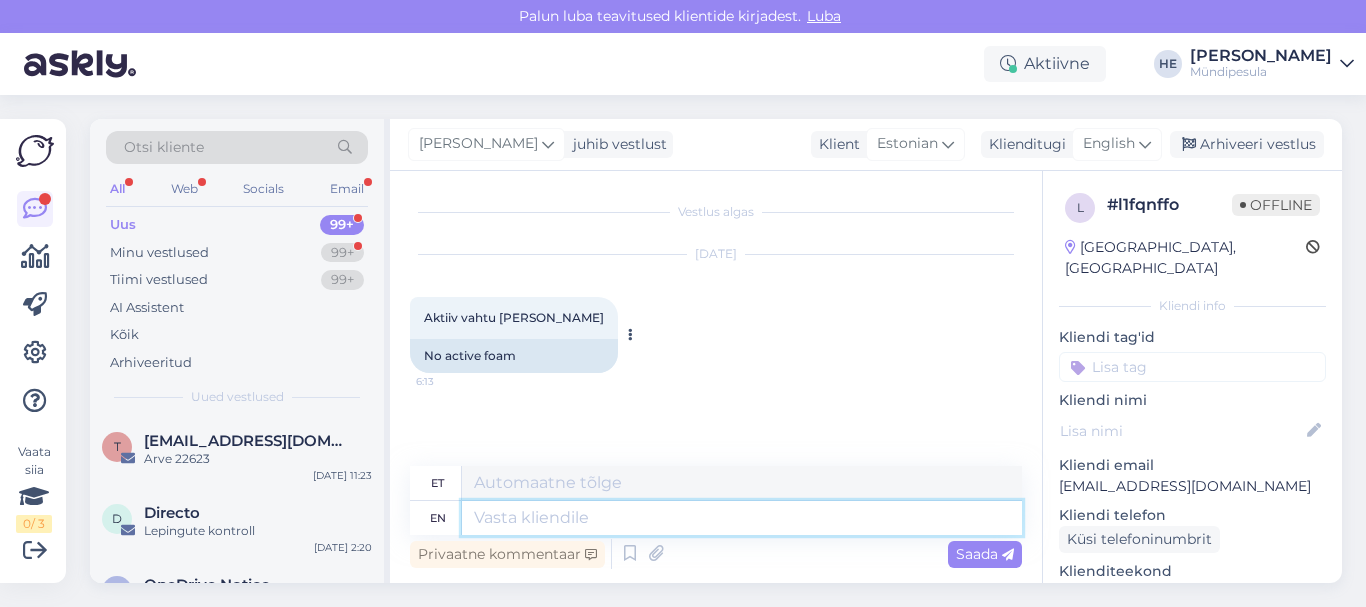 type on "Tere
Palun täitke meie kodulehel [PERSON_NAME] intsidenti kohta, et saaksime Teile raha tagastada.
[URL][DOMAIN_NAME]
Vabandame ebamugavuste pärast.
Lugupidamisega
Mündipesula tugi" 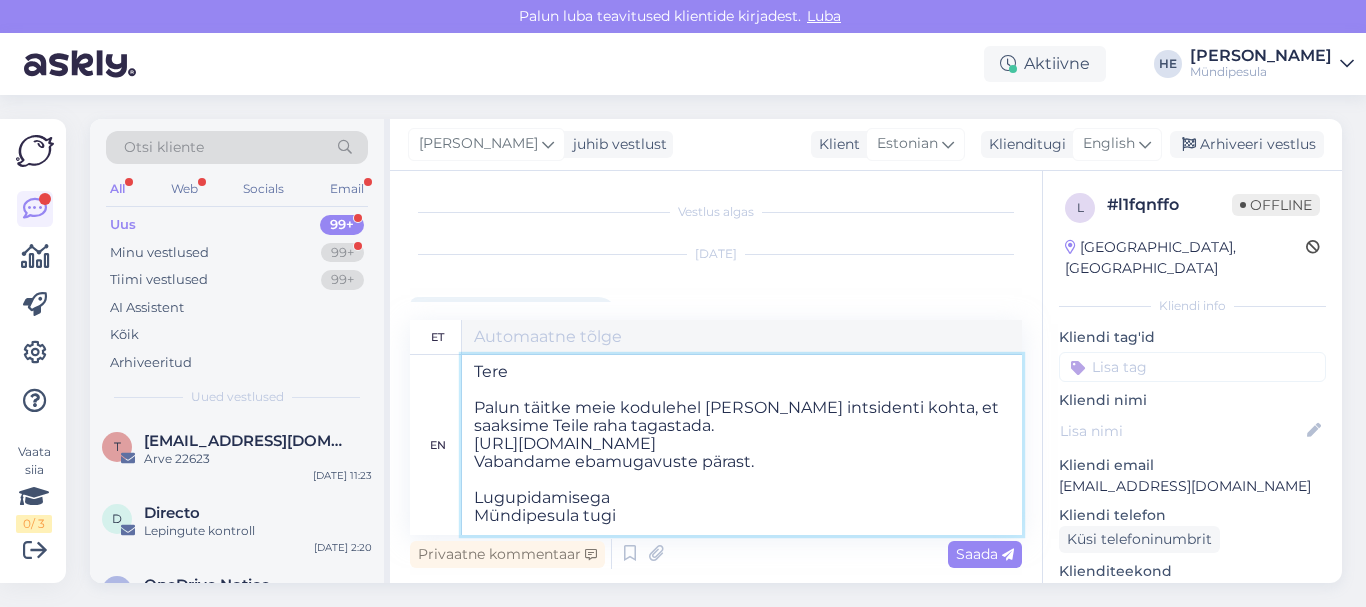 scroll, scrollTop: 8, scrollLeft: 0, axis: vertical 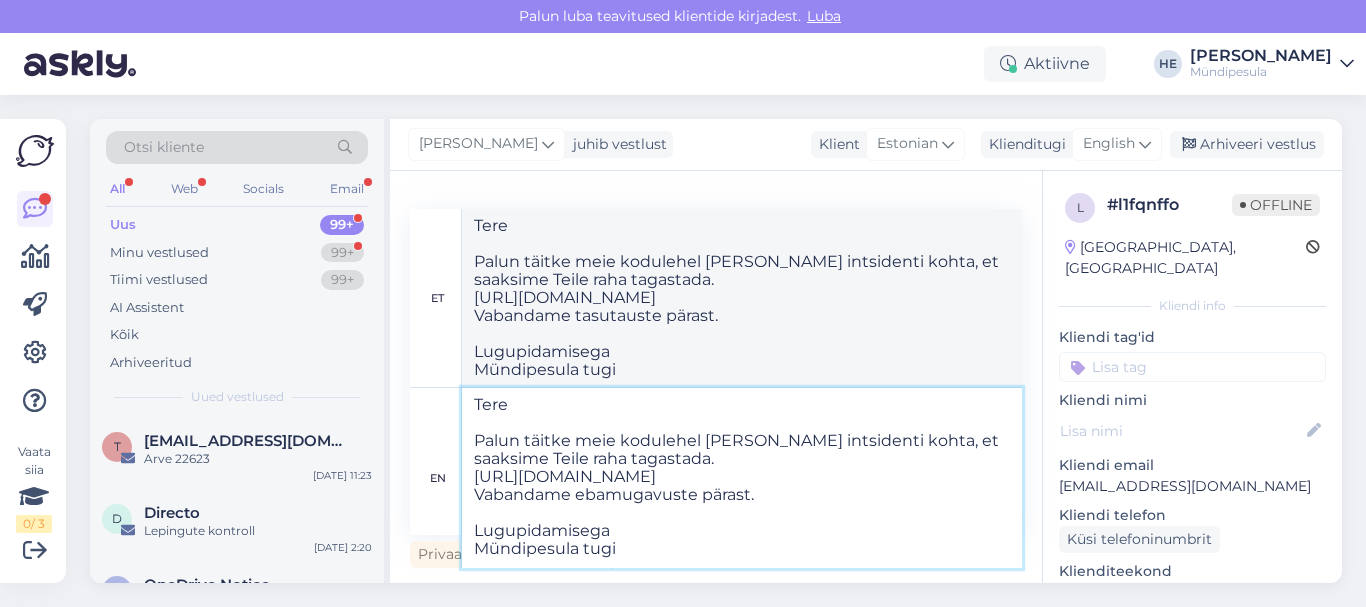 type on "Tere
Palun täitke meie kodulehel [PERSON_NAME] intsidenti kohta, et saaksime Teile raha tagastada.
[URL][DOMAIN_NAME]
Vabandame ebamugavuste pärast.
Lugupidamisega
Mündipesula tugi" 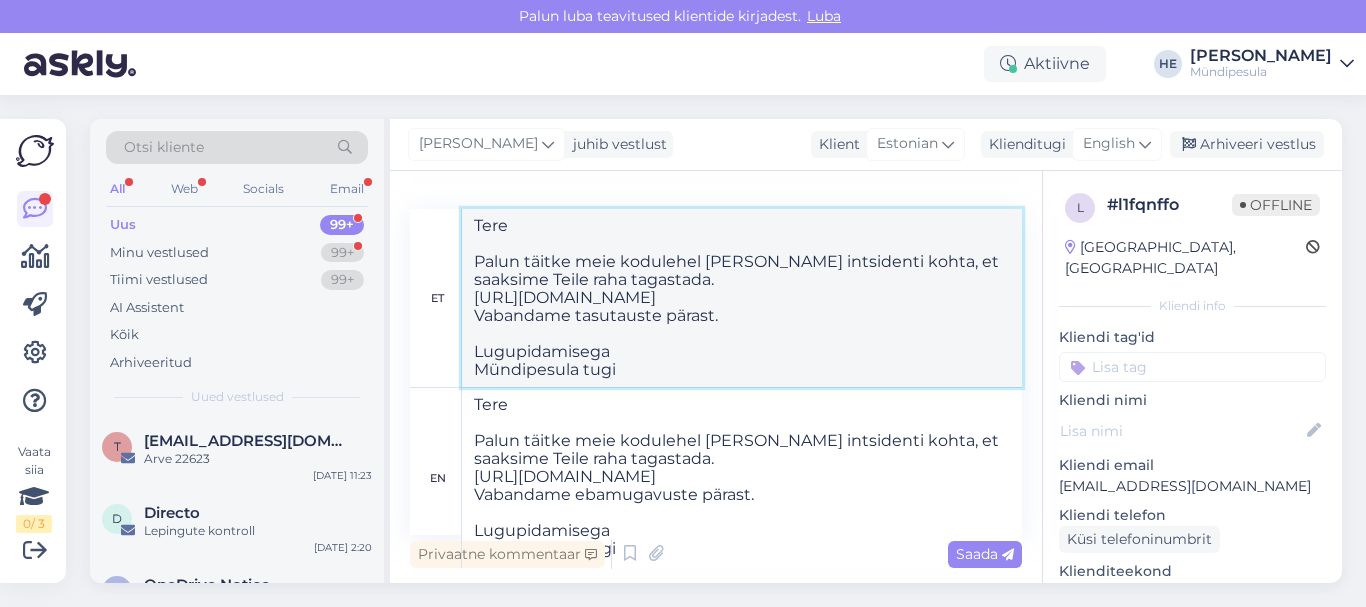 click on "Tere
Palun täitke meie kodulehel [PERSON_NAME] intsidenti kohta, et saaksime Teile raha tagastada.
[URL][DOMAIN_NAME]
Vabandame tasutauste pärast.
Lugupidamisega
Mündipesula tugi" at bounding box center [742, 298] 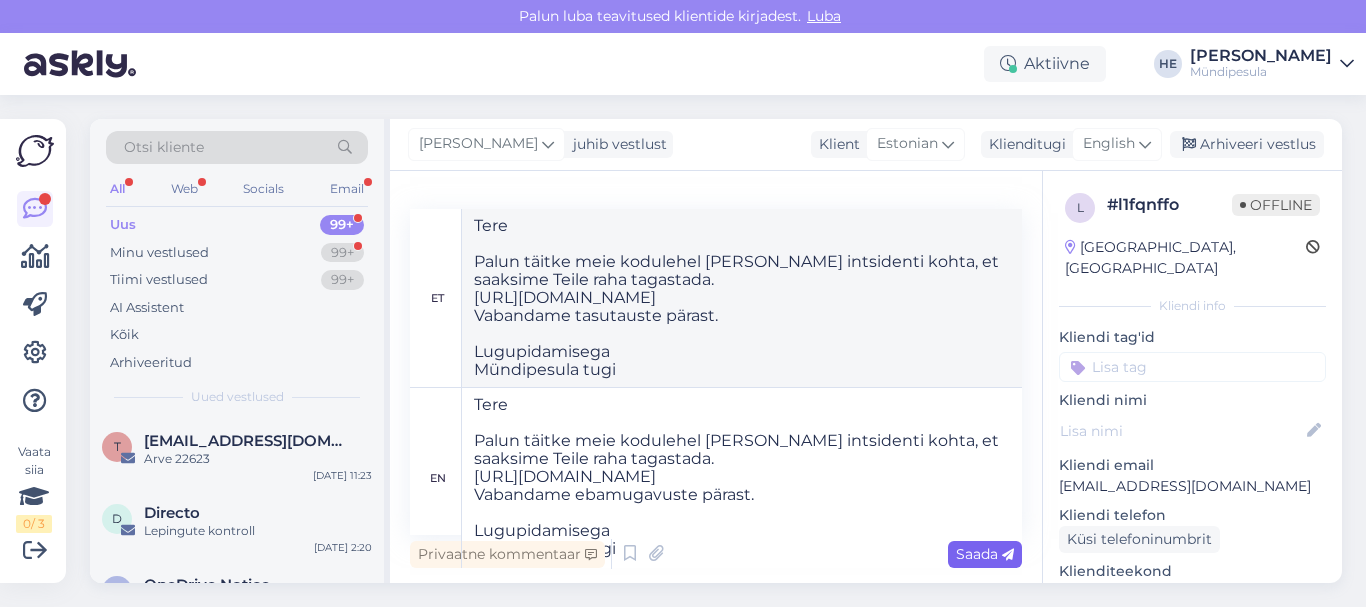 click on "Saada" at bounding box center [985, 554] 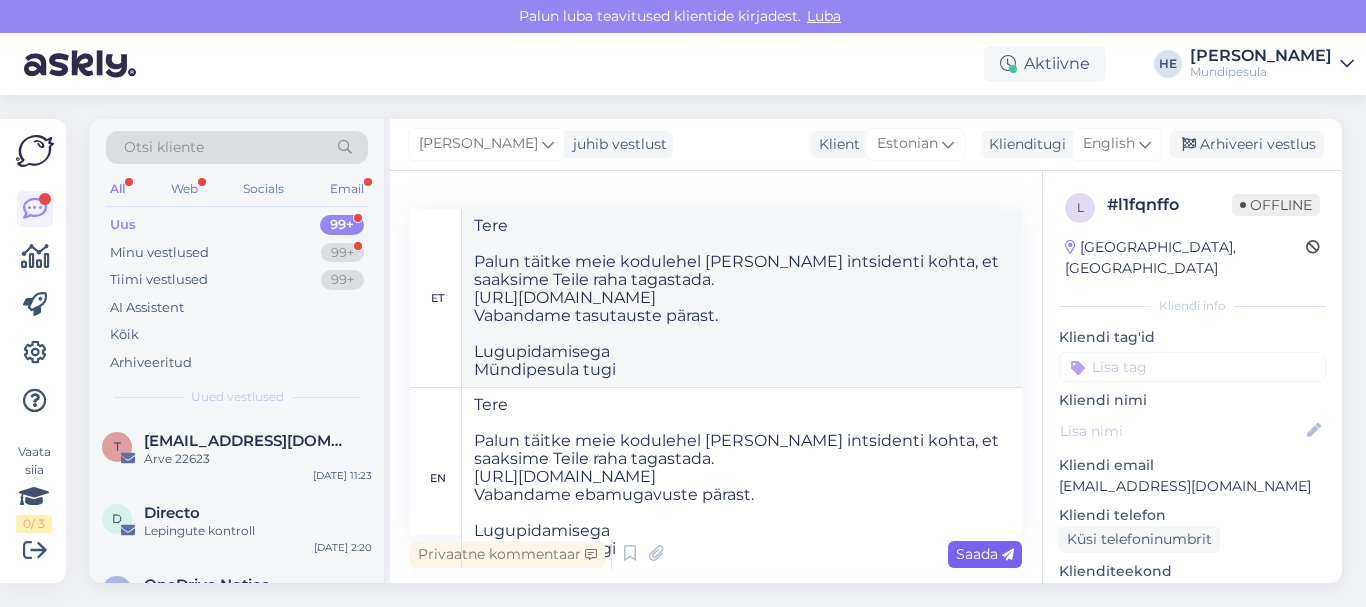 type 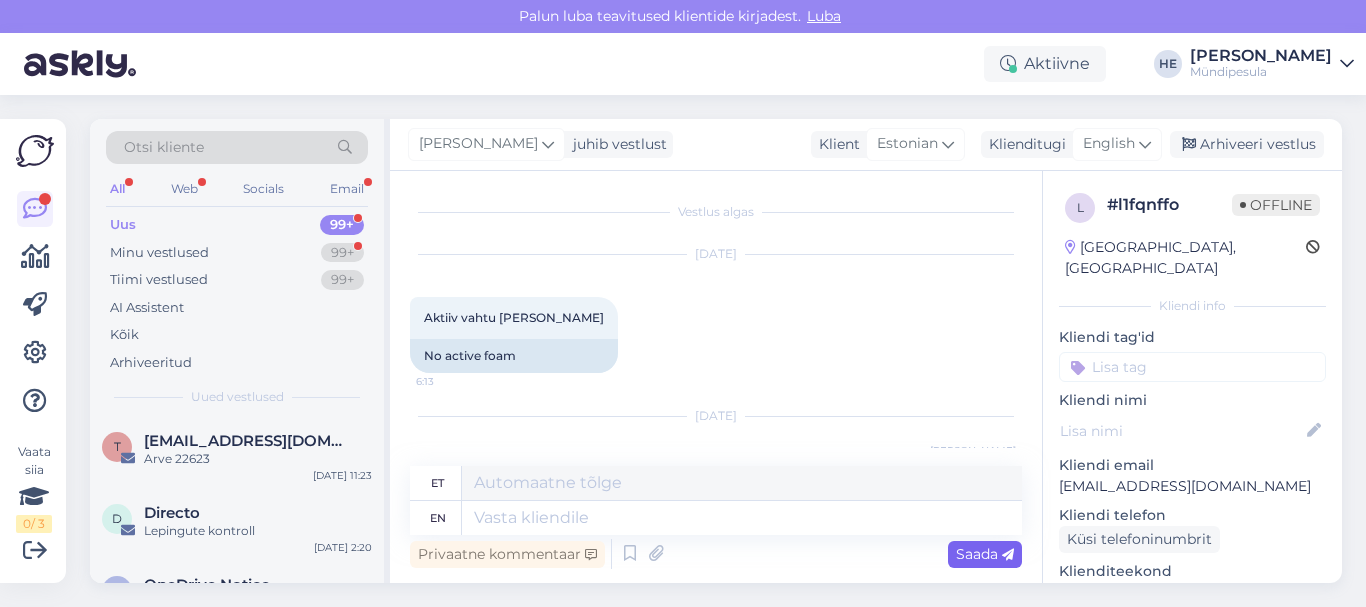 scroll, scrollTop: 397, scrollLeft: 0, axis: vertical 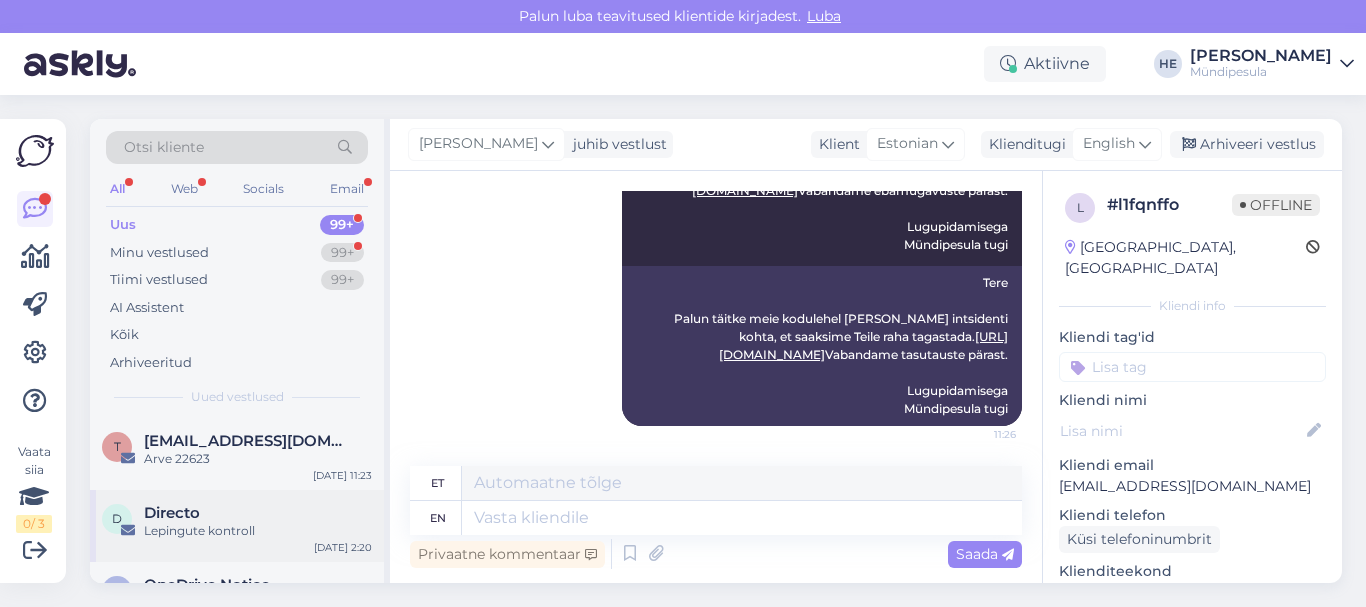 click on "Directo" at bounding box center (172, 513) 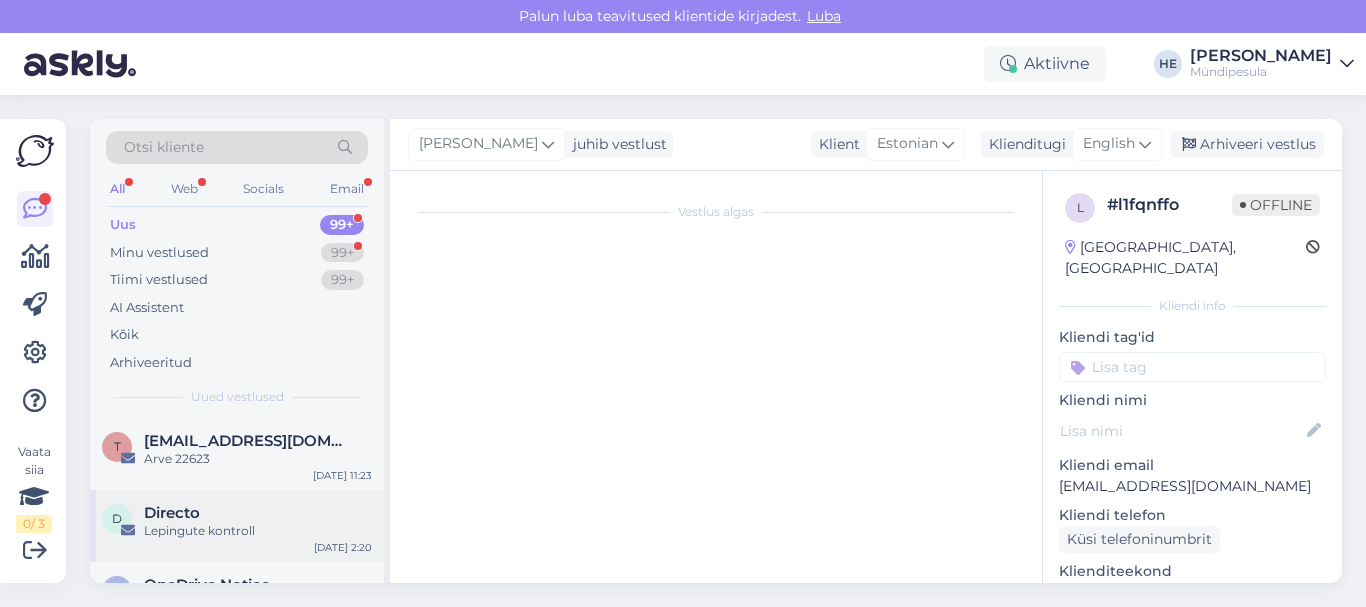 scroll, scrollTop: 8568, scrollLeft: 0, axis: vertical 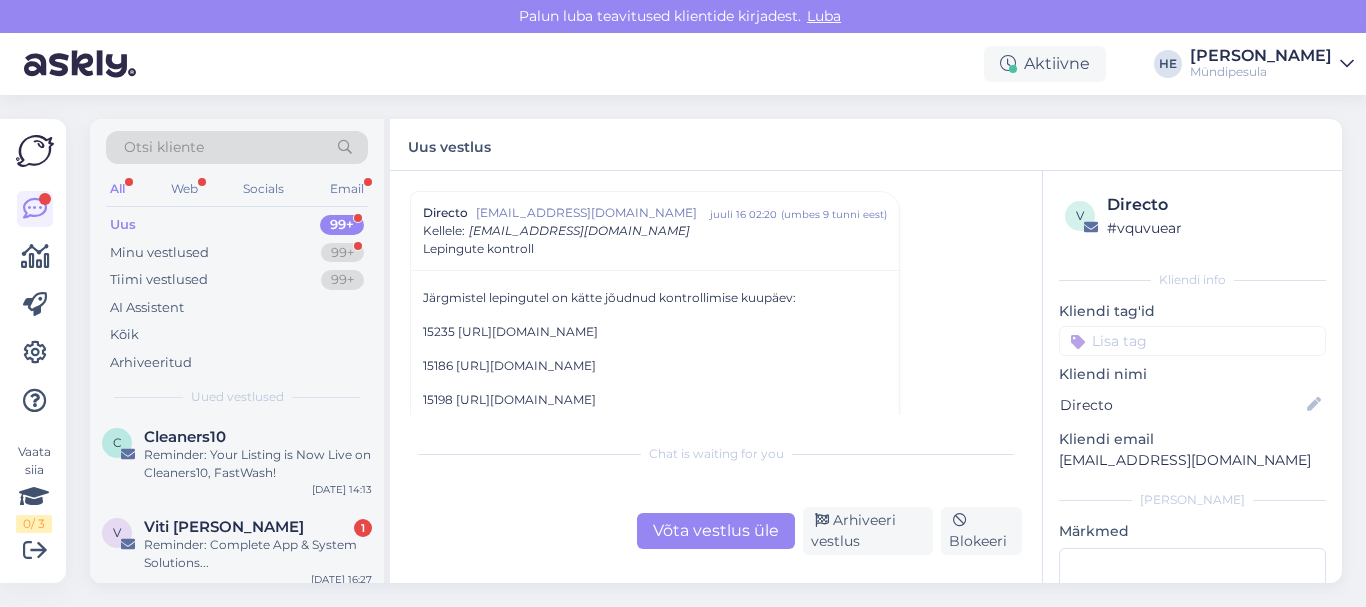 click on "Reminder: Complete App & System Solutions..." at bounding box center [258, 554] 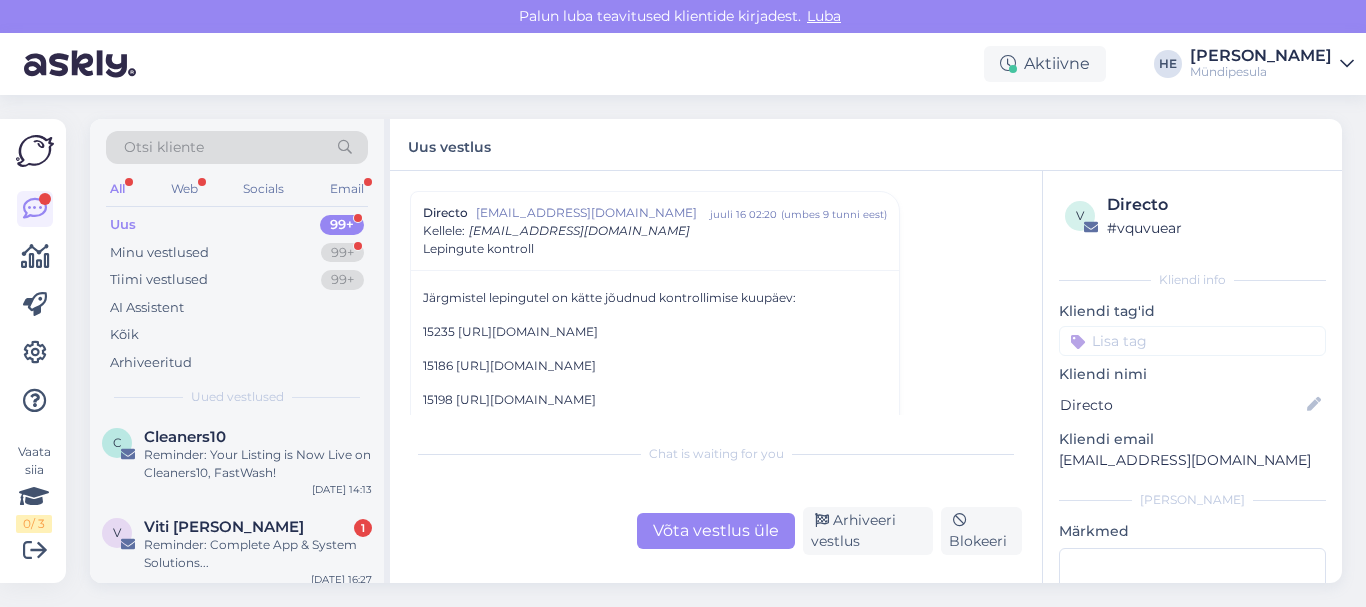 scroll, scrollTop: 78, scrollLeft: 0, axis: vertical 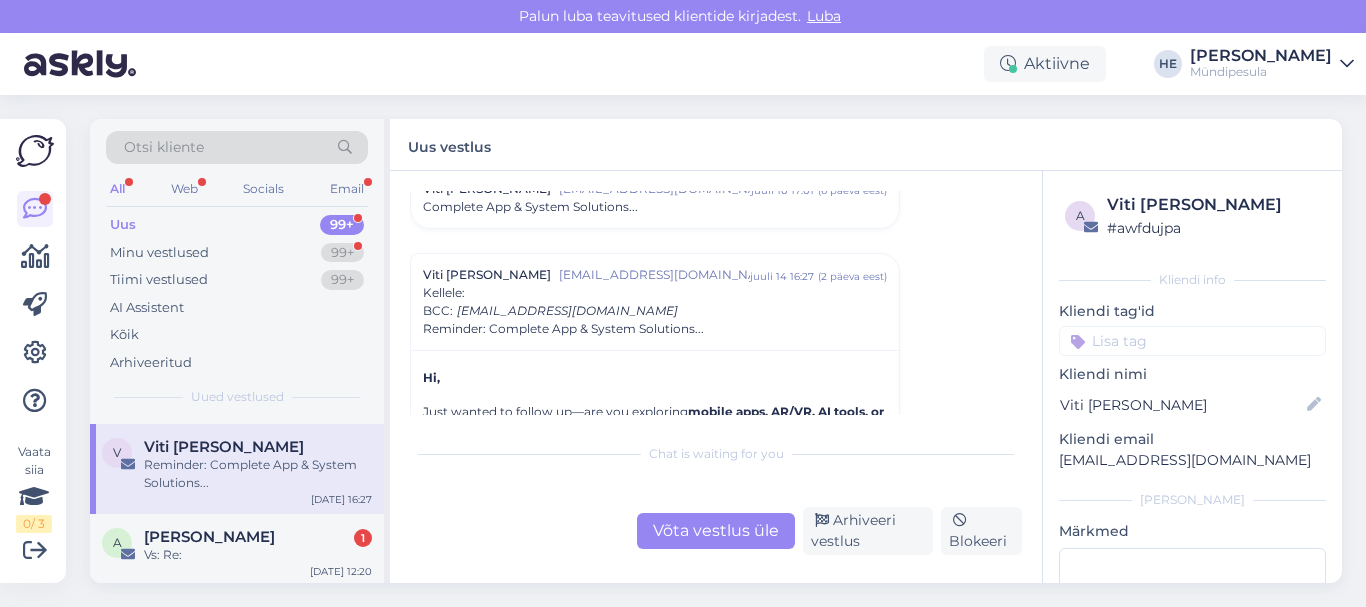 click on "[PERSON_NAME]" at bounding box center (209, 537) 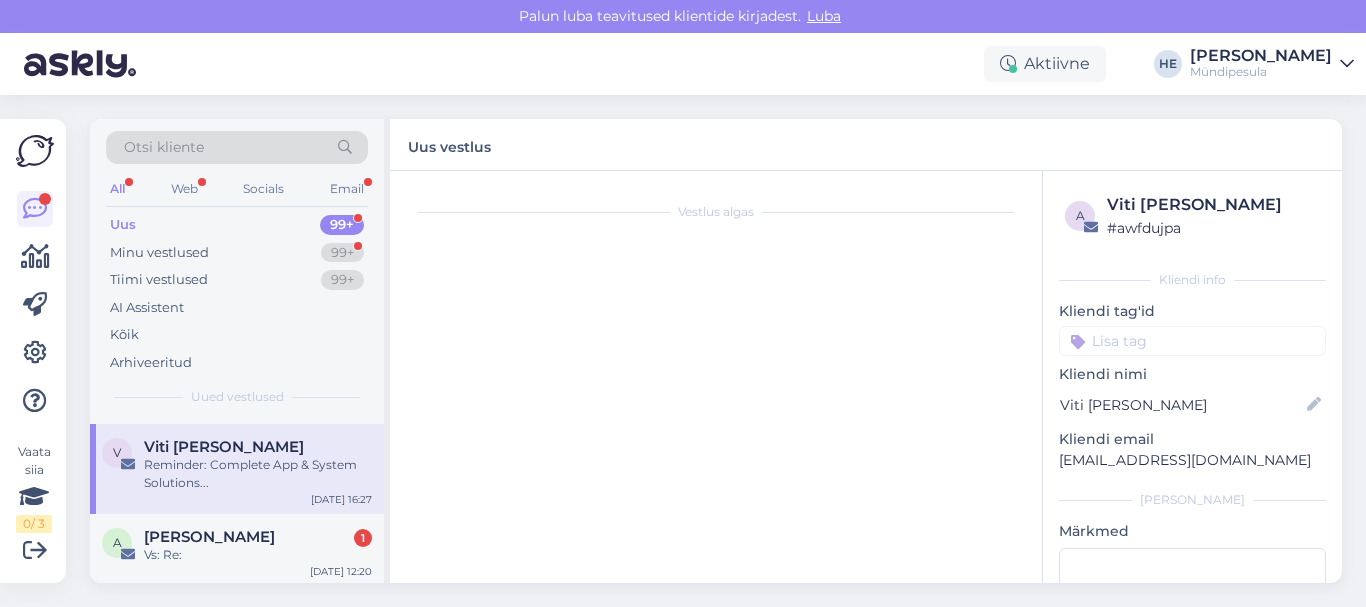 scroll, scrollTop: 834, scrollLeft: 0, axis: vertical 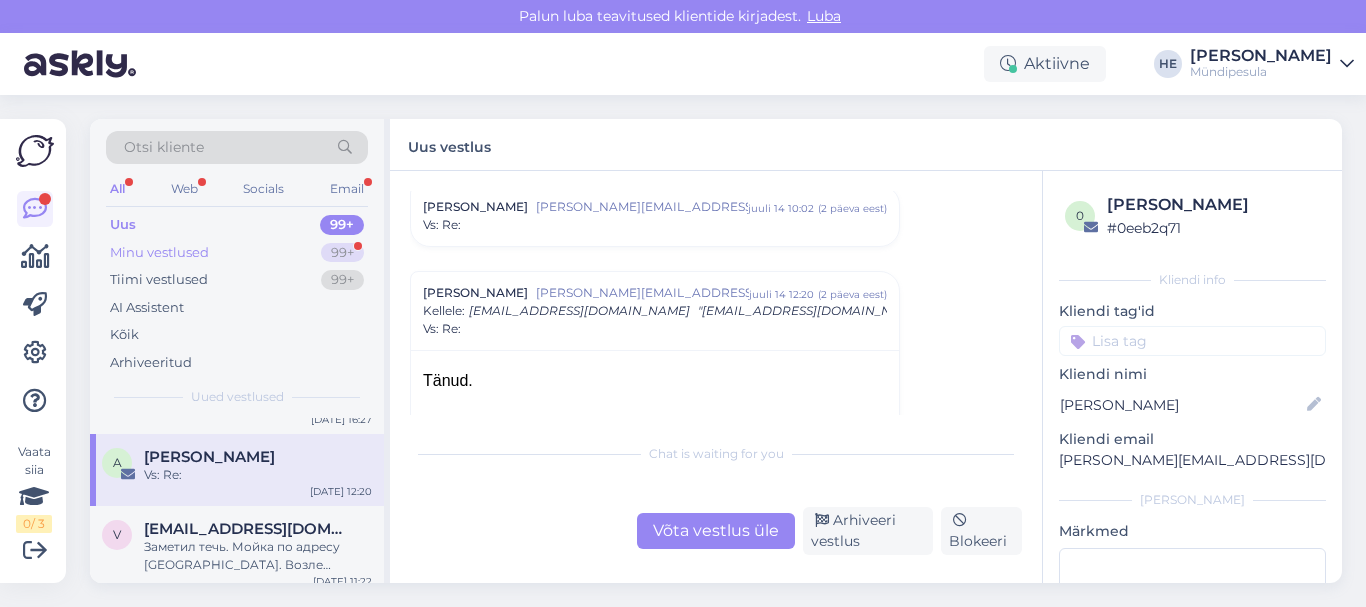 click on "Minu vestlused" at bounding box center (159, 253) 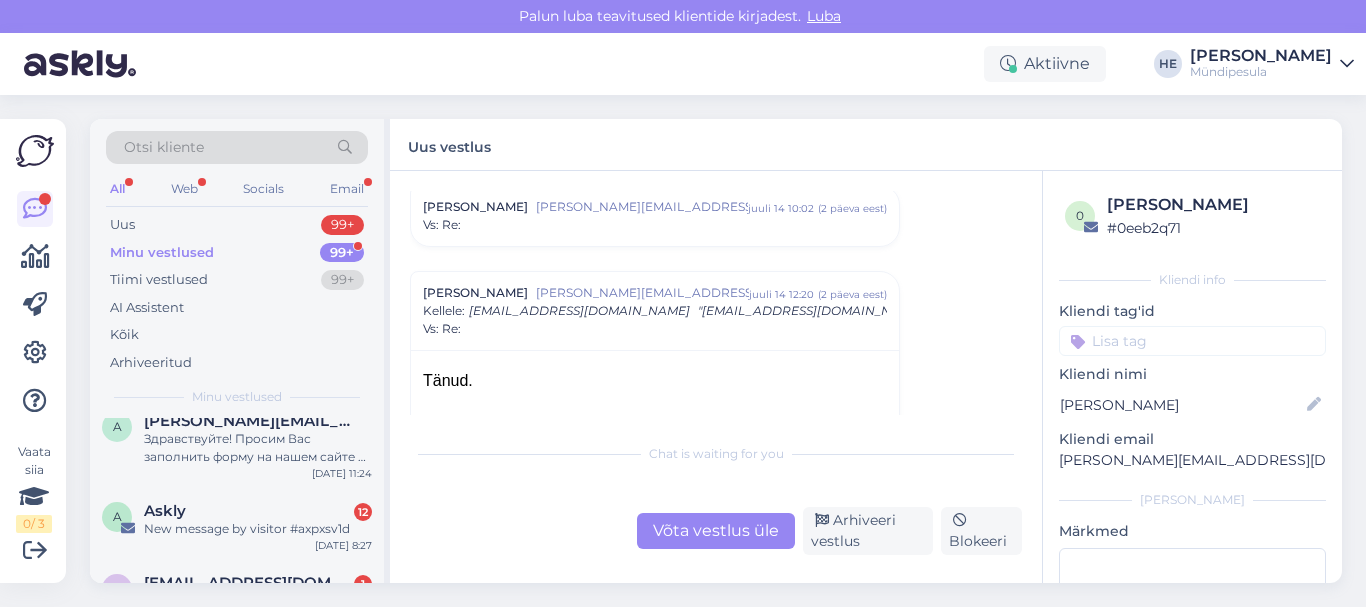 scroll, scrollTop: 0, scrollLeft: 0, axis: both 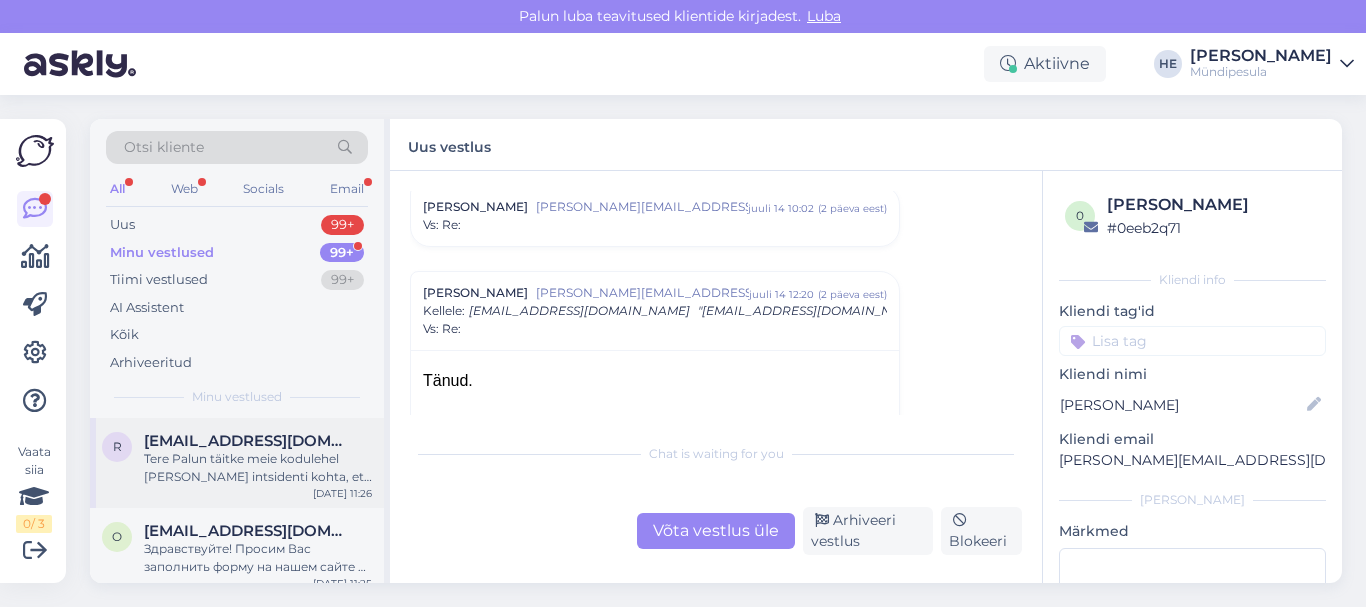 click on "Tere
Palun täitke meie kodulehel [PERSON_NAME] intsidenti kohta, et saaksime Teile raha tagastada.
[URL][DOMAIN_NAME]
Vabandame ebamugavuste pärast.
Lugupidamisega
Mündipesula tugi" at bounding box center (258, 468) 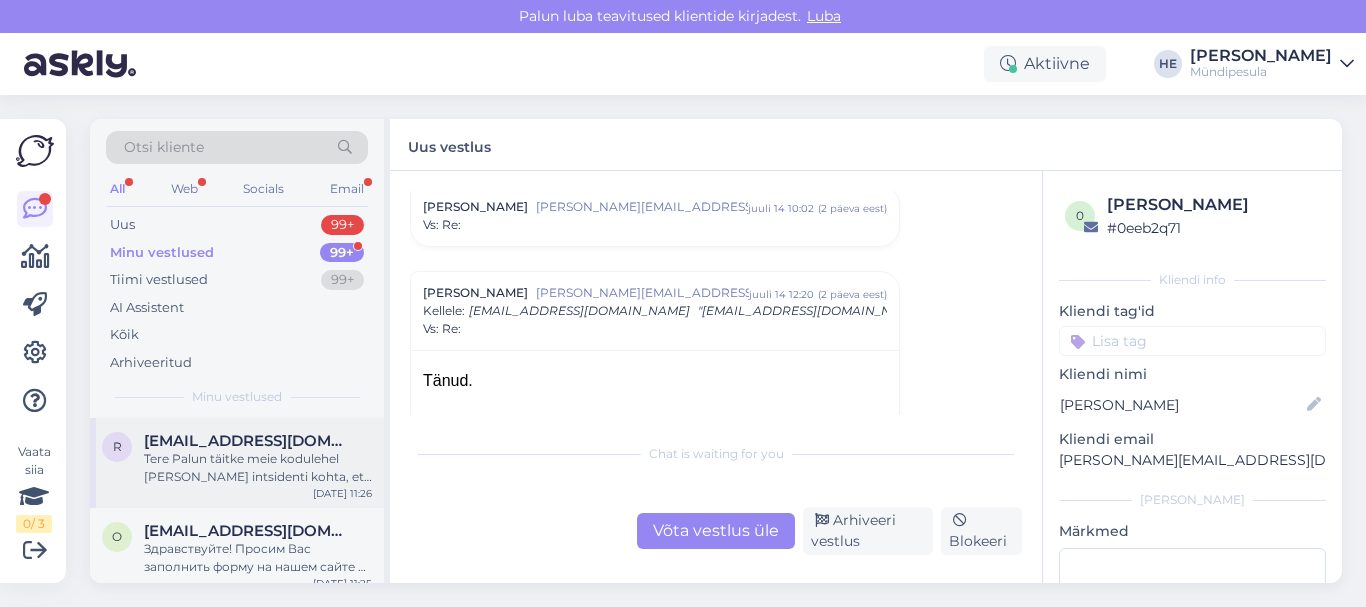 scroll, scrollTop: 204, scrollLeft: 0, axis: vertical 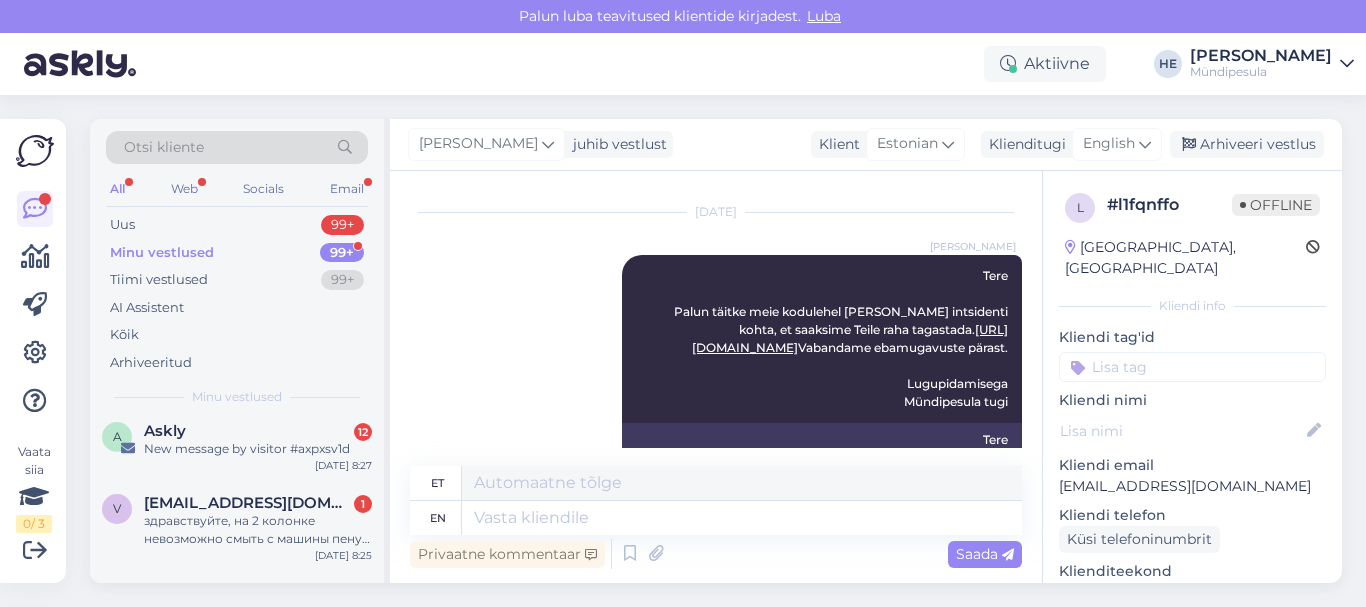 click on "A Askly 12 New message by visitor #axpxsv1d [DATE] 8:27" at bounding box center [237, 444] 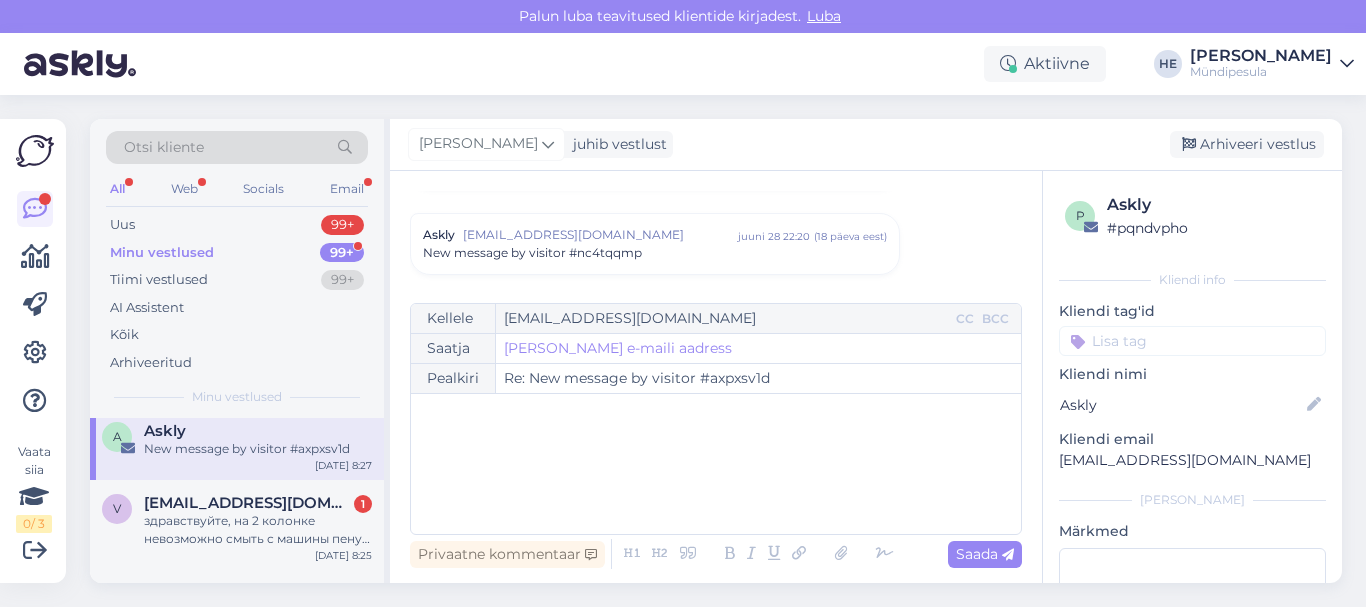 scroll, scrollTop: 8568, scrollLeft: 0, axis: vertical 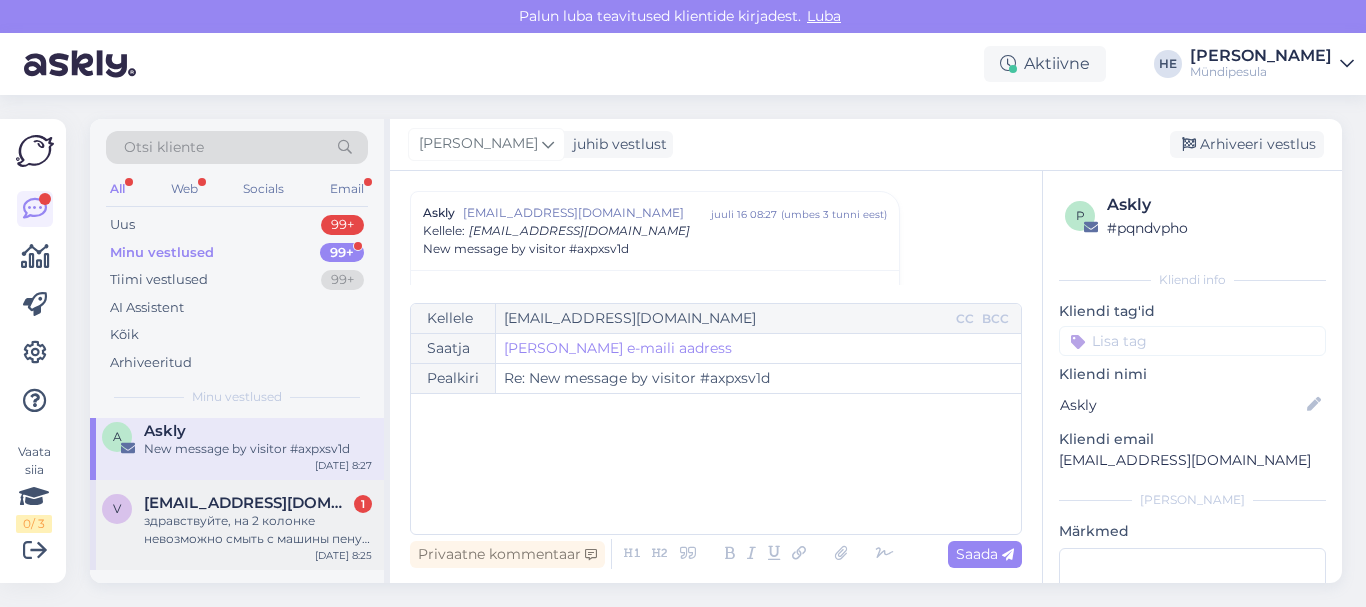 click on "здравствуйте, на 2 колонке невозможно смыть с машины пену! уже вода прошла и всё время пену чуть-чуть но есть" at bounding box center (258, 530) 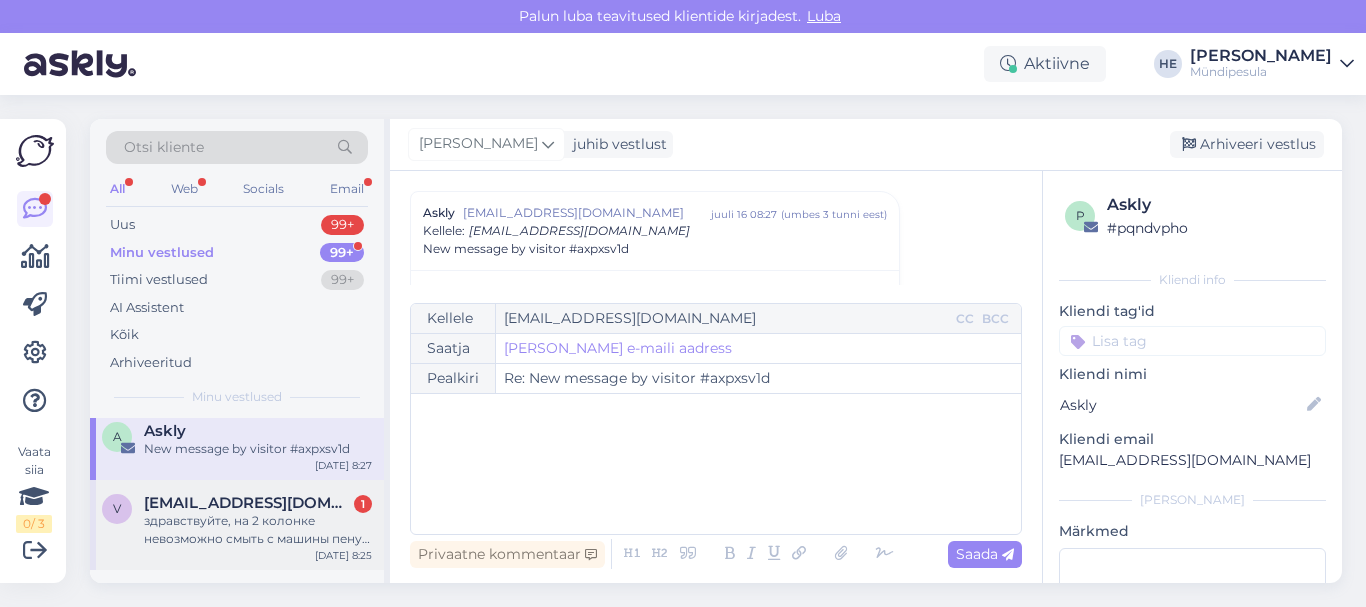 scroll, scrollTop: 1531, scrollLeft: 0, axis: vertical 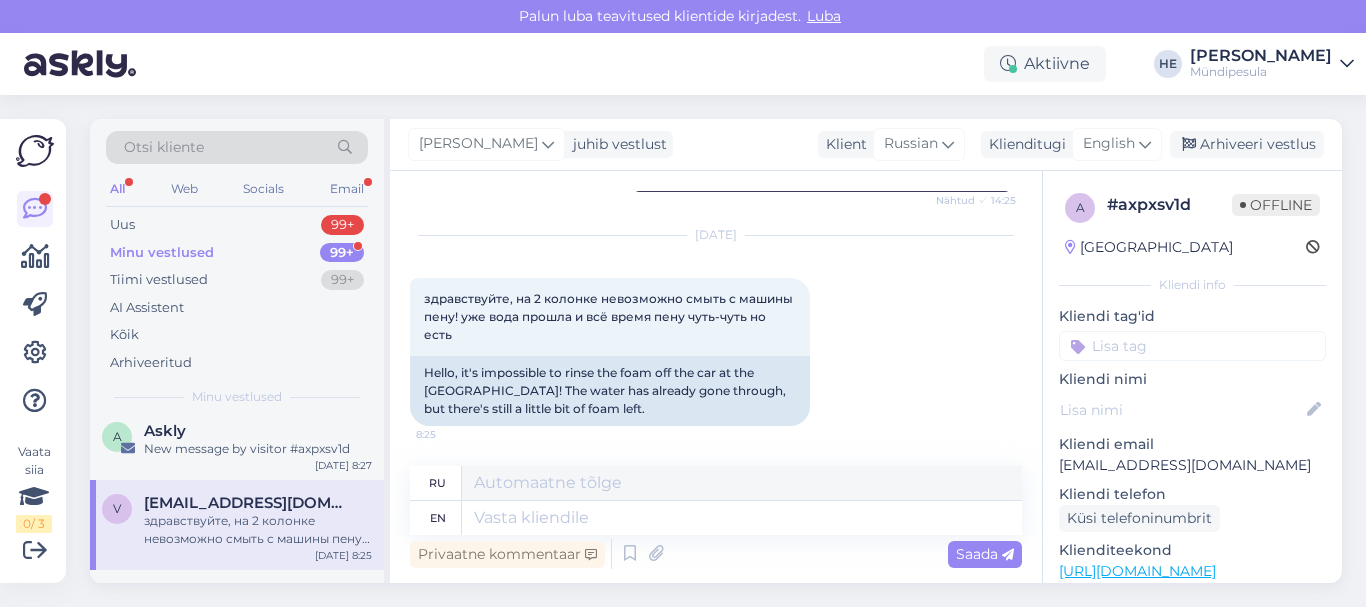 click on "Minu vestlused" at bounding box center [162, 253] 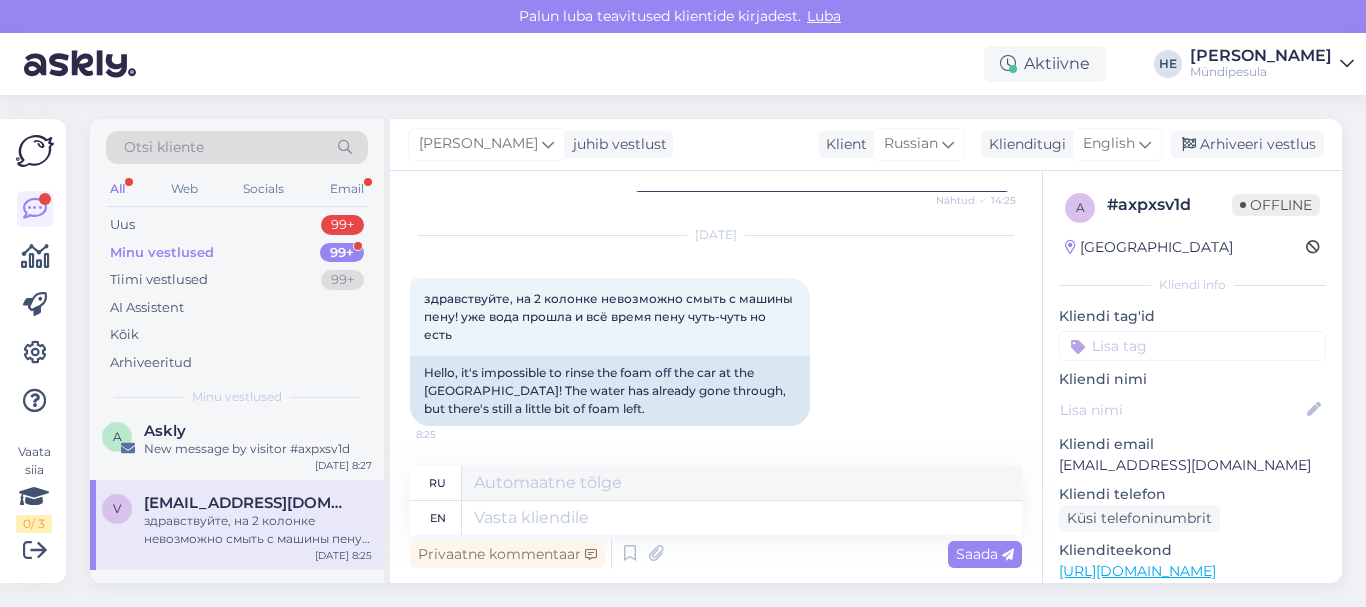 scroll, scrollTop: 0, scrollLeft: 0, axis: both 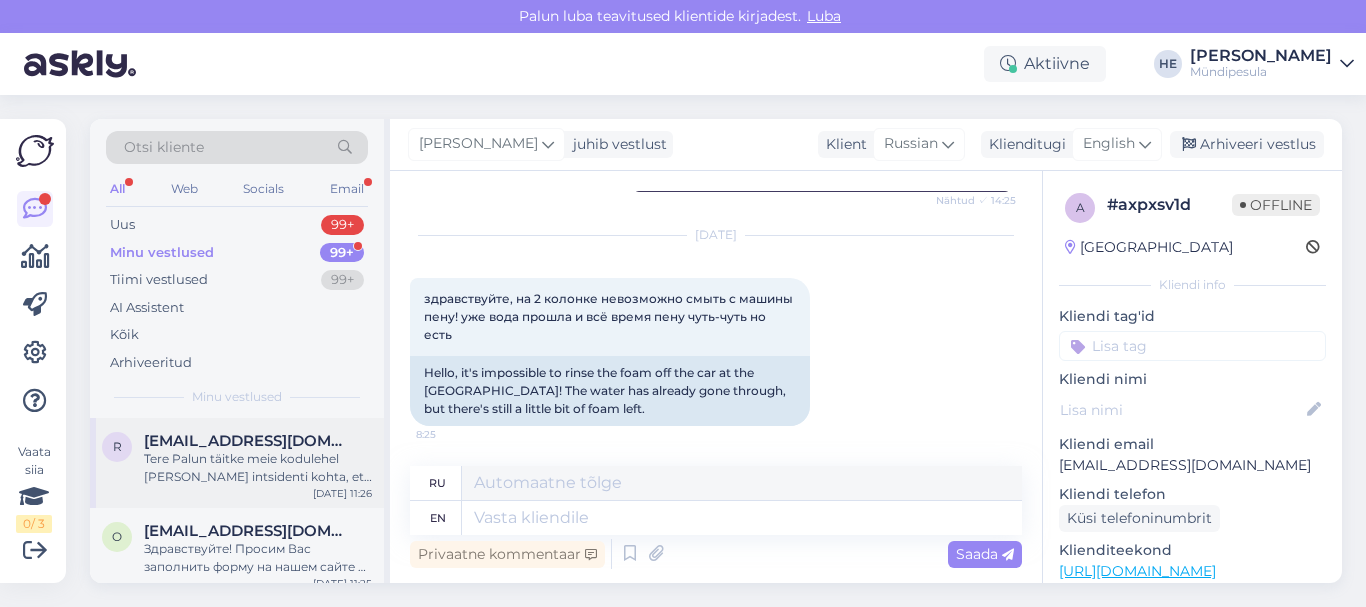 click on "[EMAIL_ADDRESS][DOMAIN_NAME]" at bounding box center [248, 441] 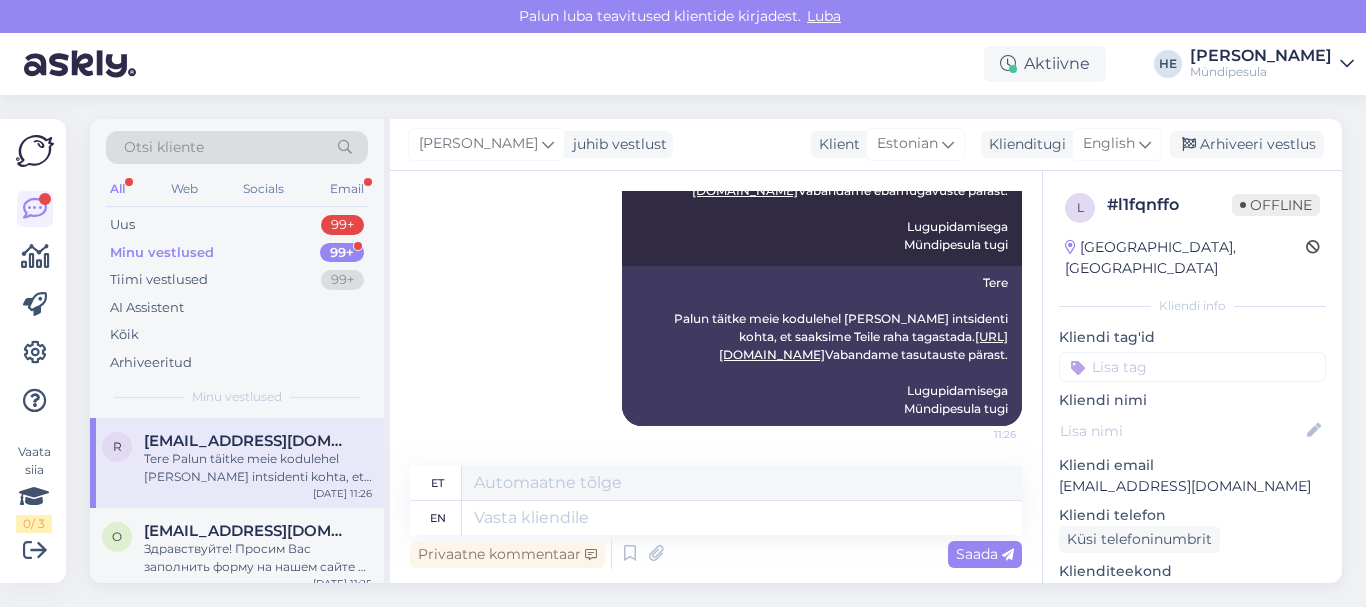 scroll, scrollTop: 204, scrollLeft: 0, axis: vertical 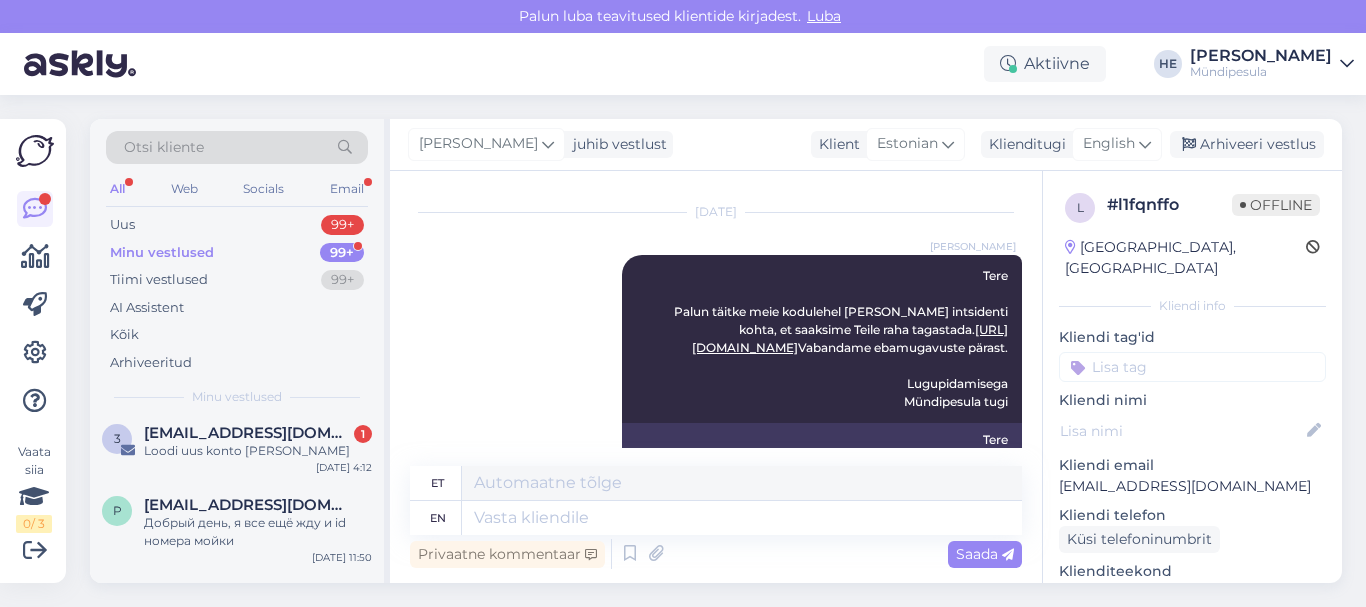 click on "Loodi uus konto [PERSON_NAME]" at bounding box center (258, 451) 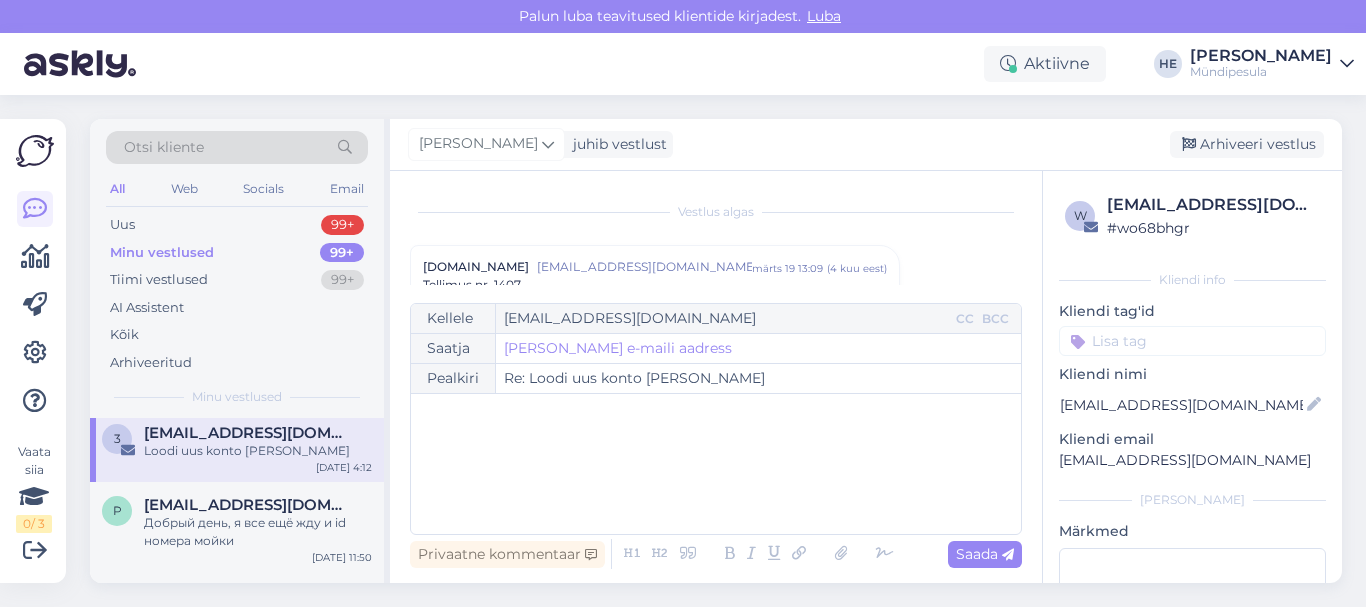 scroll, scrollTop: 11234, scrollLeft: 0, axis: vertical 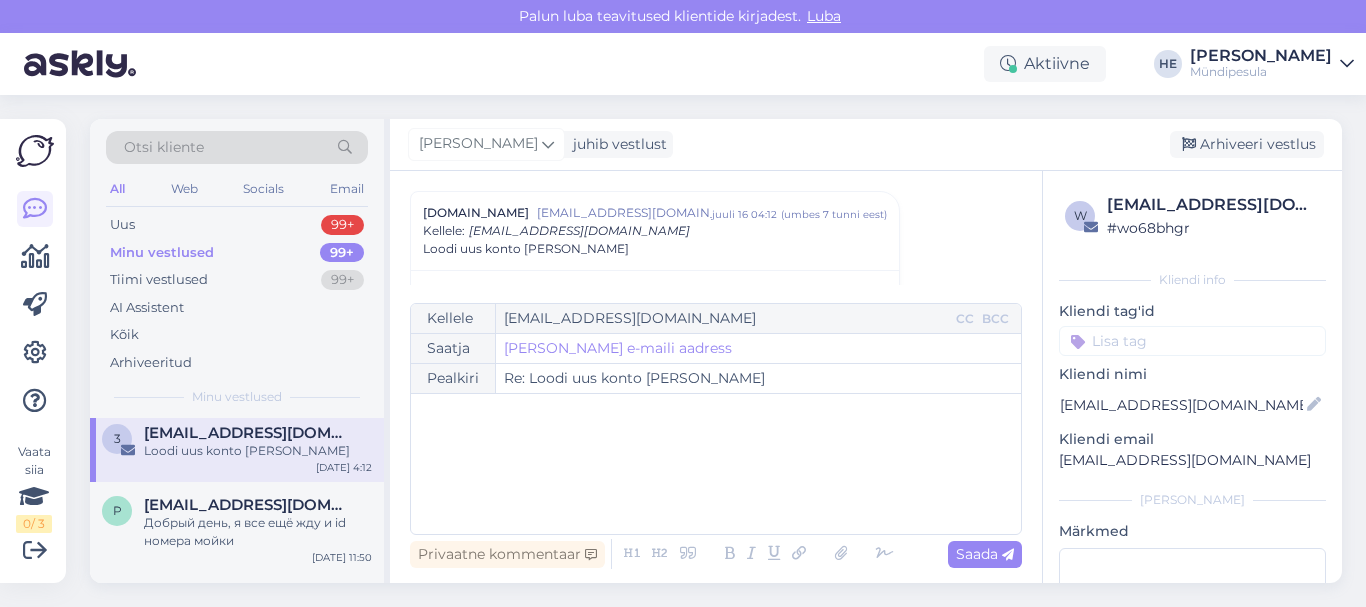 click at bounding box center (1347, 64) 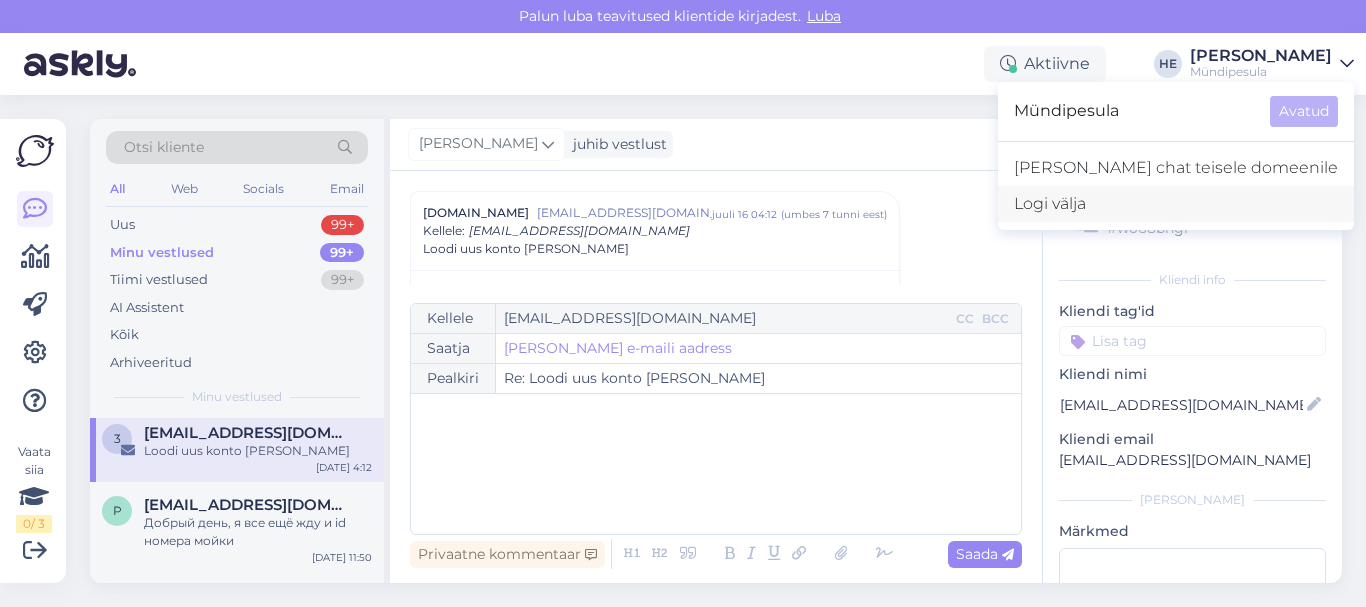 click on "Logi välja" at bounding box center (1176, 204) 